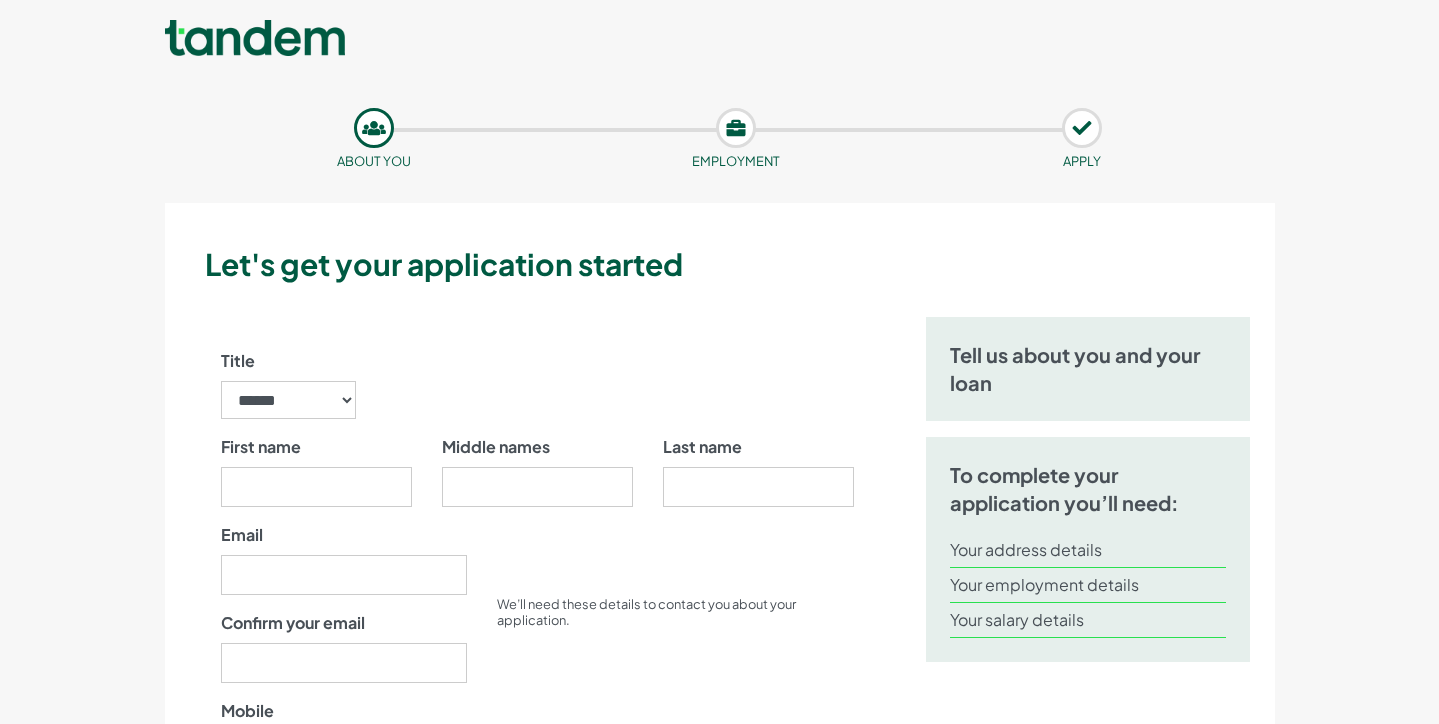 scroll, scrollTop: 0, scrollLeft: 0, axis: both 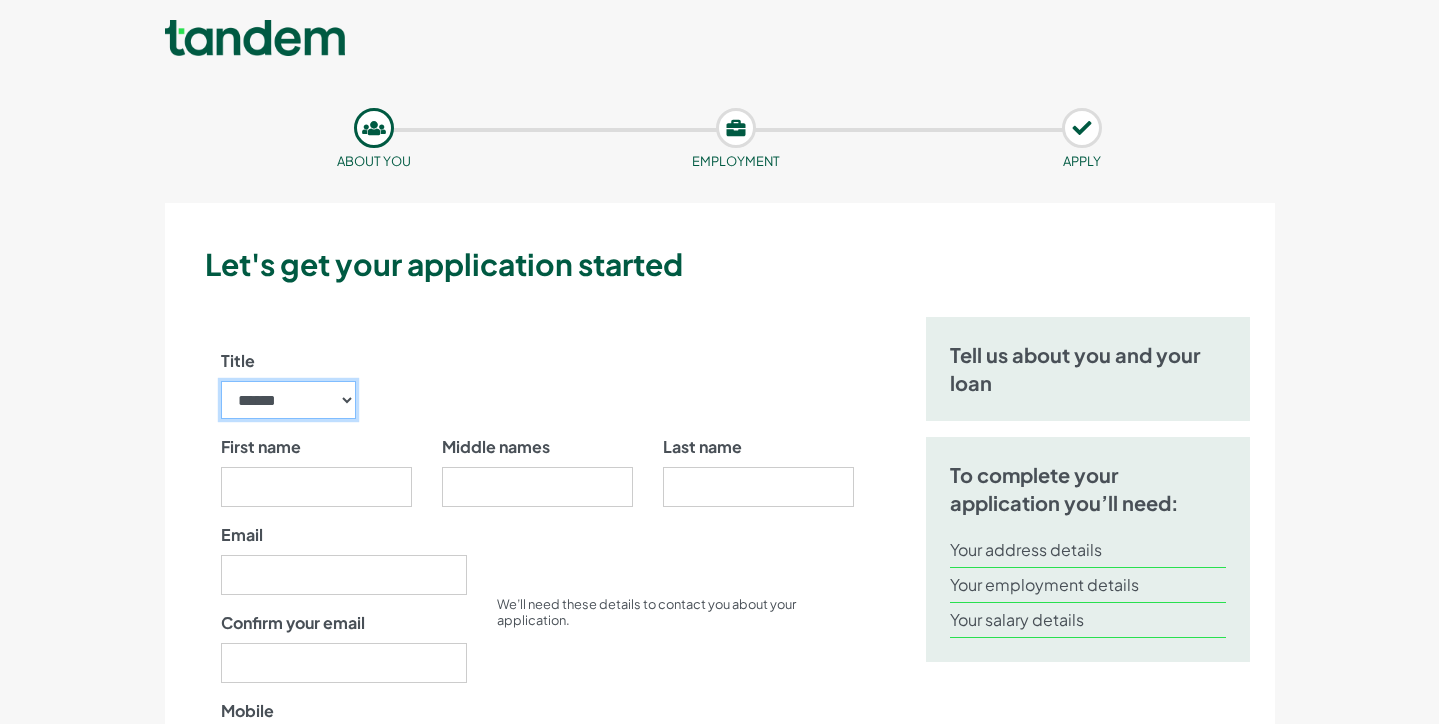 select on "****" 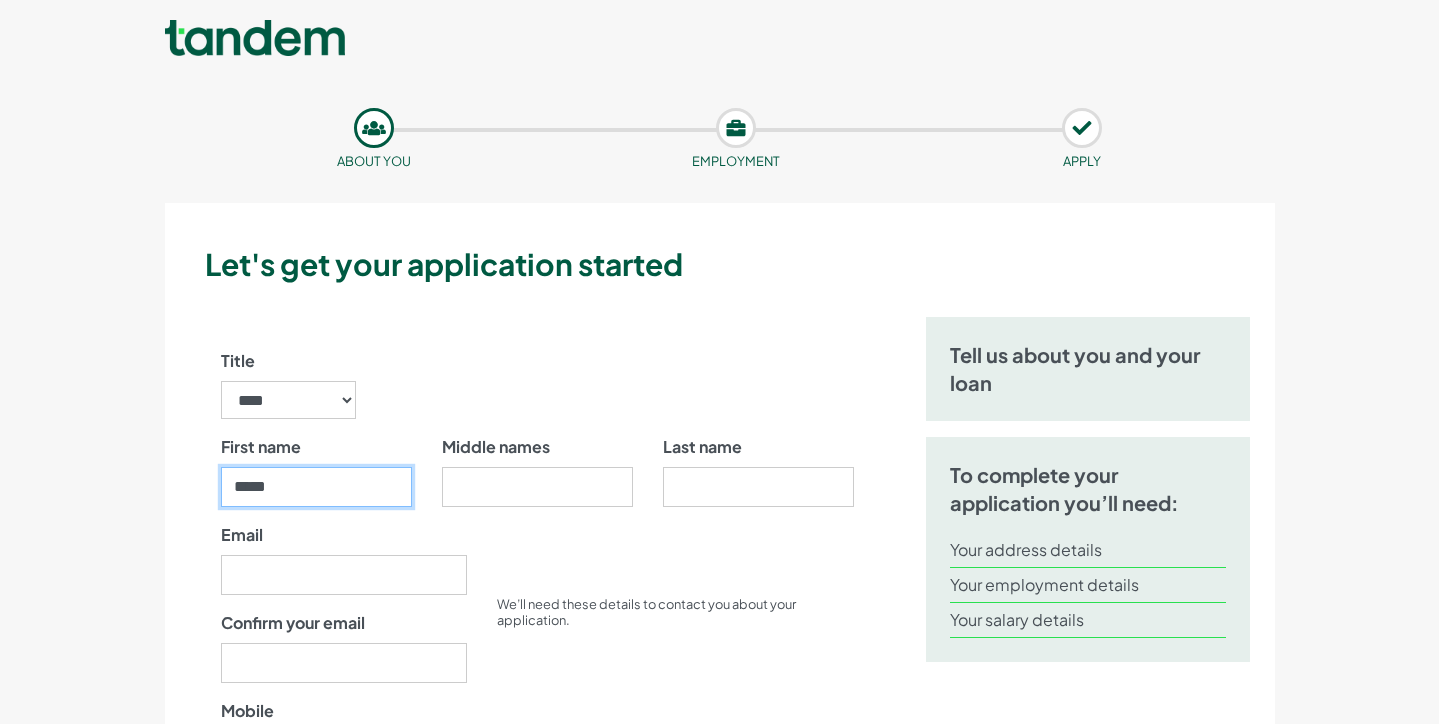 type on "*****" 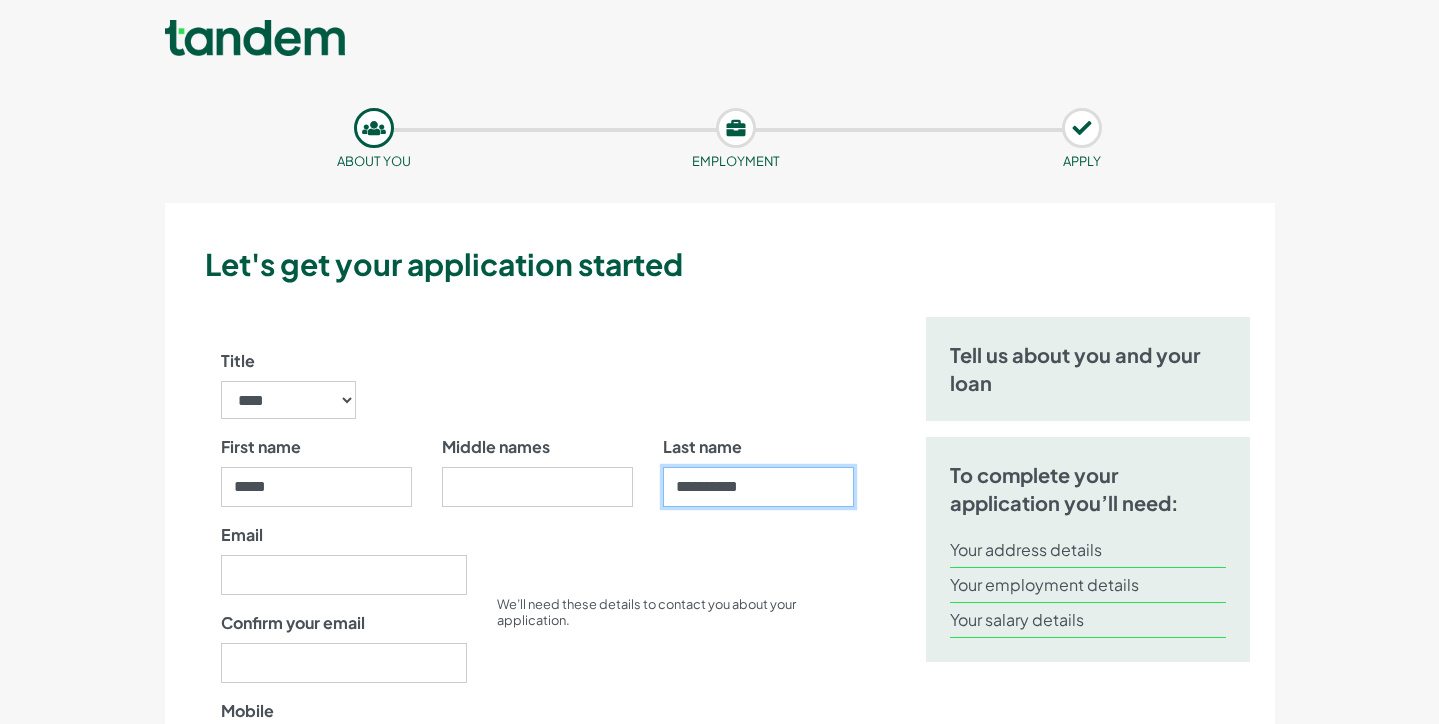 type on "**********" 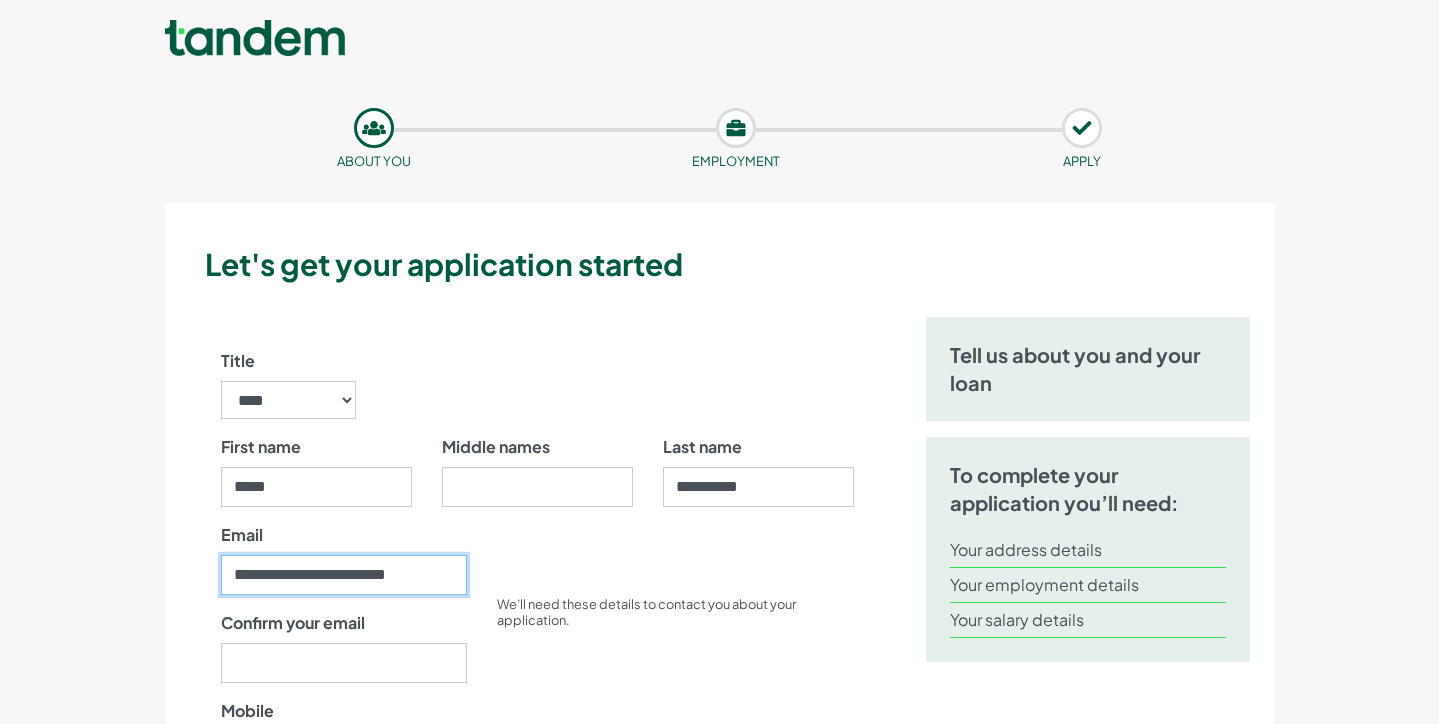 type on "**********" 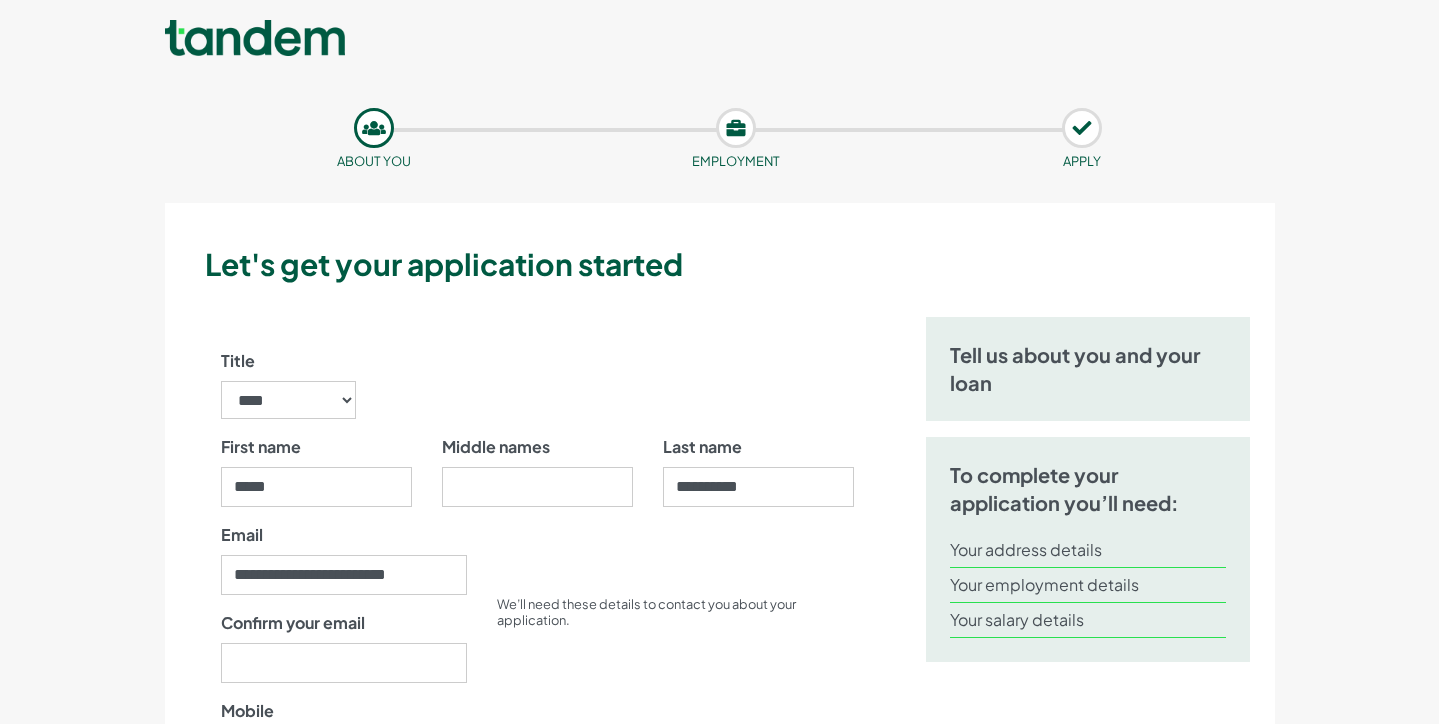 click on "We’ll need these details to contact you about your application." at bounding box center (675, 587) 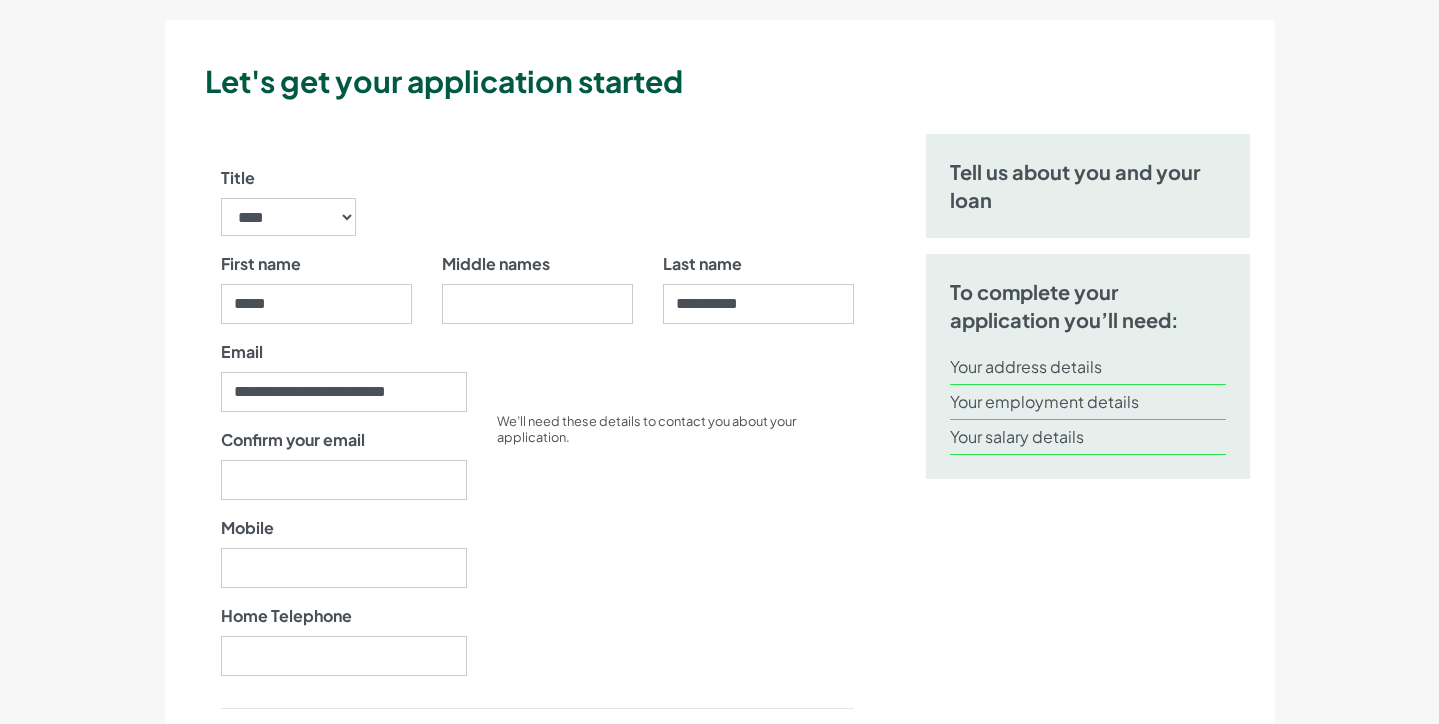scroll, scrollTop: 193, scrollLeft: 0, axis: vertical 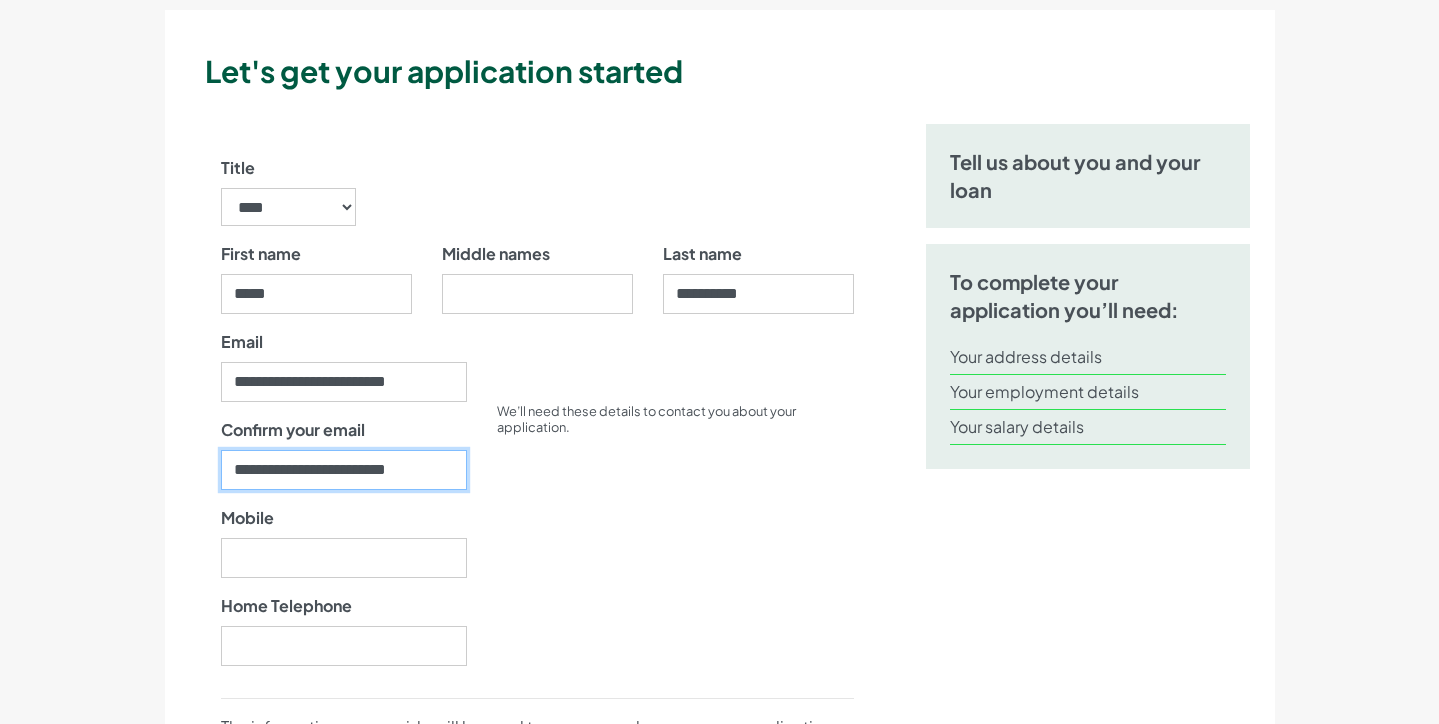 type on "**********" 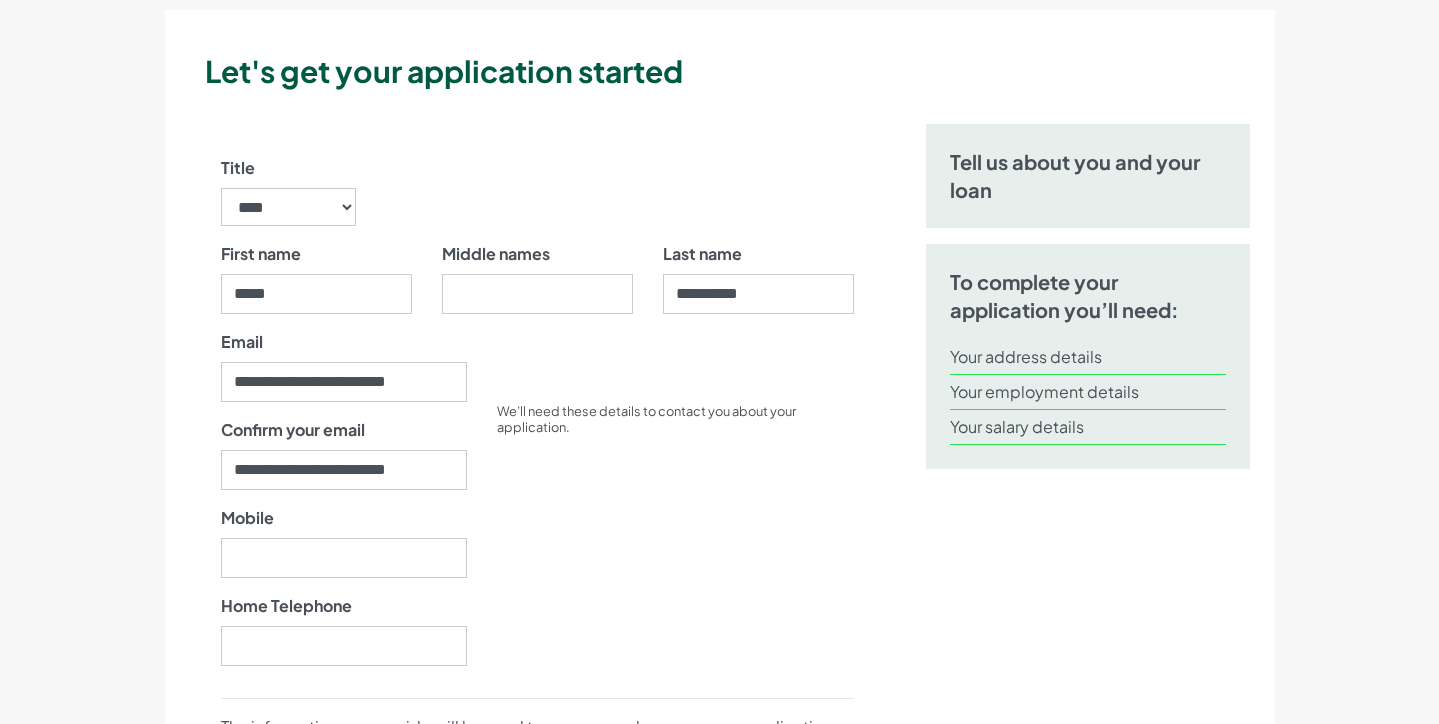 click on "**********" at bounding box center (344, 506) 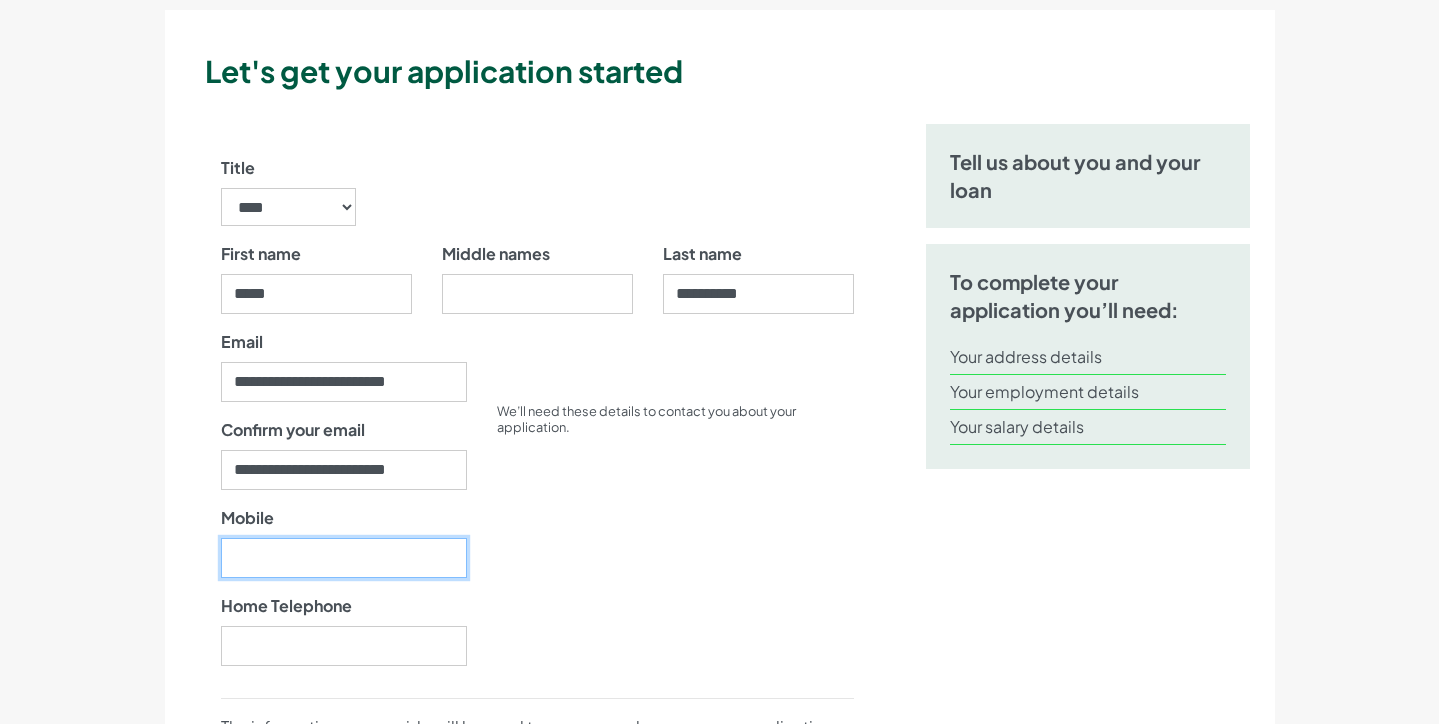 click on "Mobile" at bounding box center (344, 558) 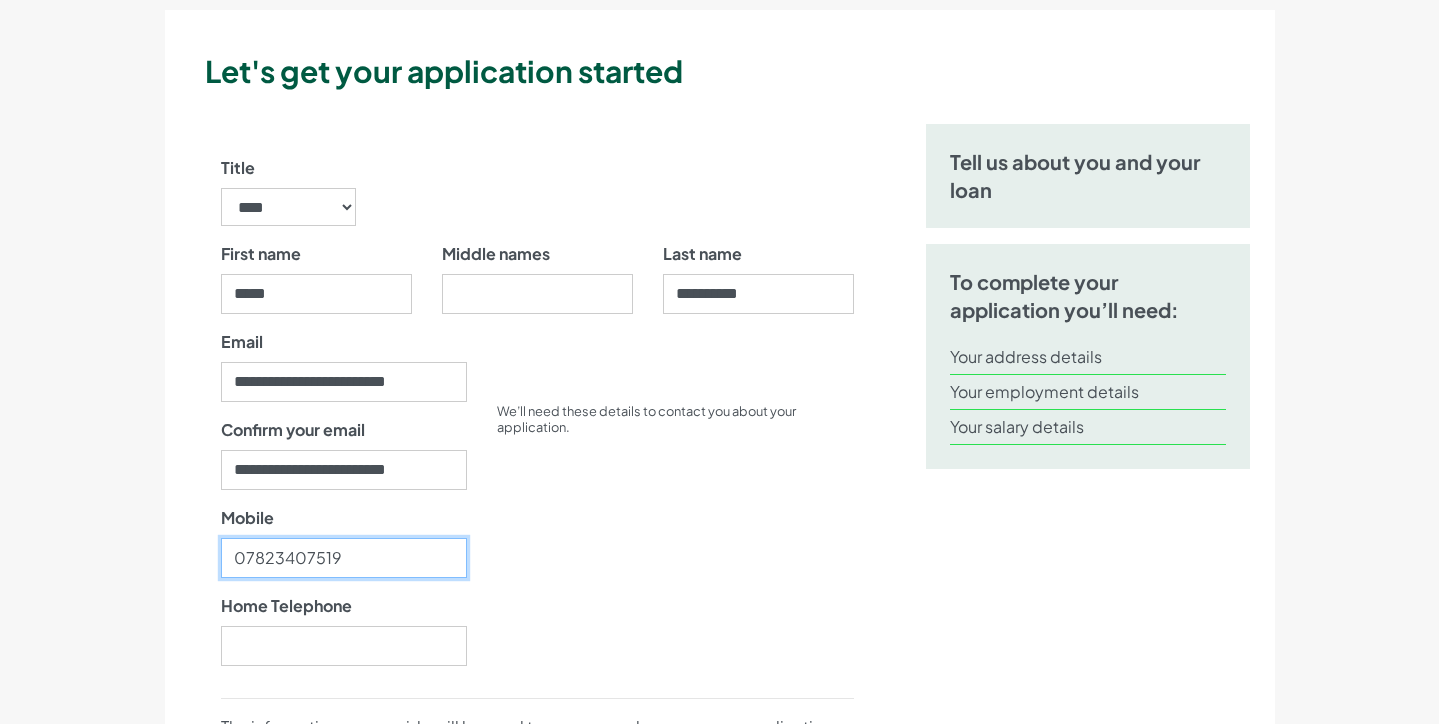 type on "07823407519" 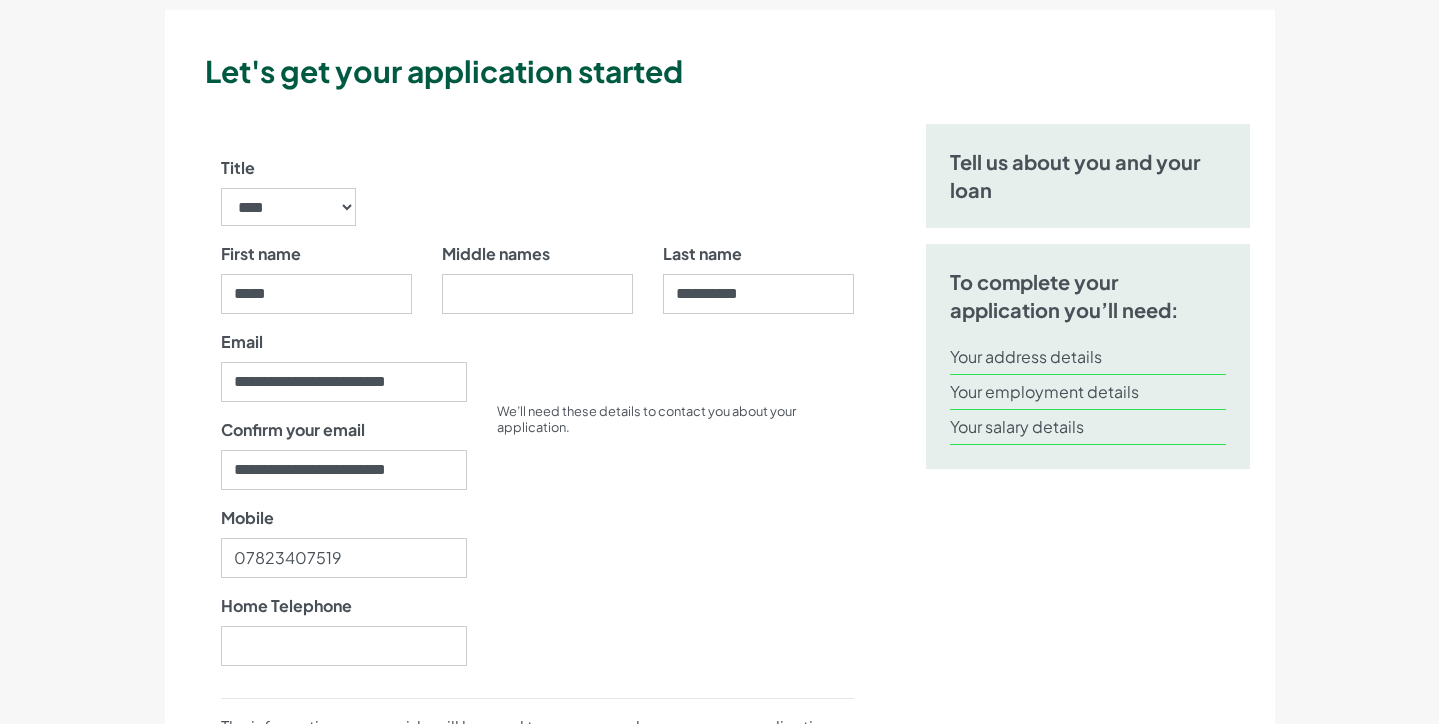 click on "We’ll need these details to contact you about your application." at bounding box center [675, 506] 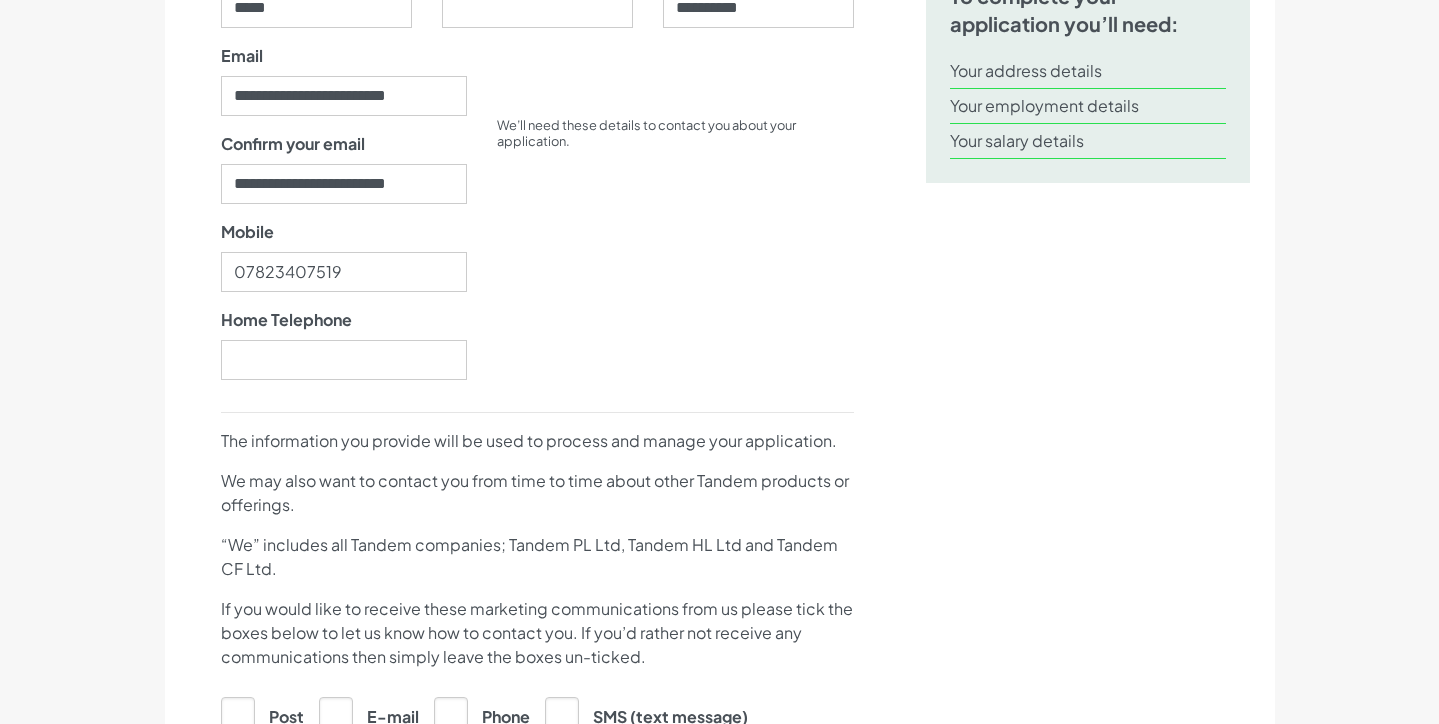 click on "**********" at bounding box center (537, 610) 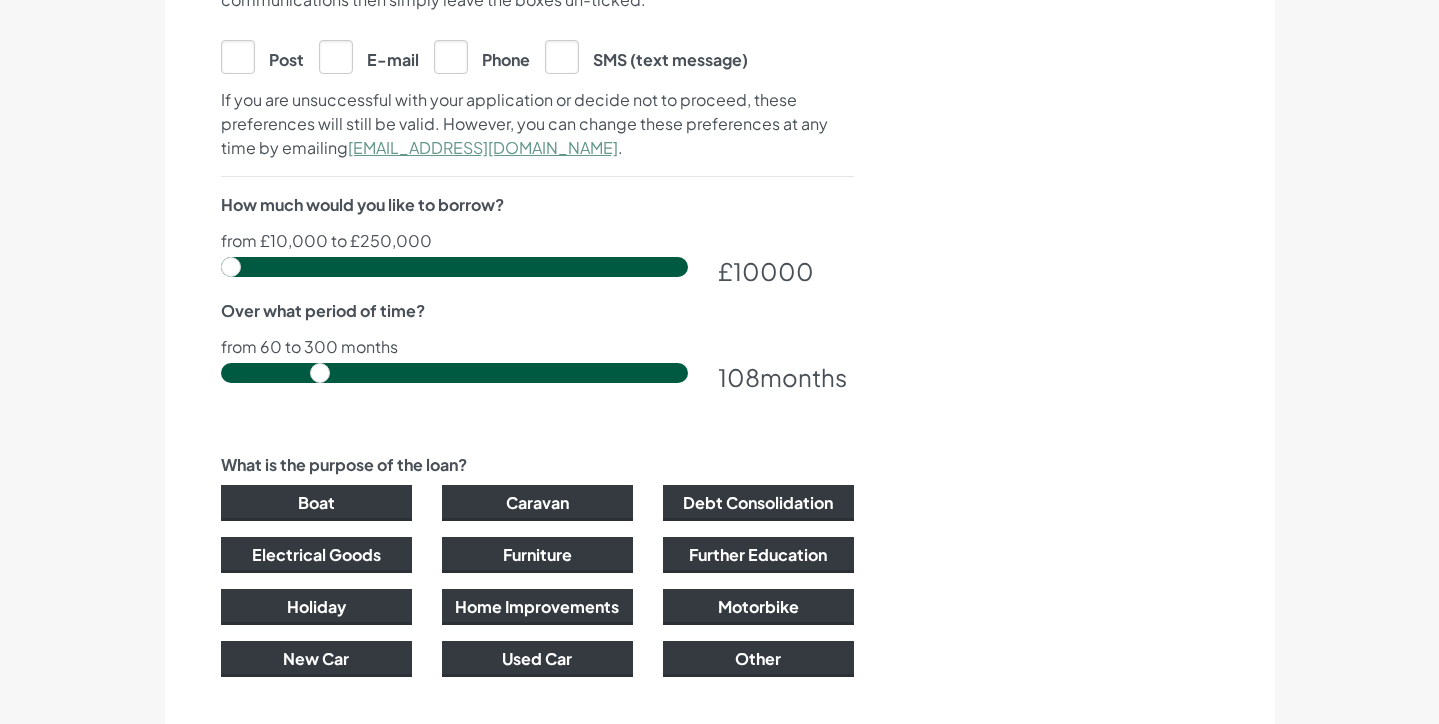 scroll, scrollTop: 1142, scrollLeft: 0, axis: vertical 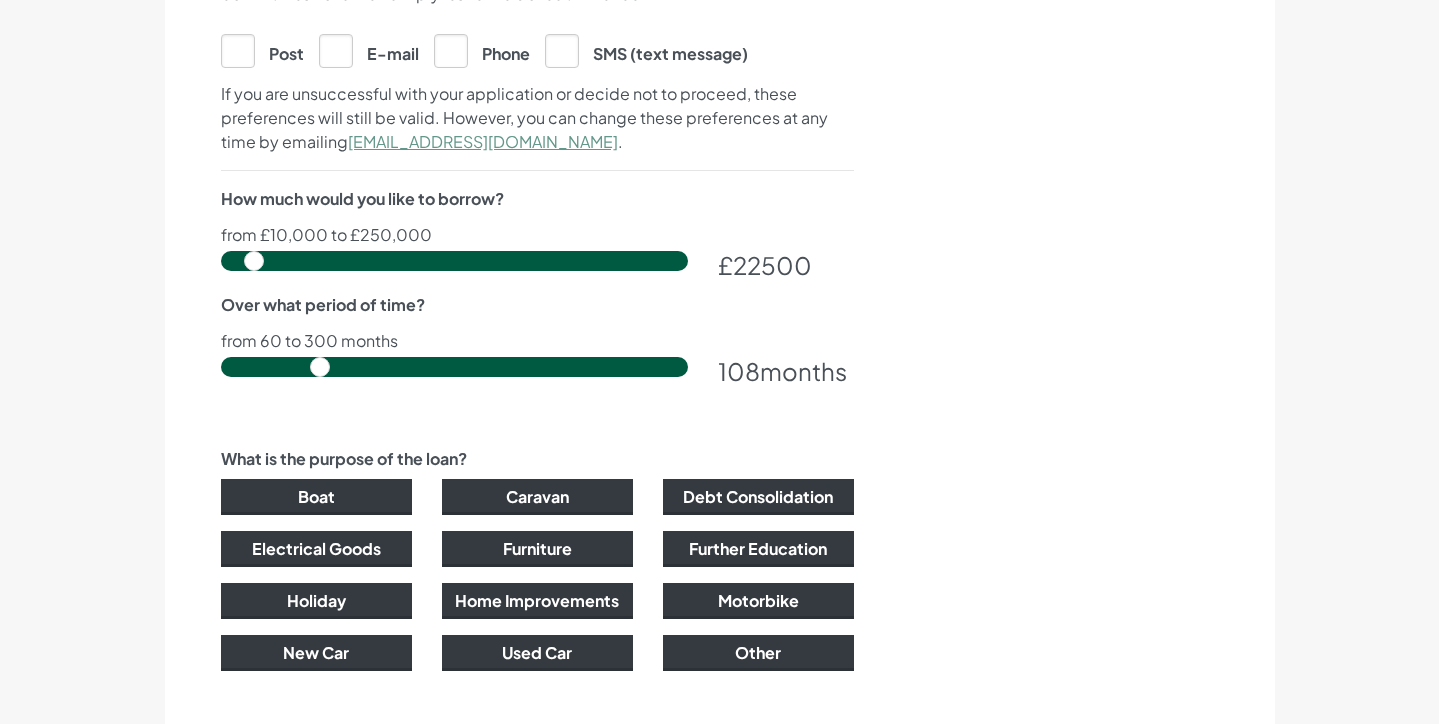 drag, startPoint x: 233, startPoint y: 263, endPoint x: 254, endPoint y: 262, distance: 21.023796 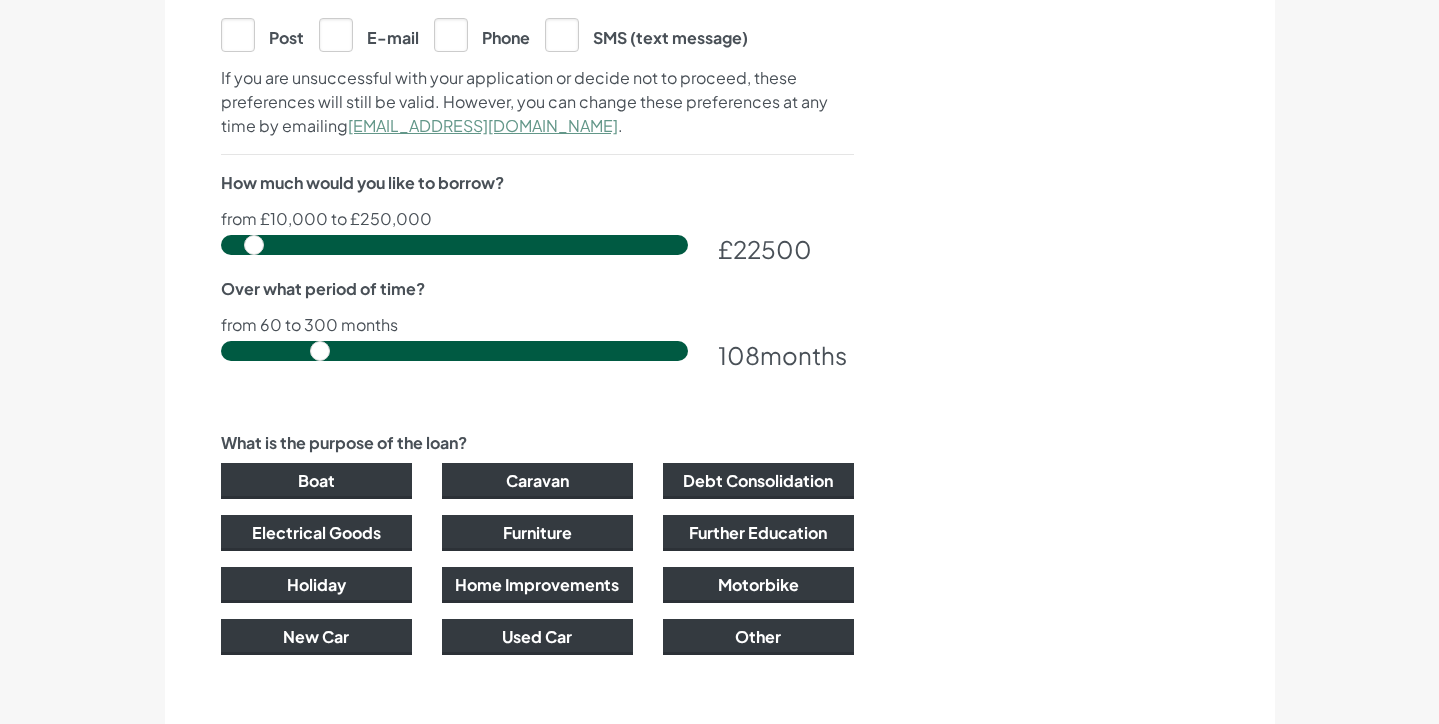 scroll, scrollTop: 1157, scrollLeft: 0, axis: vertical 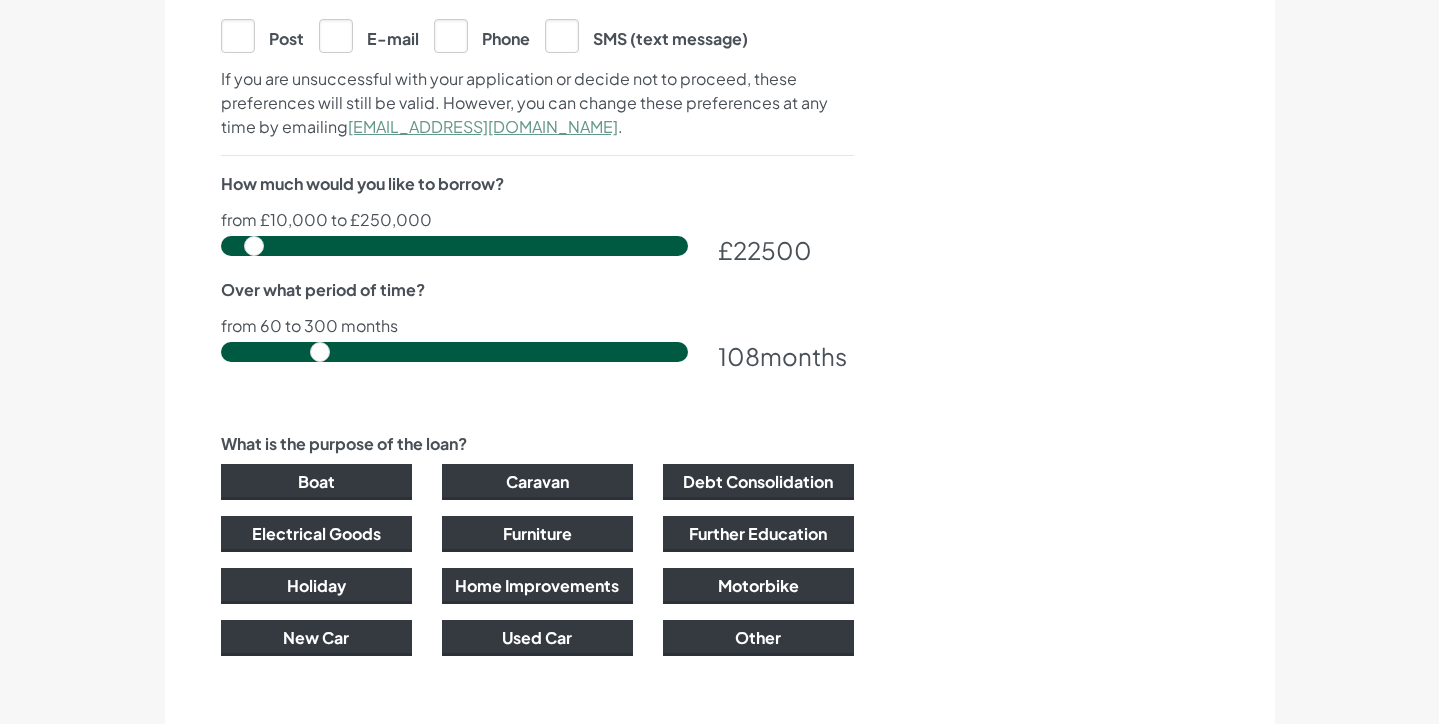 drag, startPoint x: 331, startPoint y: 344, endPoint x: 311, endPoint y: 344, distance: 20 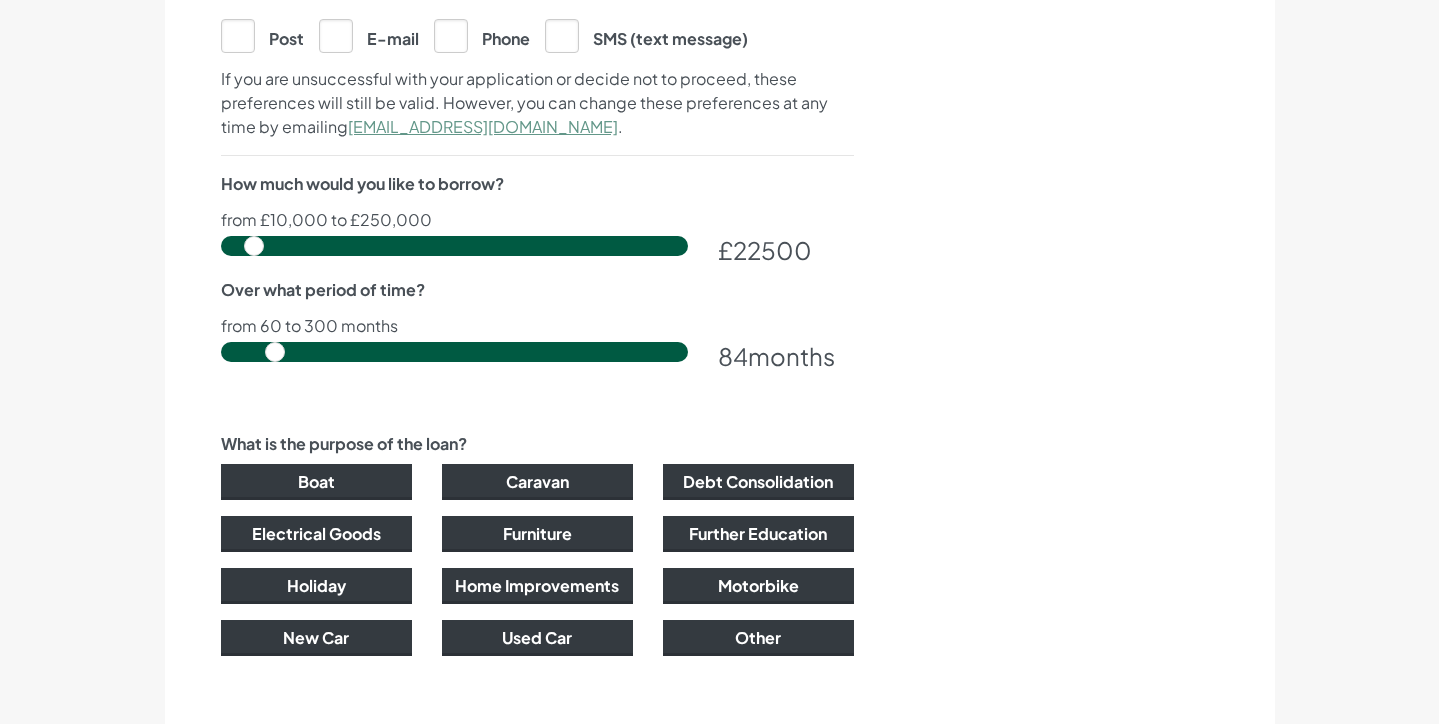 drag, startPoint x: 317, startPoint y: 344, endPoint x: 271, endPoint y: 352, distance: 46.69047 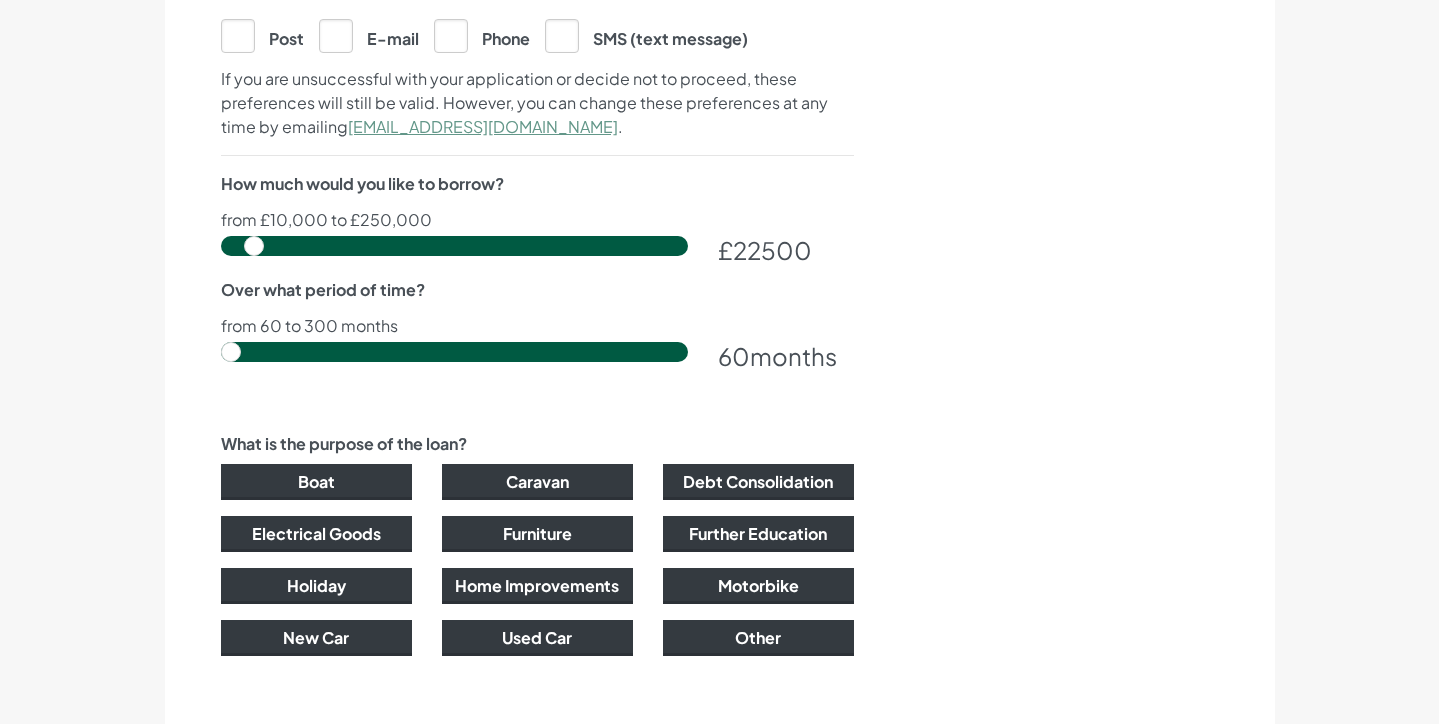 drag, startPoint x: 279, startPoint y: 352, endPoint x: 226, endPoint y: 353, distance: 53.009434 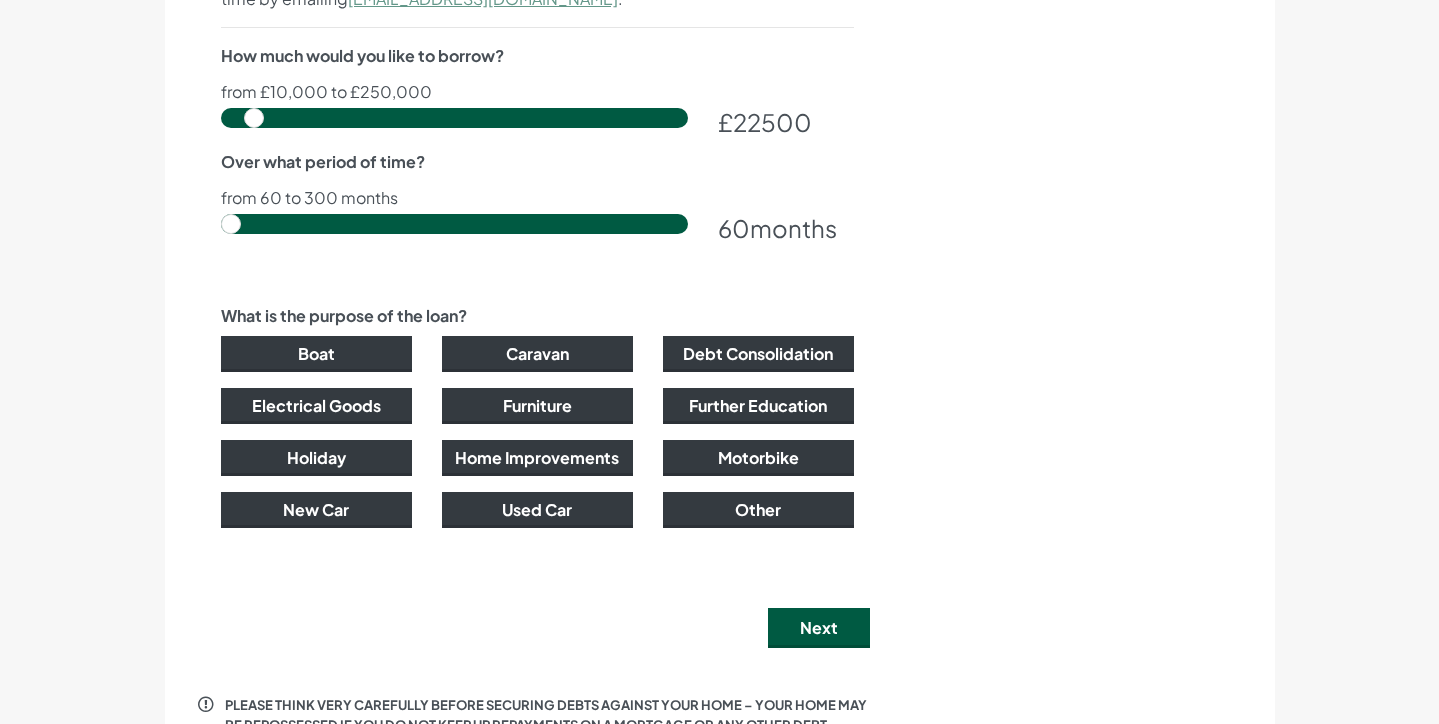 scroll, scrollTop: 1287, scrollLeft: 0, axis: vertical 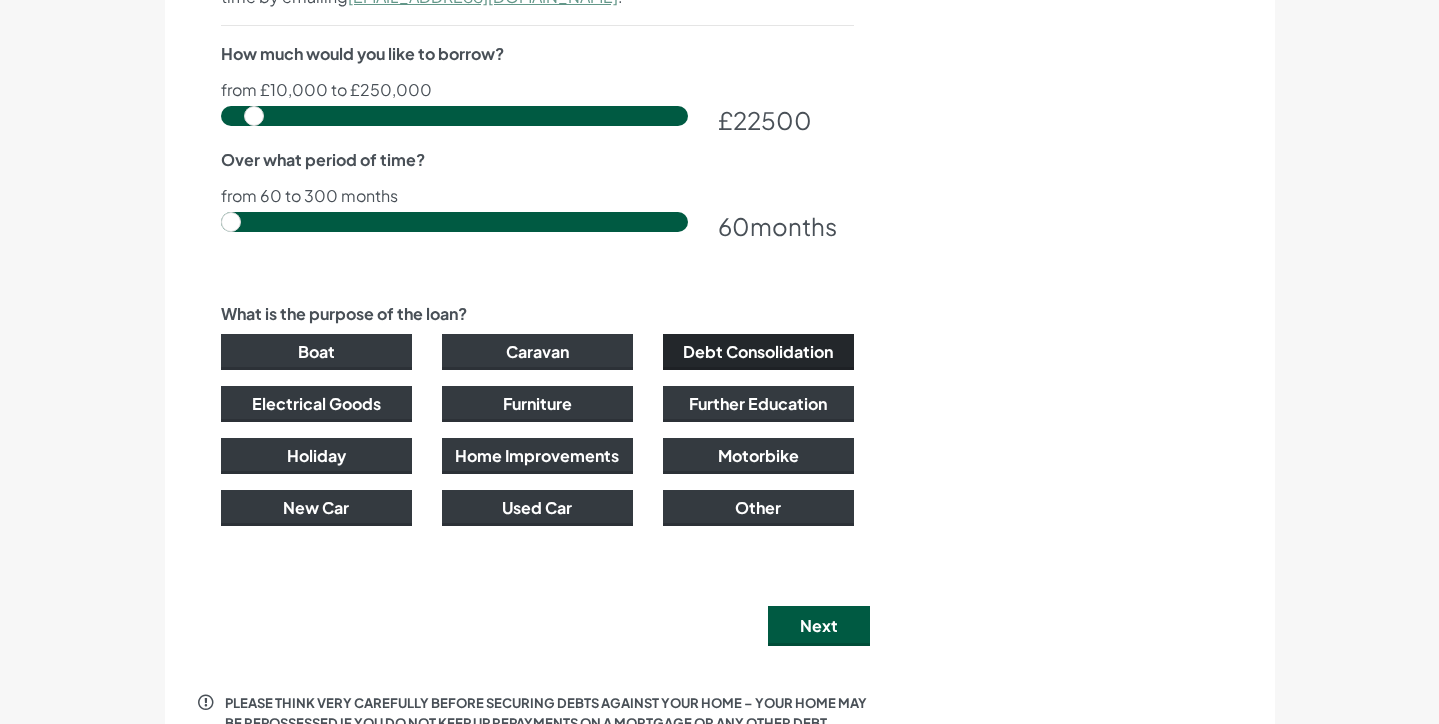 click on "Debt Consolidation" at bounding box center (758, 352) 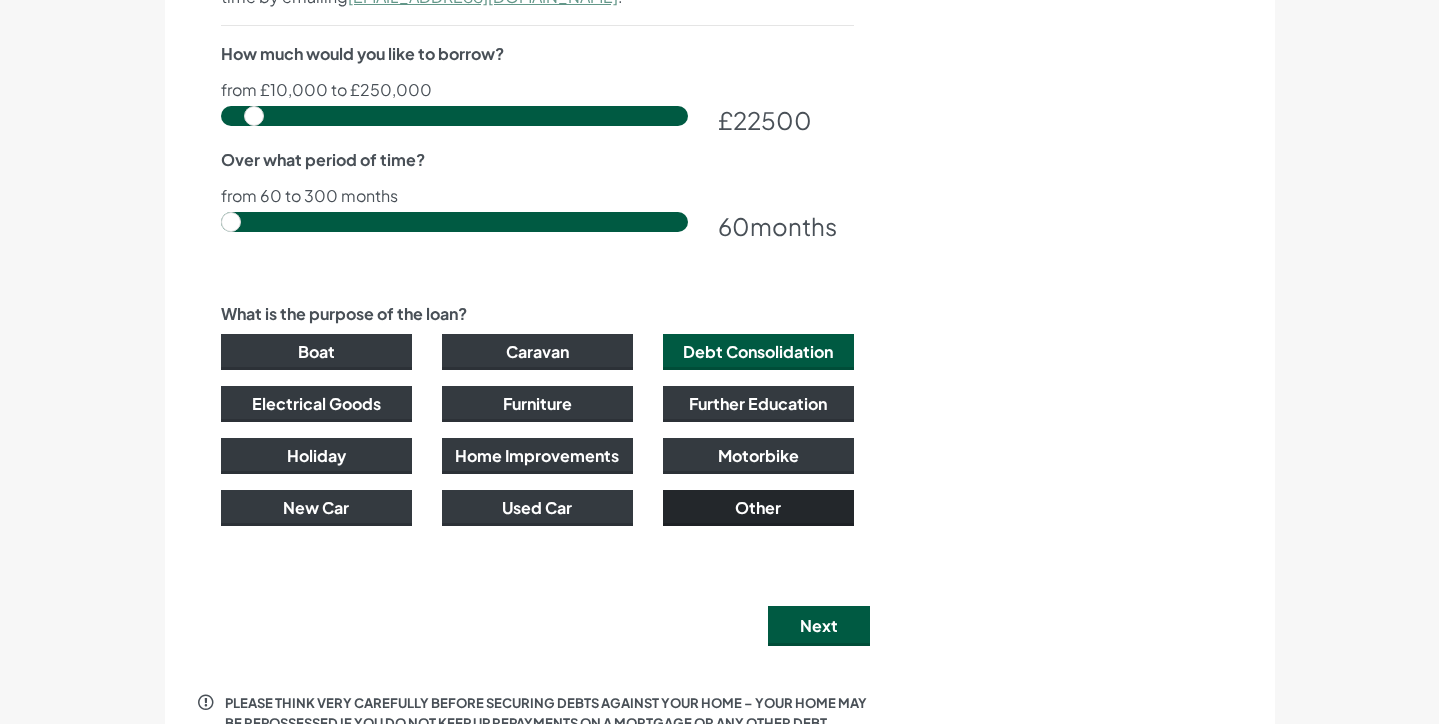 click on "Other" at bounding box center [758, 508] 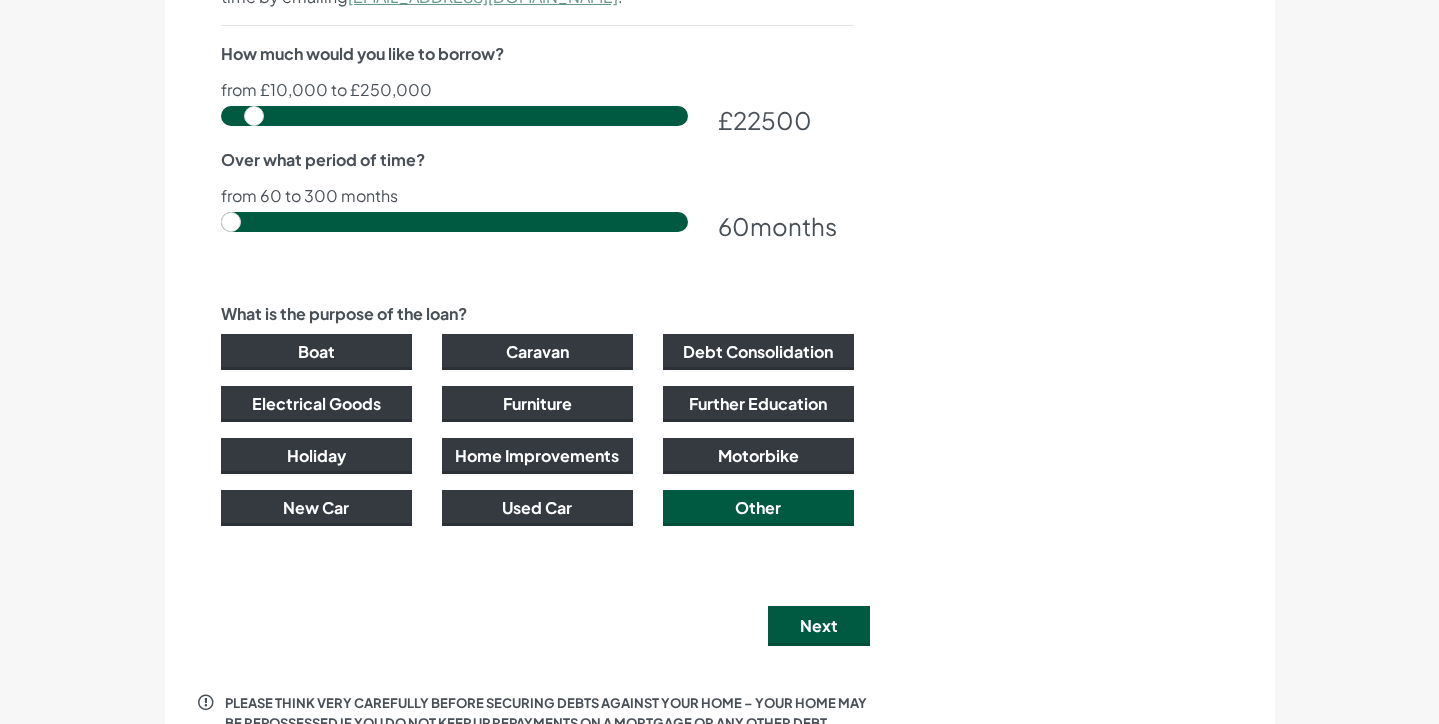 click on "Other" at bounding box center (758, 508) 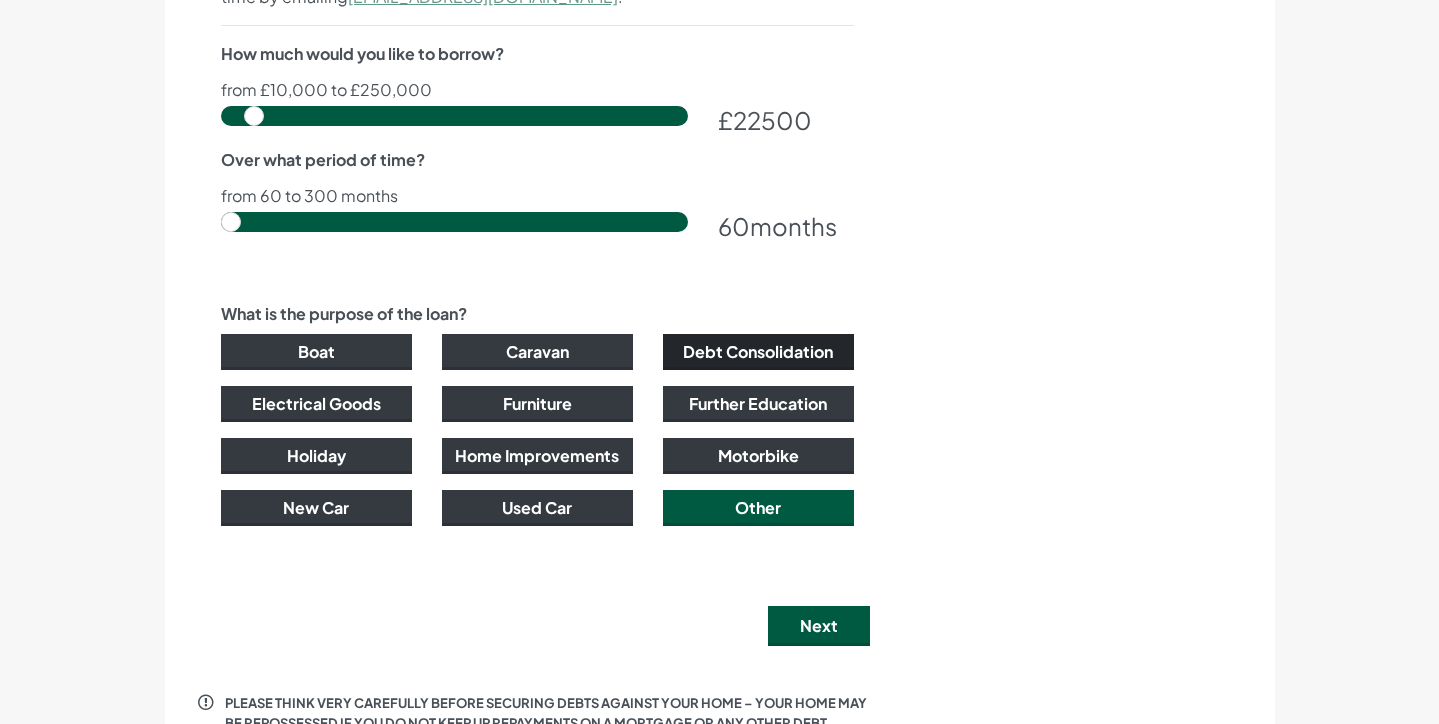 click on "Debt Consolidation" at bounding box center [758, 352] 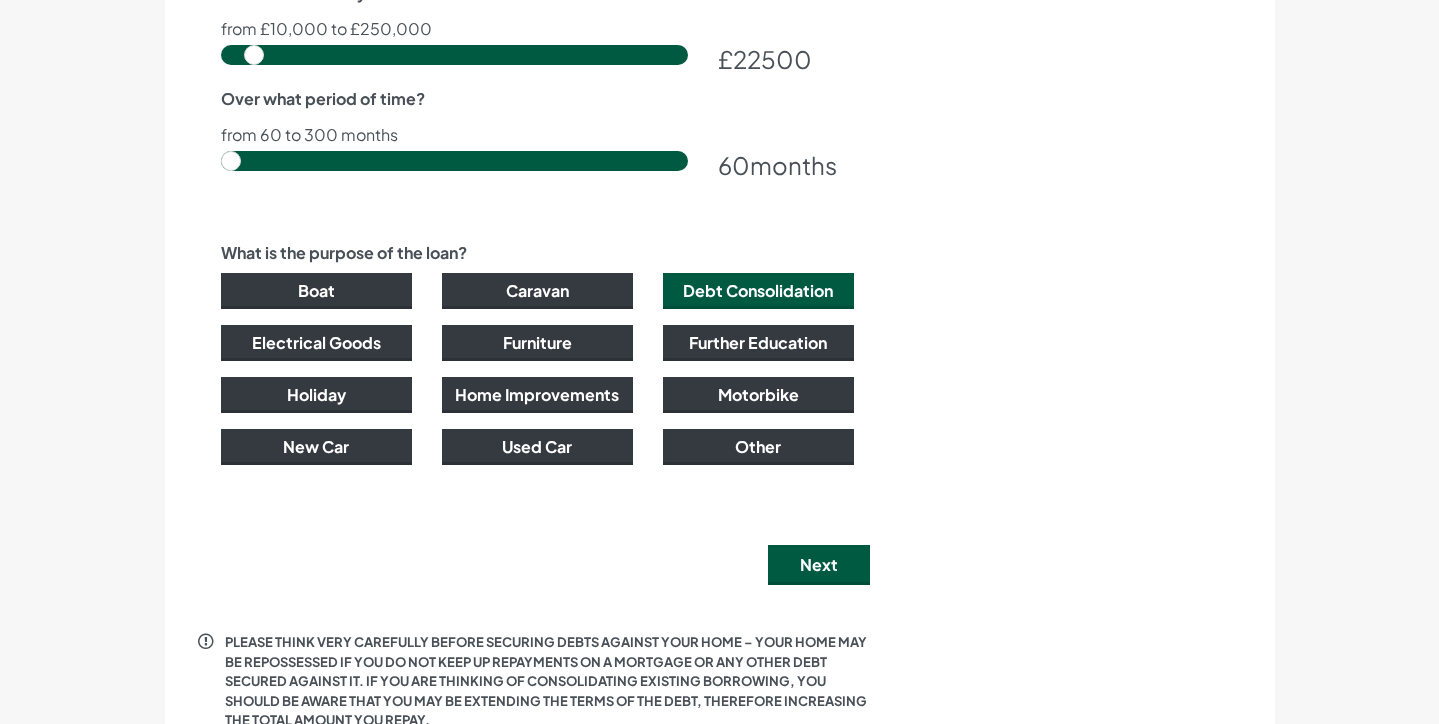 scroll, scrollTop: 1366, scrollLeft: 0, axis: vertical 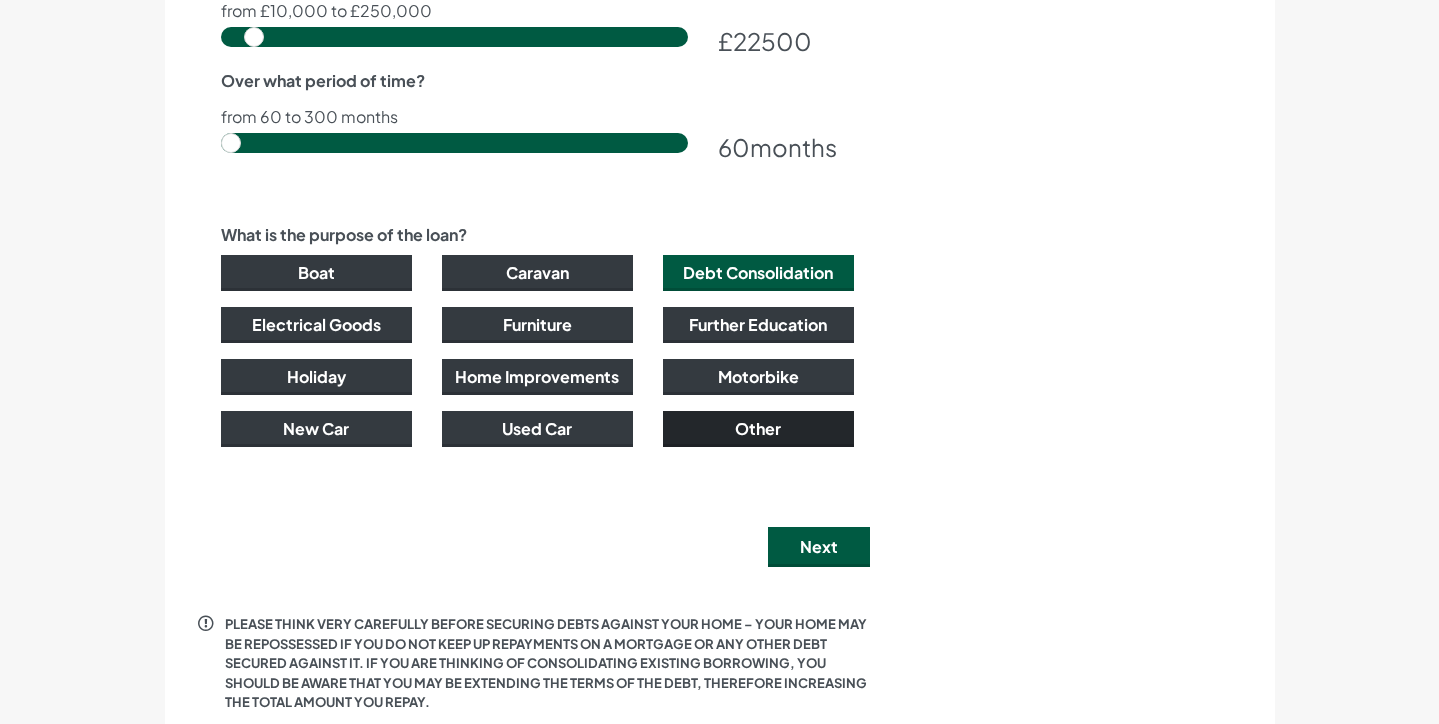 click on "Other" at bounding box center (758, 429) 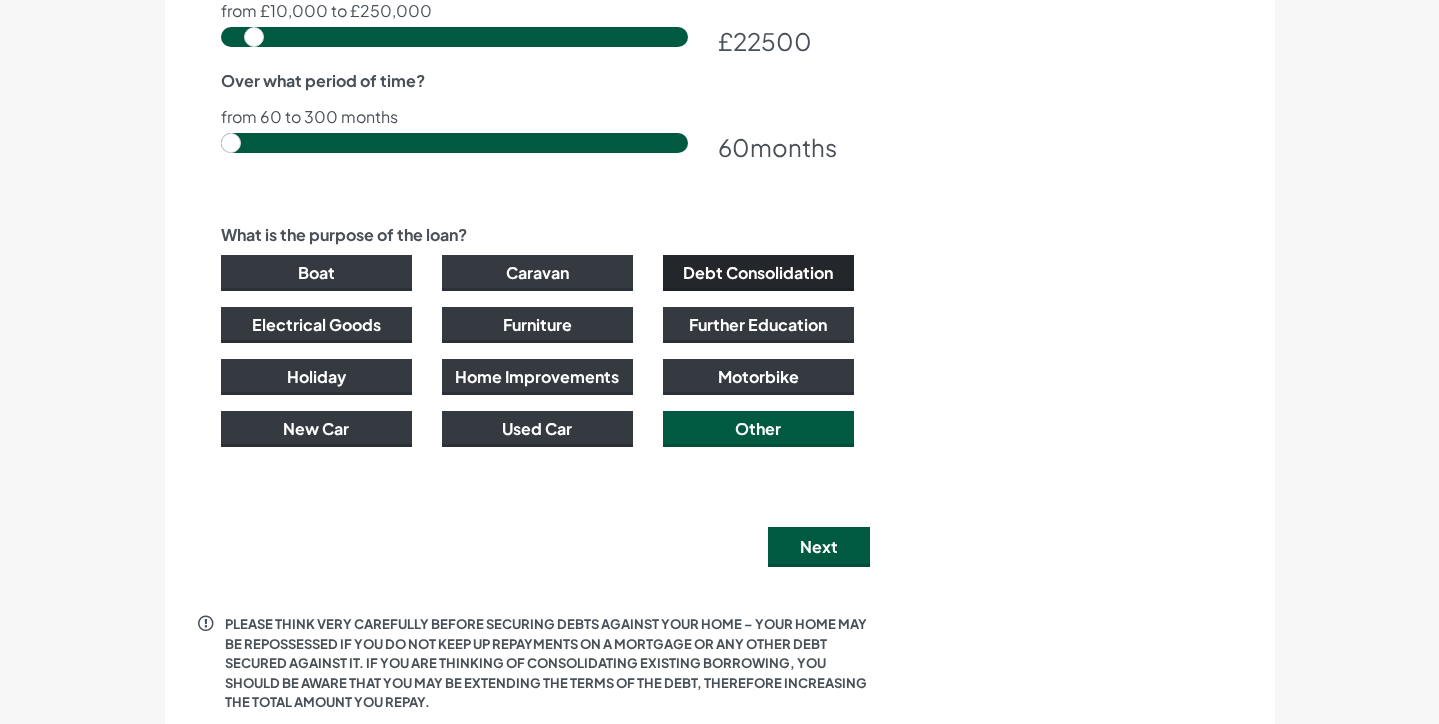click on "Debt Consolidation" at bounding box center [758, 273] 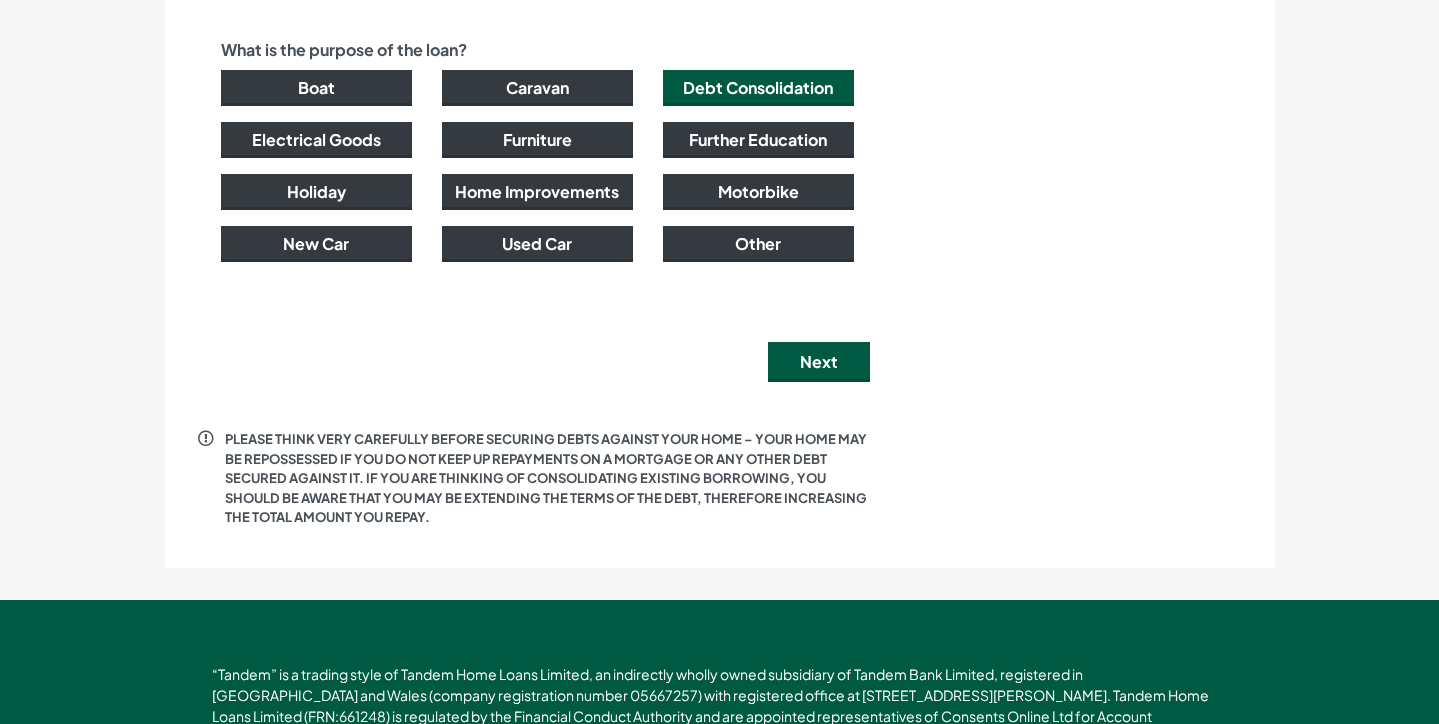 scroll, scrollTop: 1553, scrollLeft: 0, axis: vertical 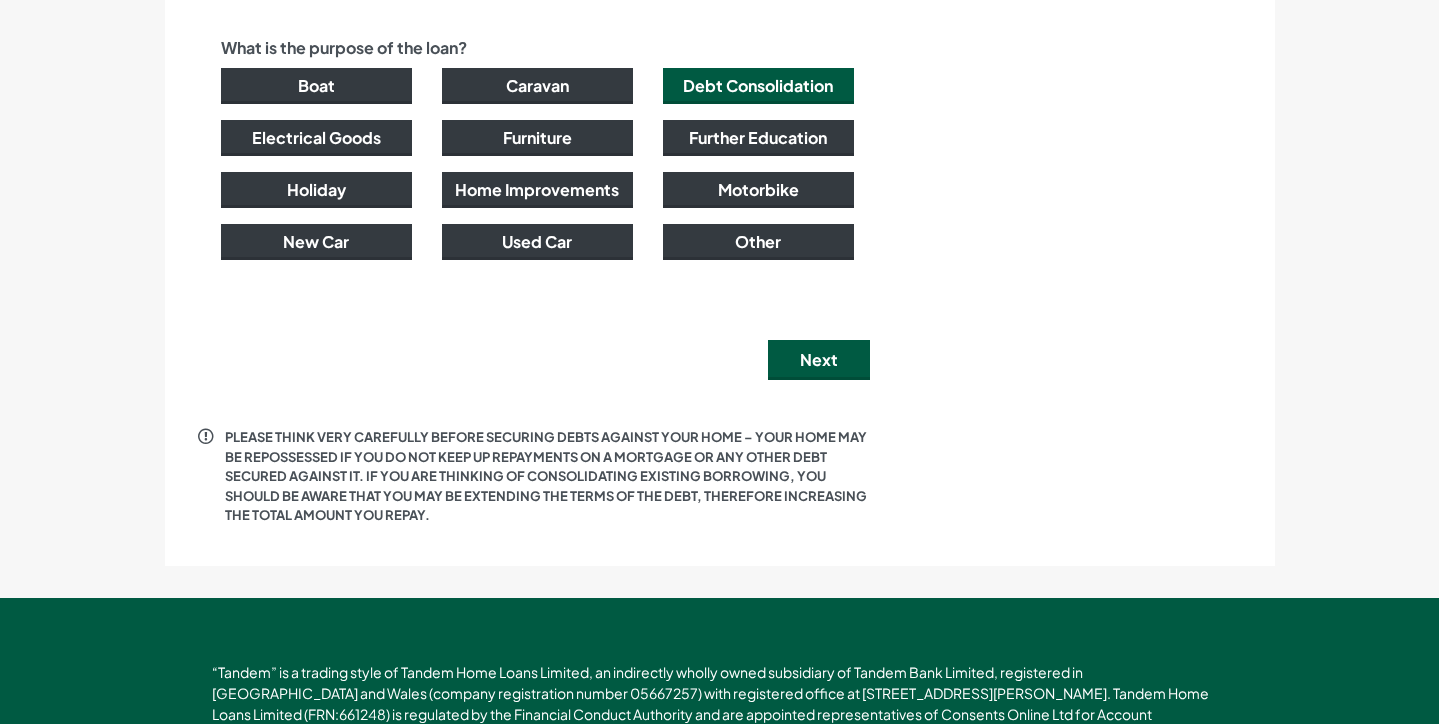 click on "Let's get your application started
Title
******
**
***
****
**
**
****
First name
*****
Middle names" at bounding box center [720, -392] 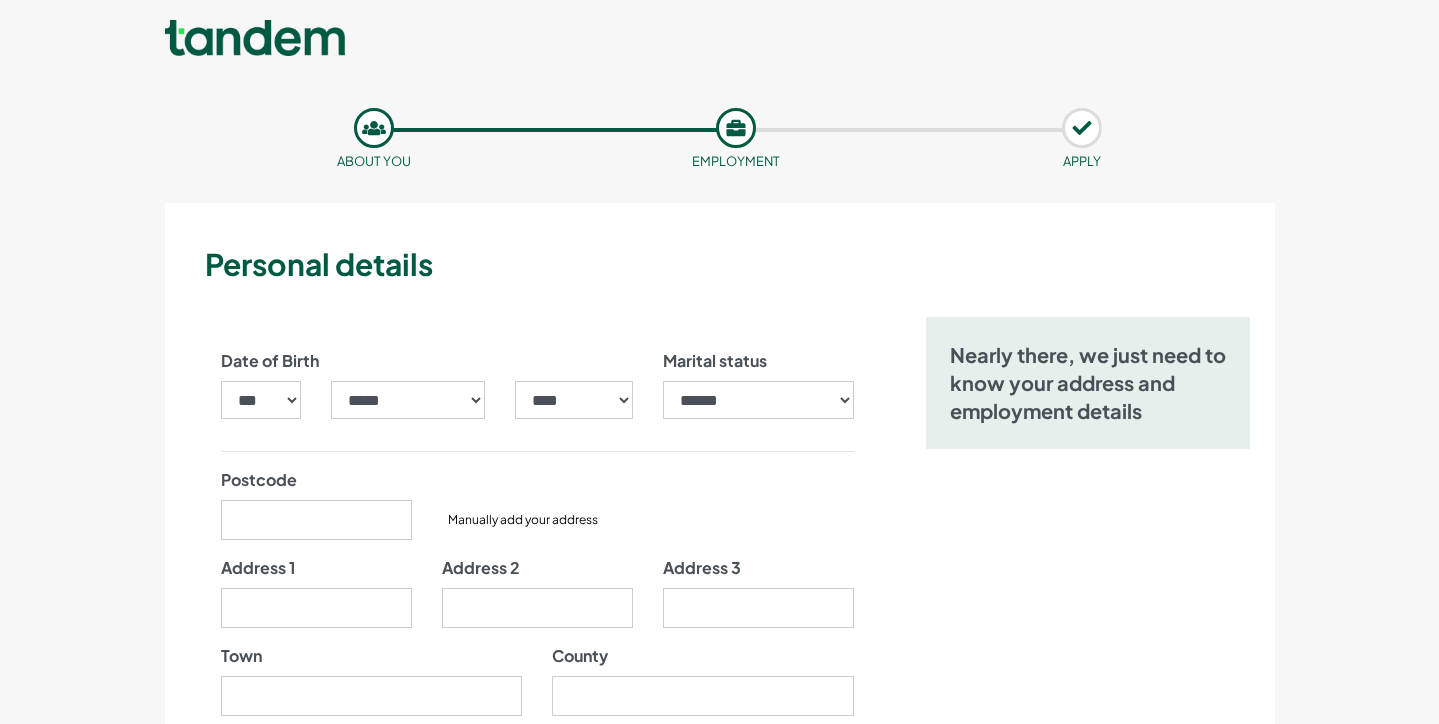 scroll, scrollTop: 0, scrollLeft: 0, axis: both 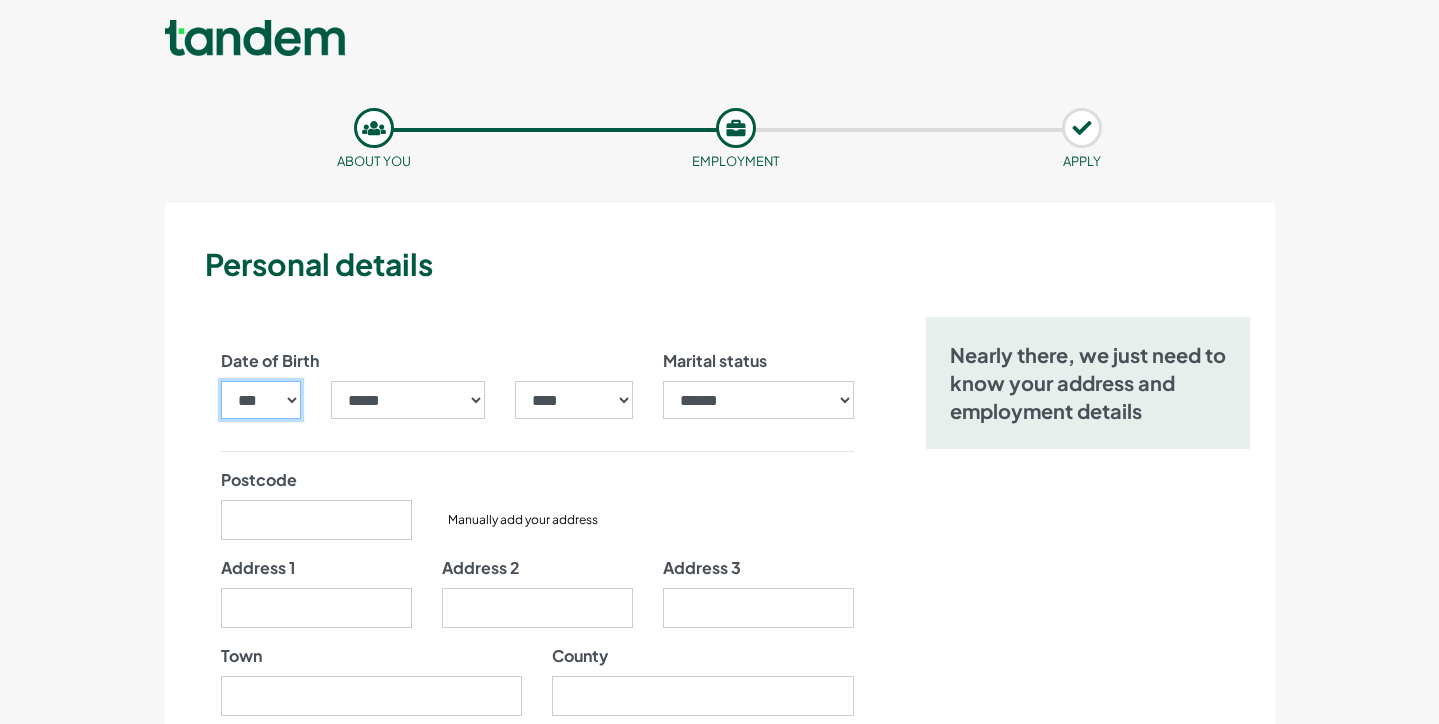select on "**" 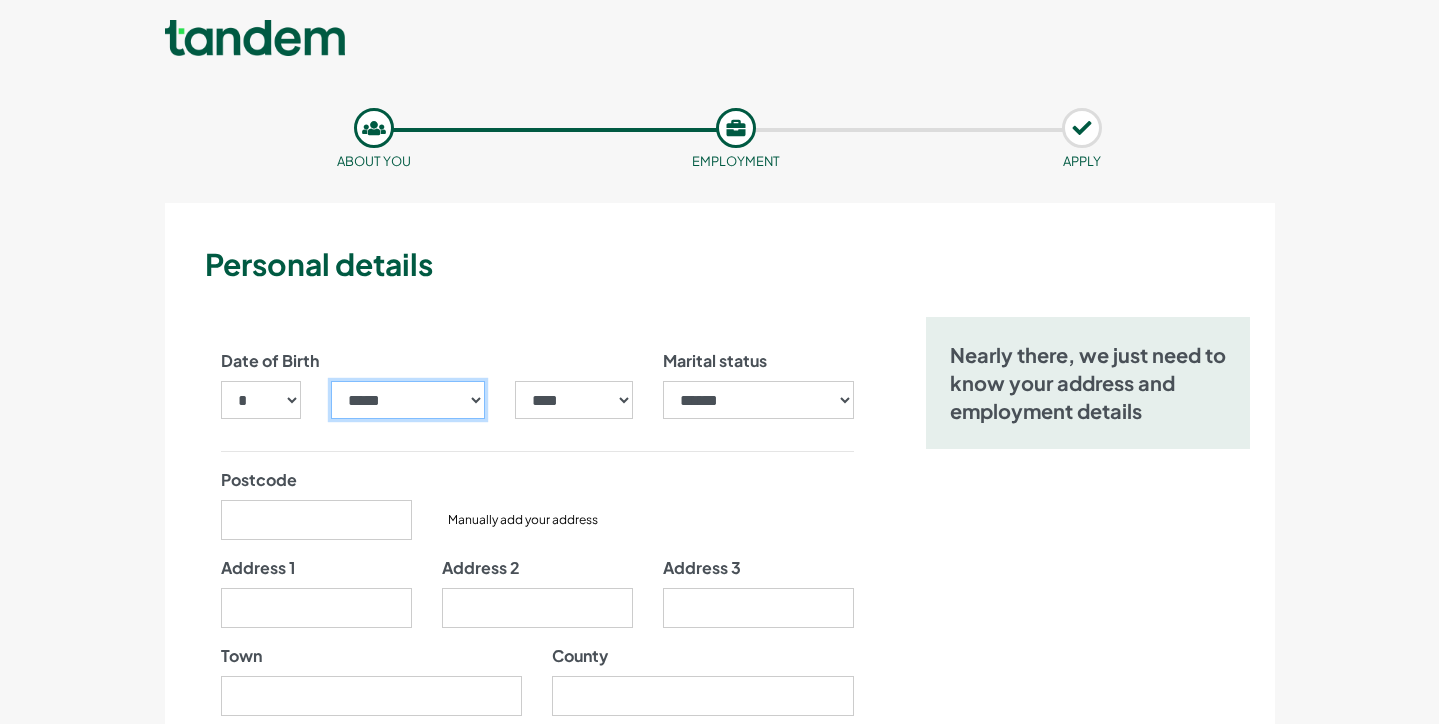 select on "**" 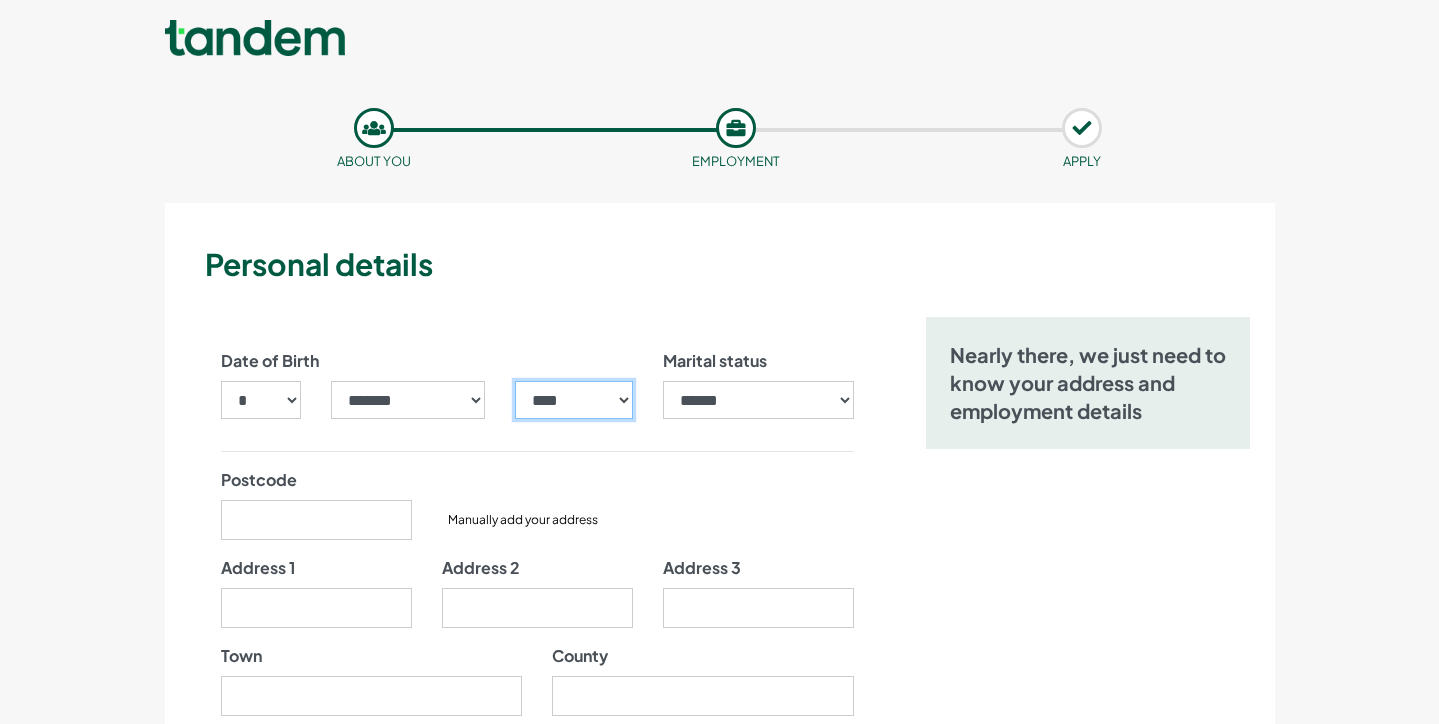 select on "****" 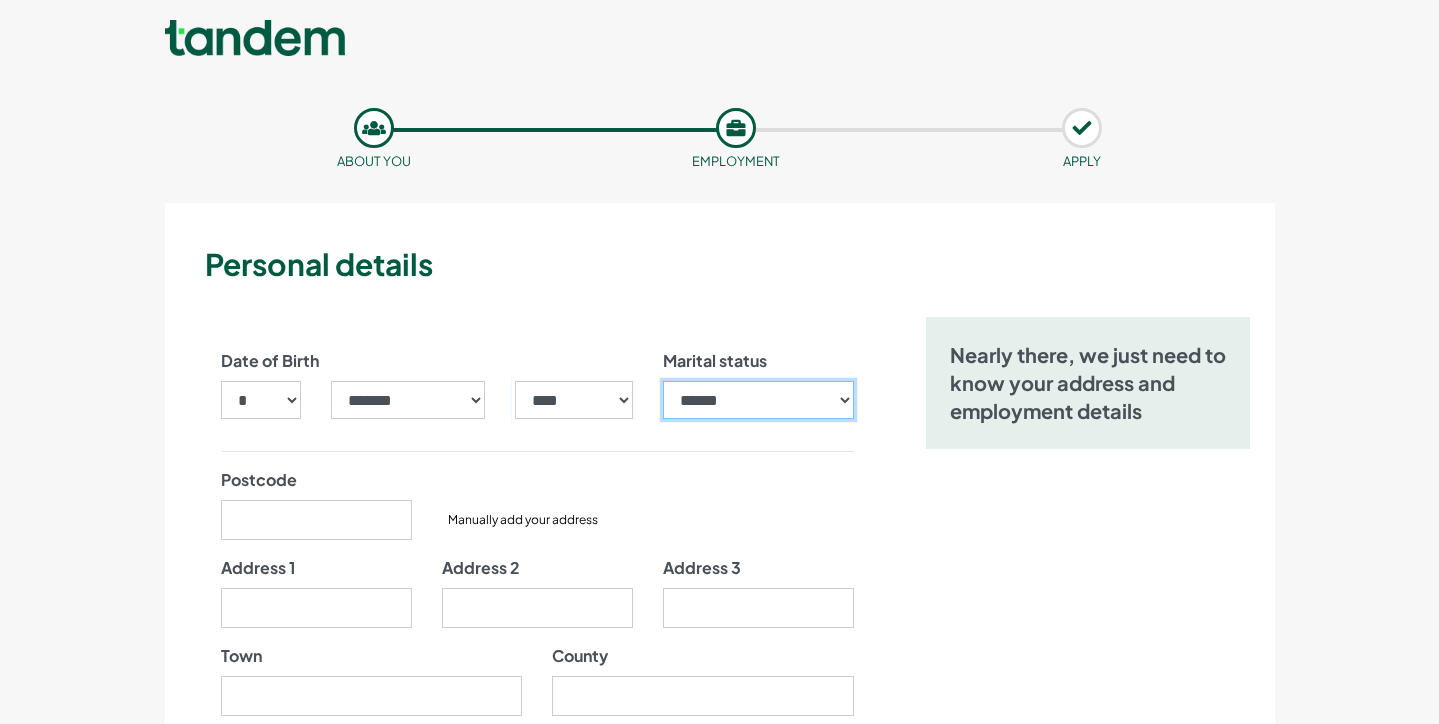 select on "******" 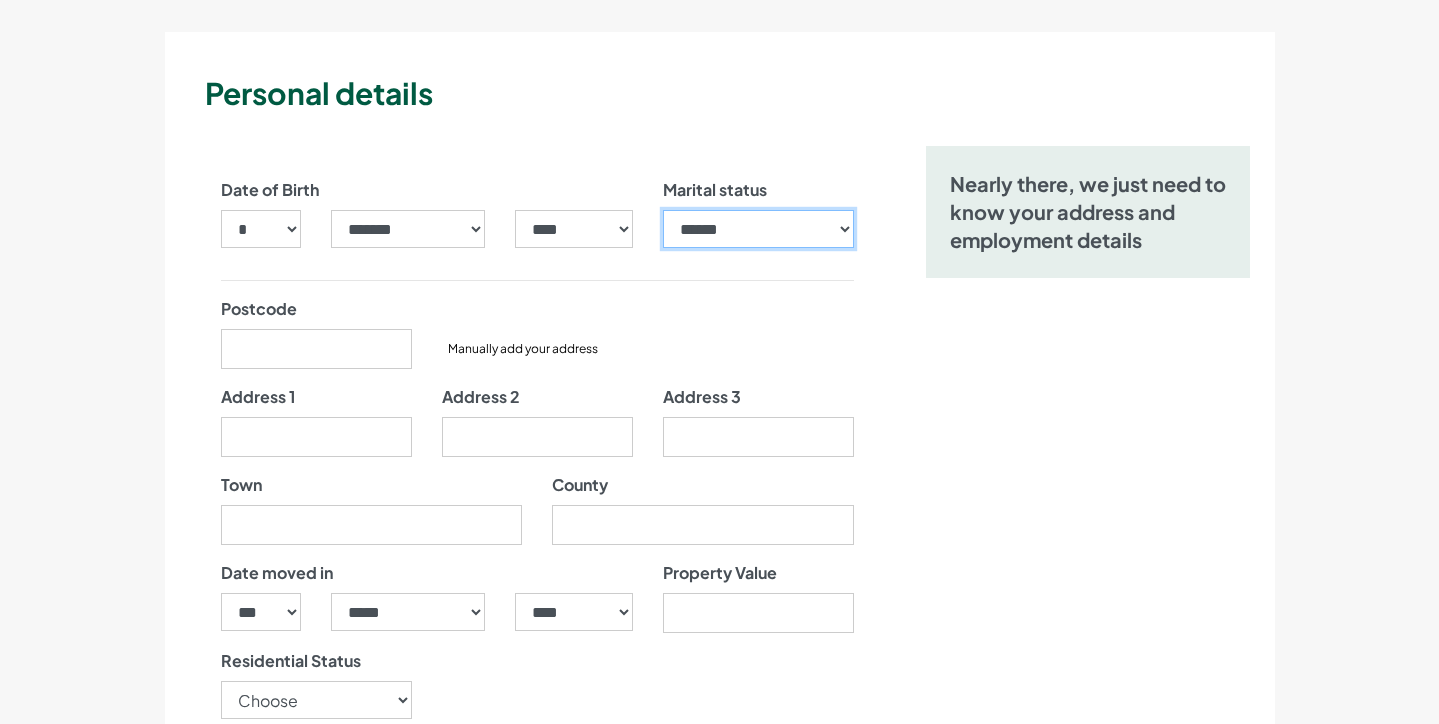 scroll, scrollTop: 174, scrollLeft: 0, axis: vertical 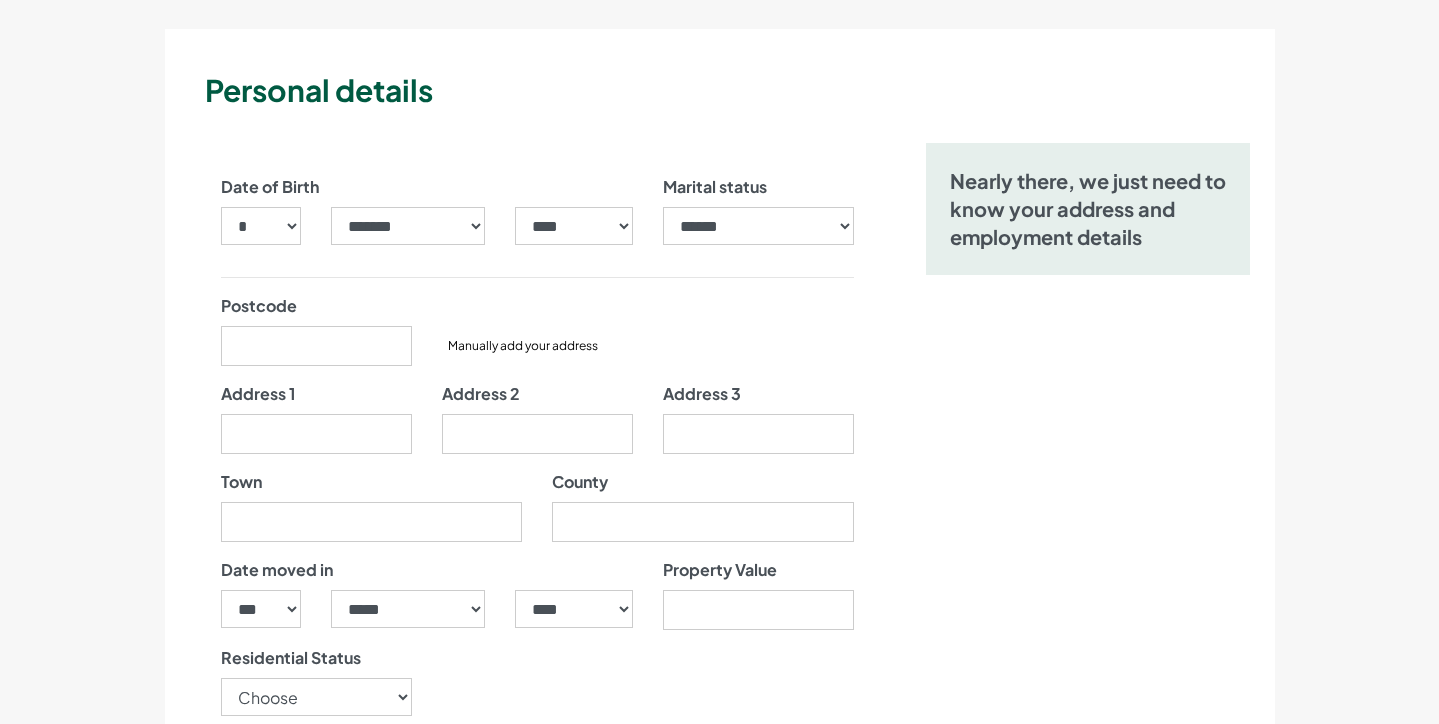 click on "Postcode" at bounding box center (316, 330) 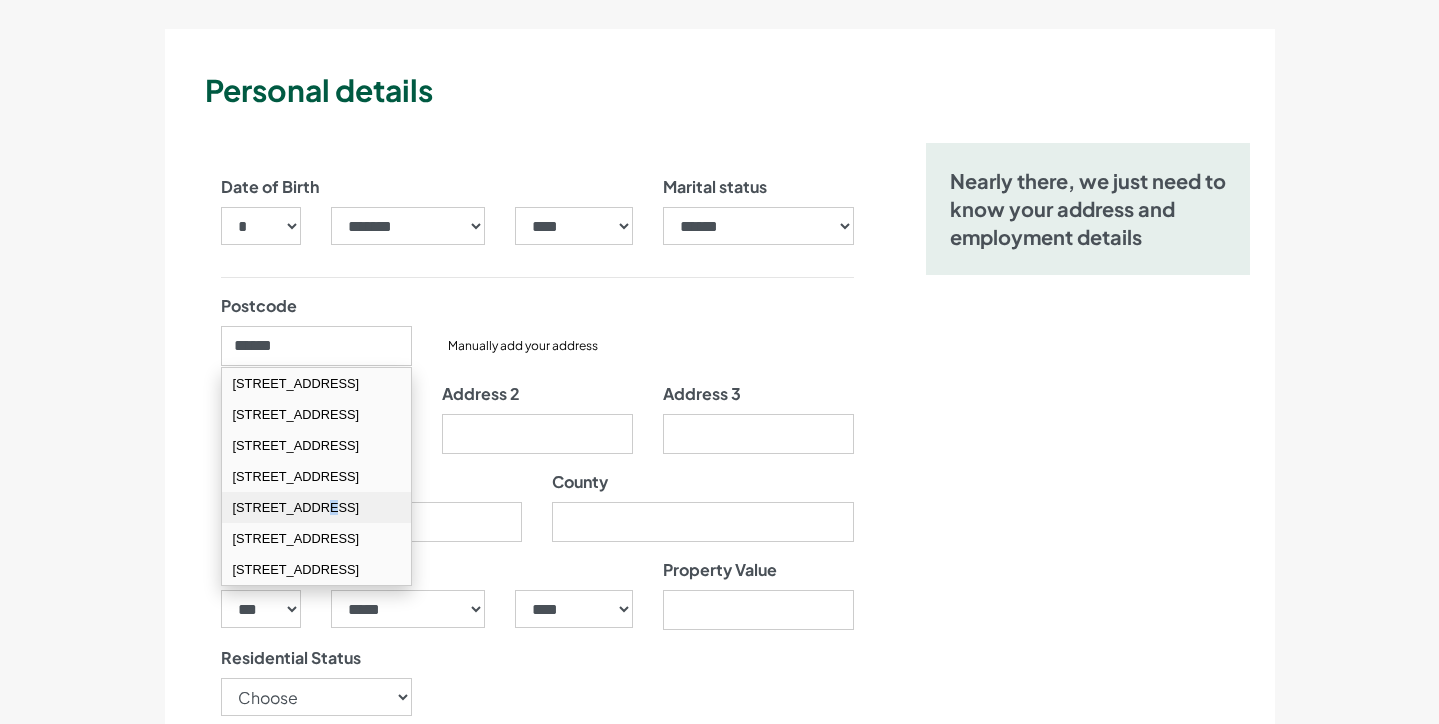 click on "[STREET_ADDRESS]" at bounding box center [316, 507] 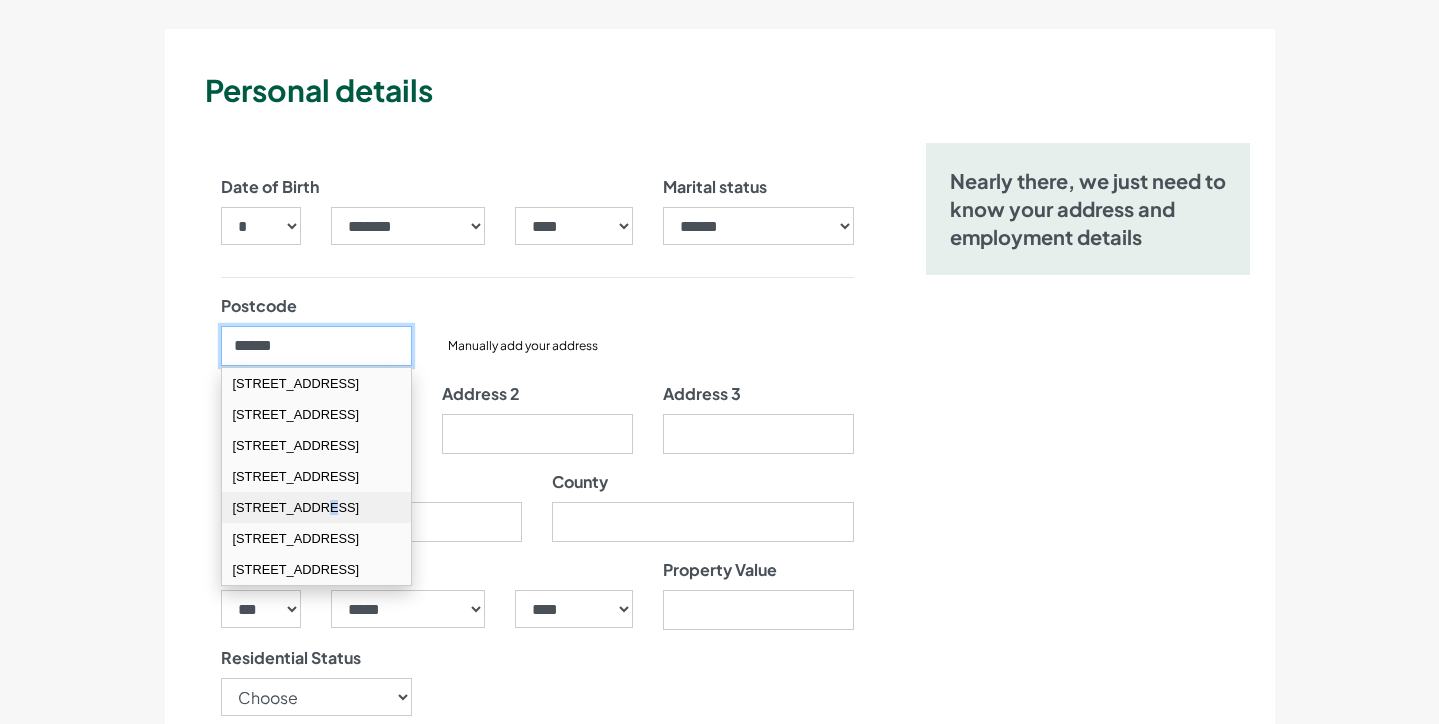 type on "*******" 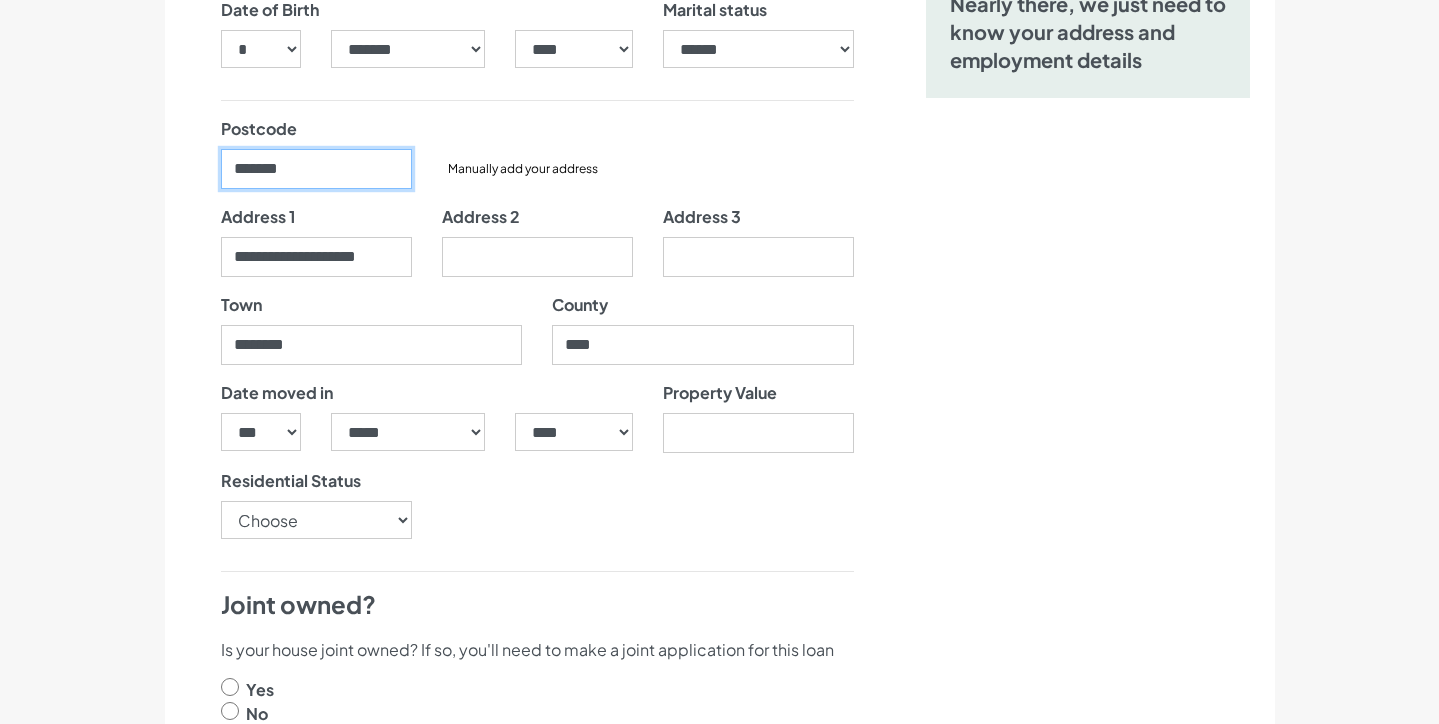 scroll, scrollTop: 414, scrollLeft: 0, axis: vertical 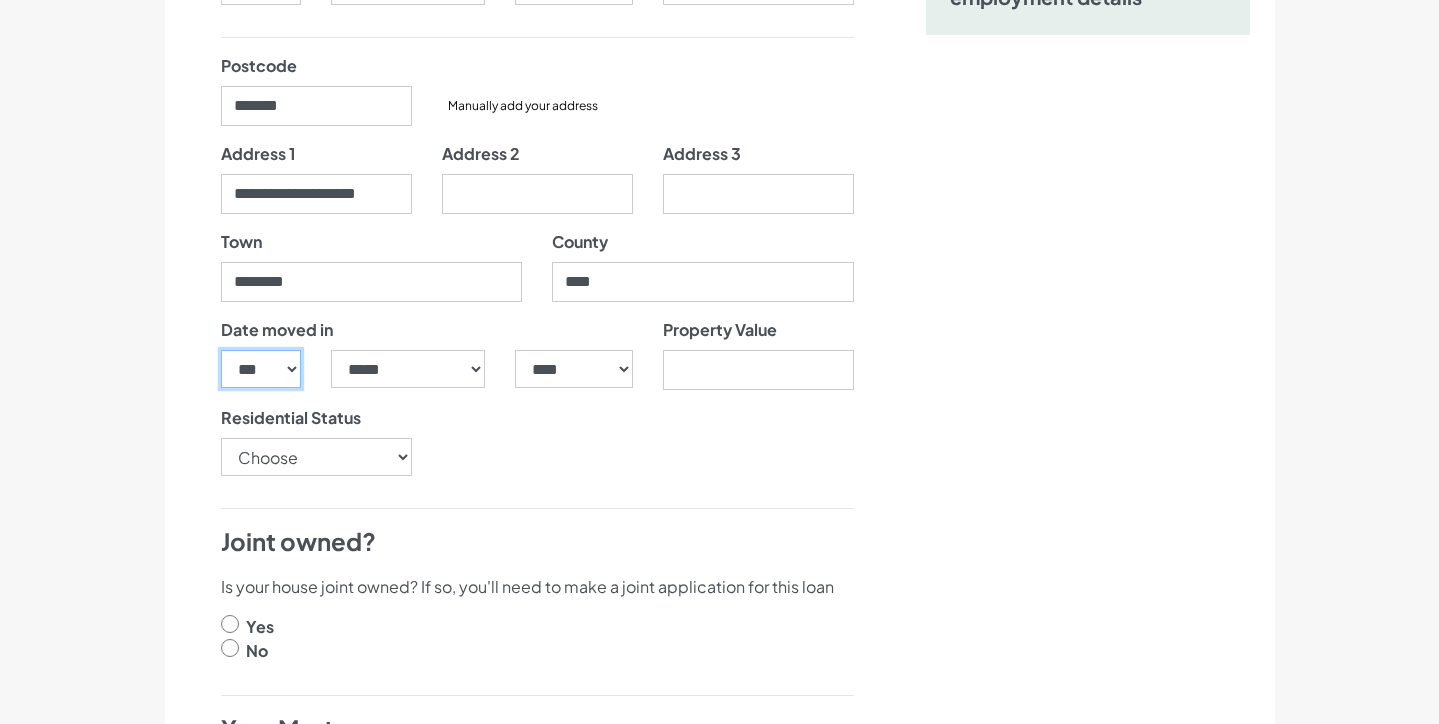 select on "**" 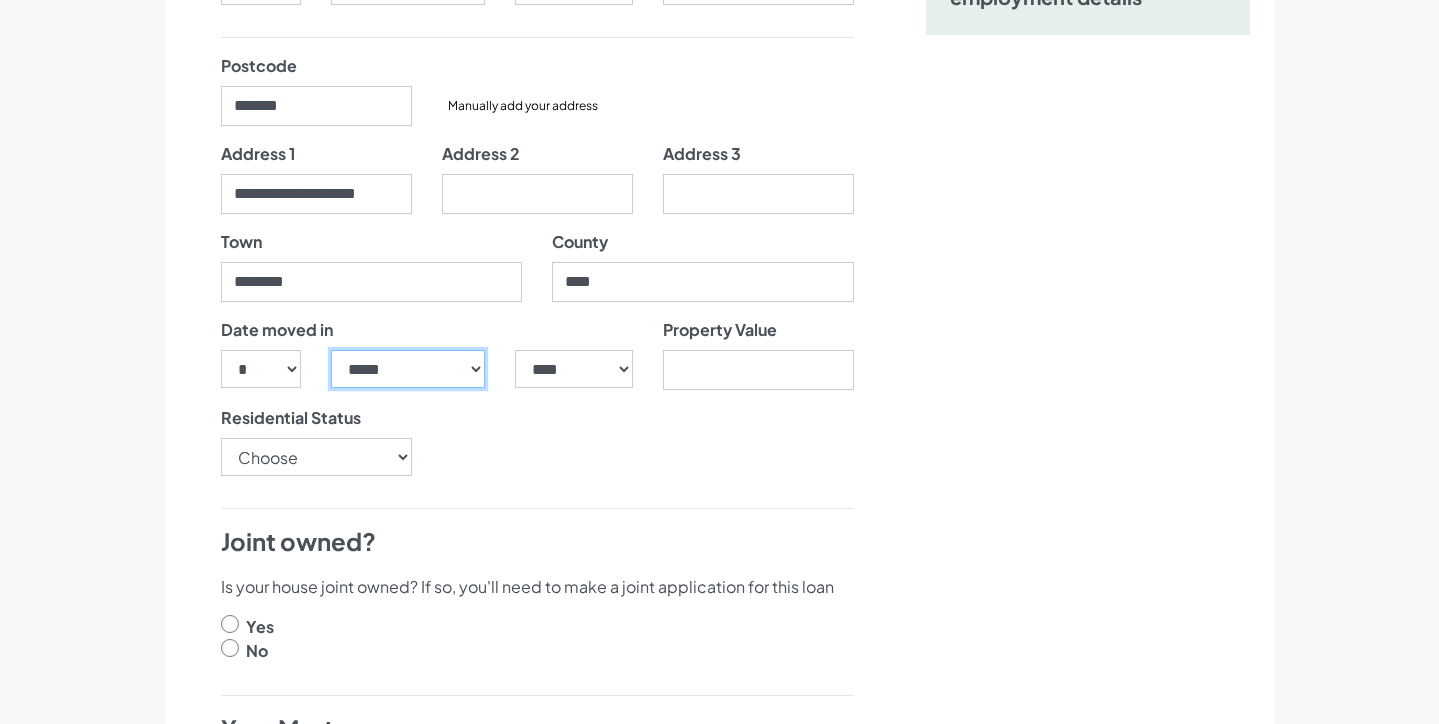 select on "**" 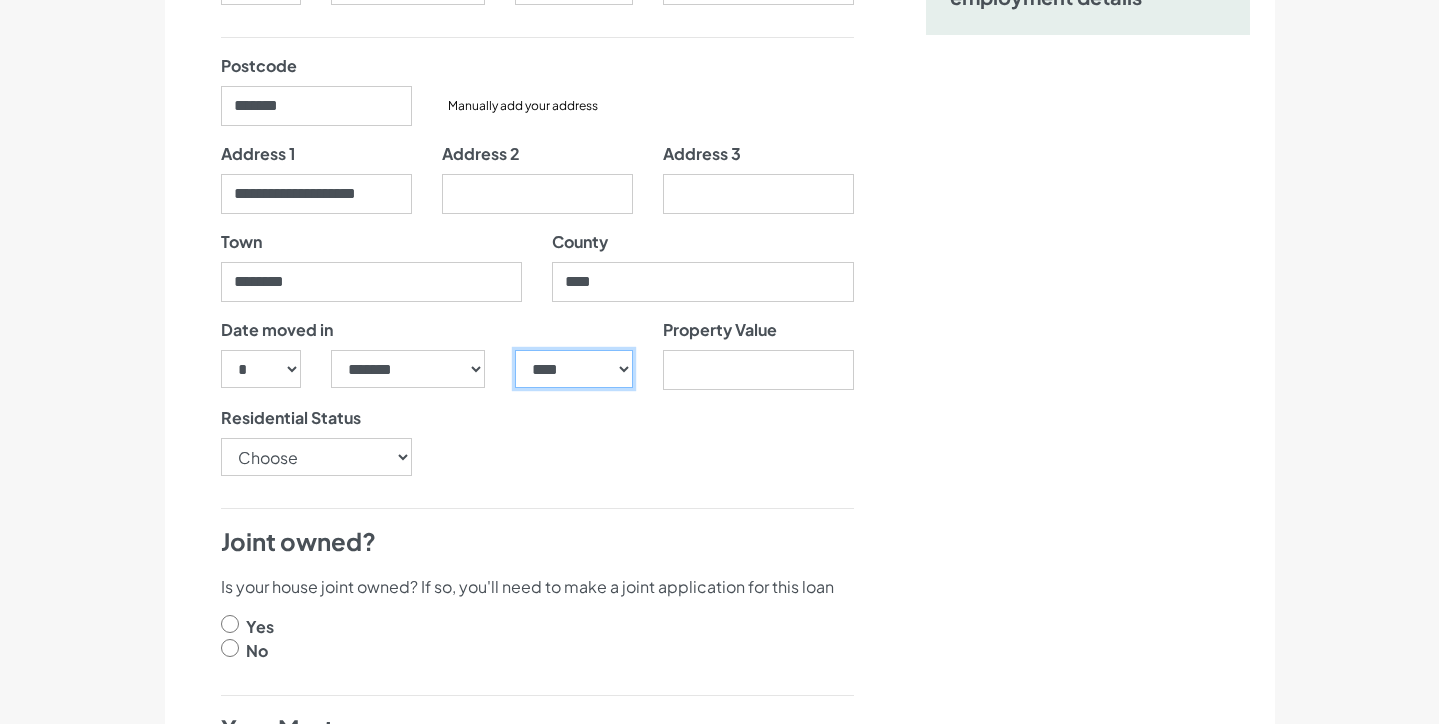 select on "****" 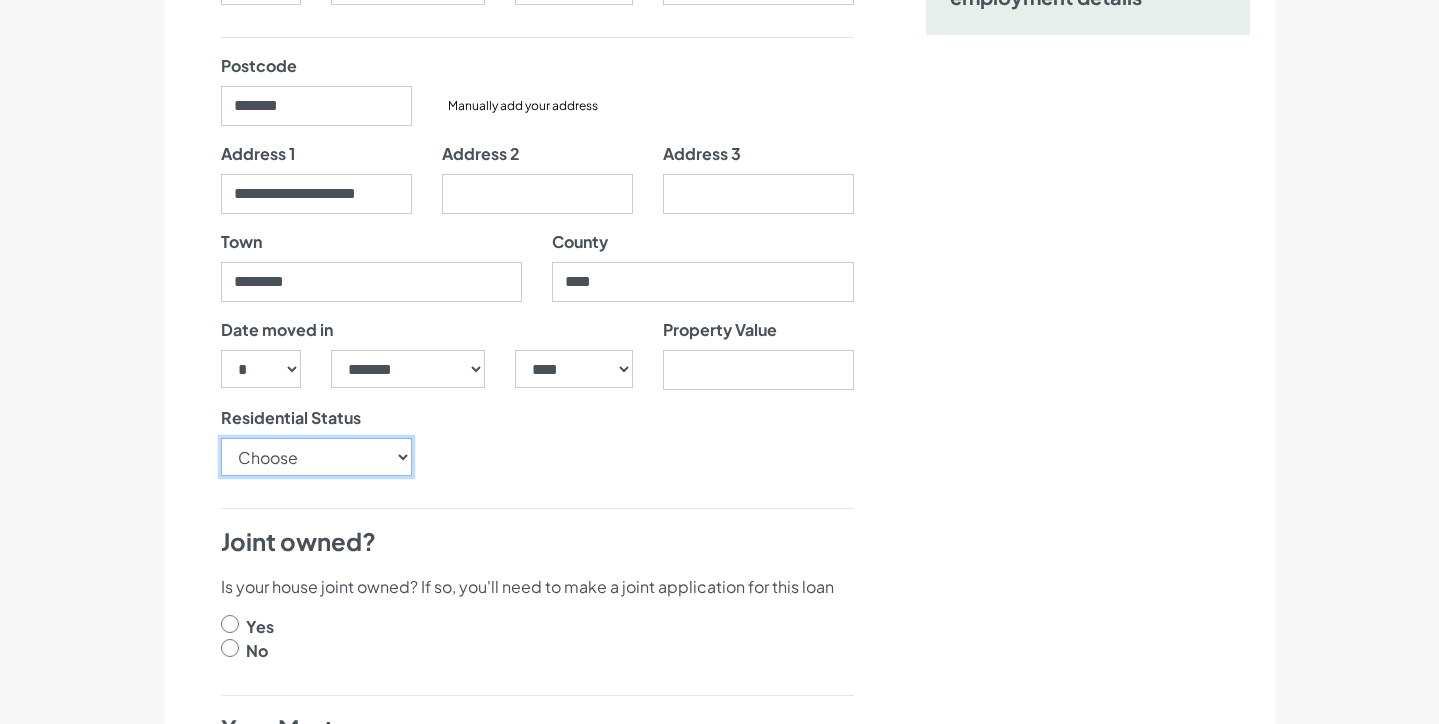 select on "LivingWithParents" 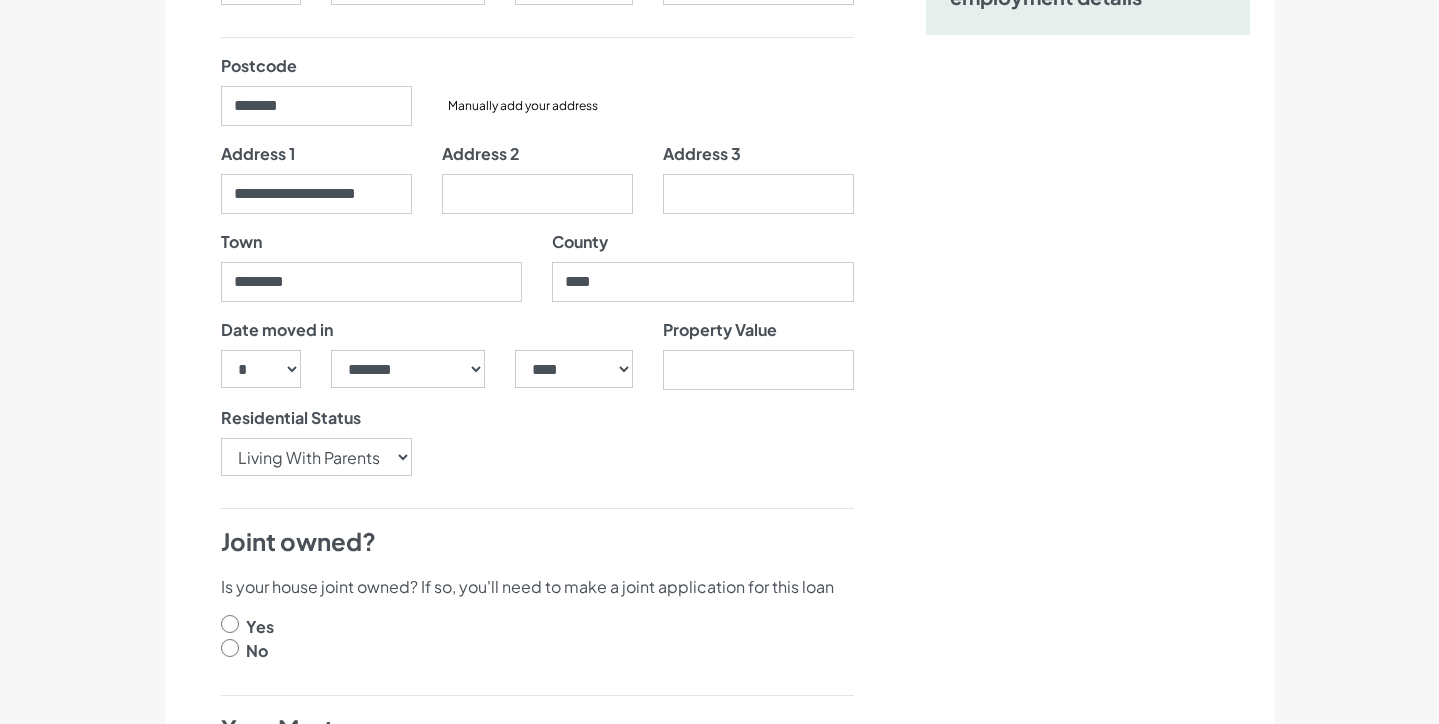 click on "Date moved in
***
* * * * * * * * * ** ** ** ** ** ** ** ** ** ** ** ** ** ** ** ** ** ** ** ** ** **
*****
*******
********
*****
*****
***
****
****
******
********* ******* ******** ****" at bounding box center [537, 405] 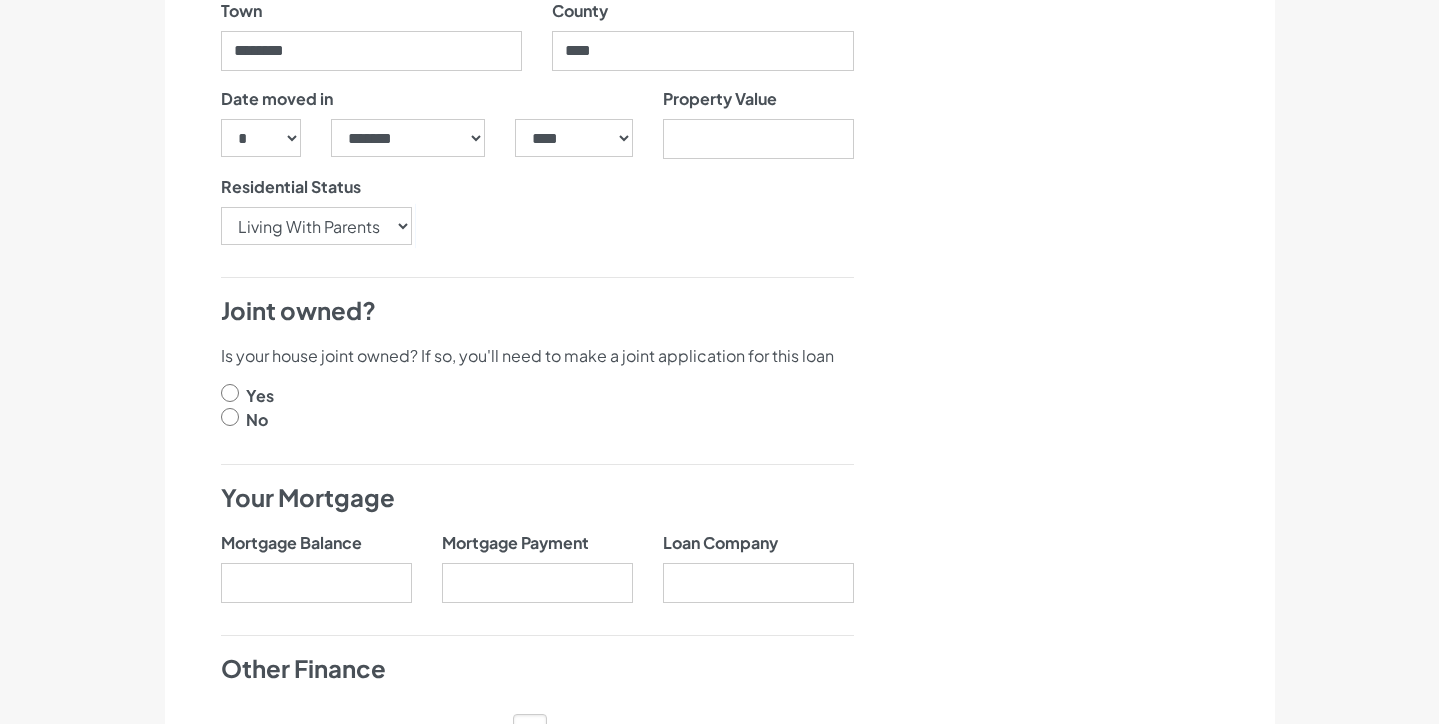 scroll, scrollTop: 646, scrollLeft: 0, axis: vertical 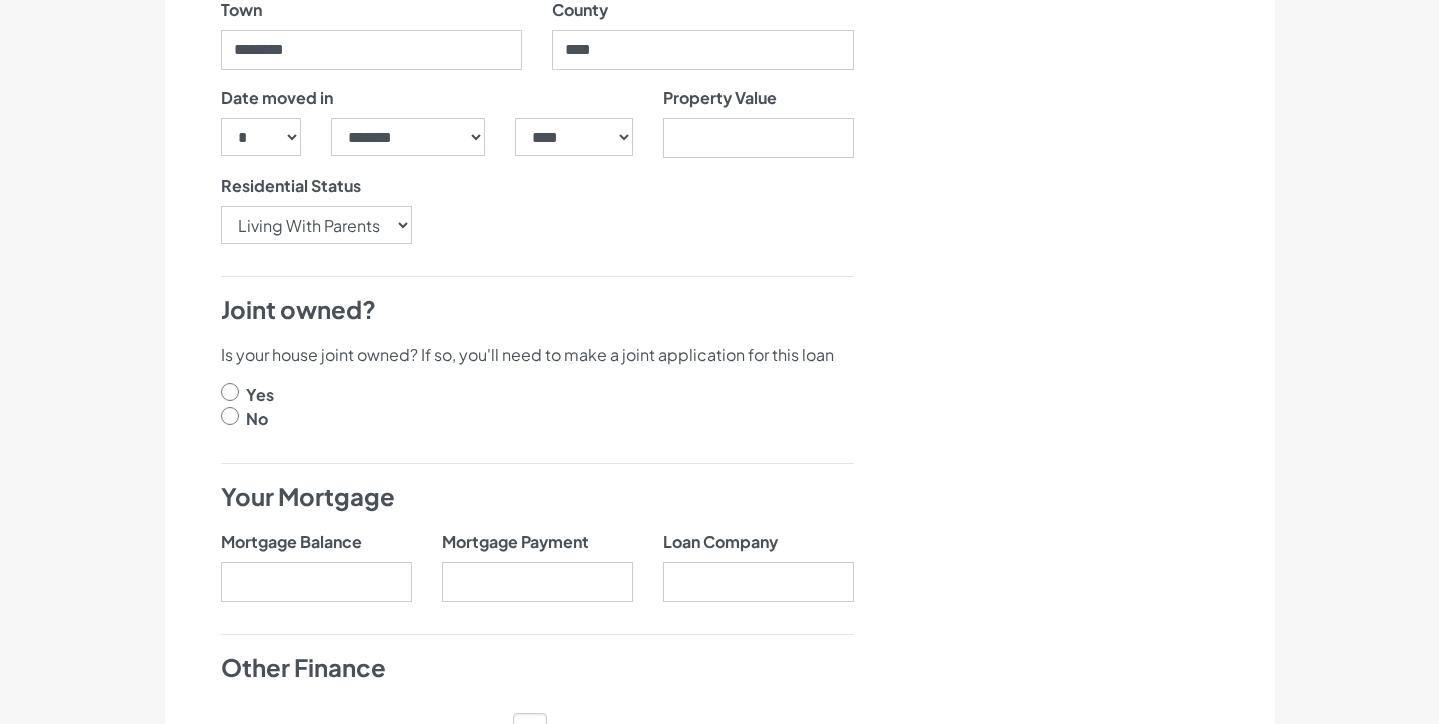 click on "No" at bounding box center (257, 419) 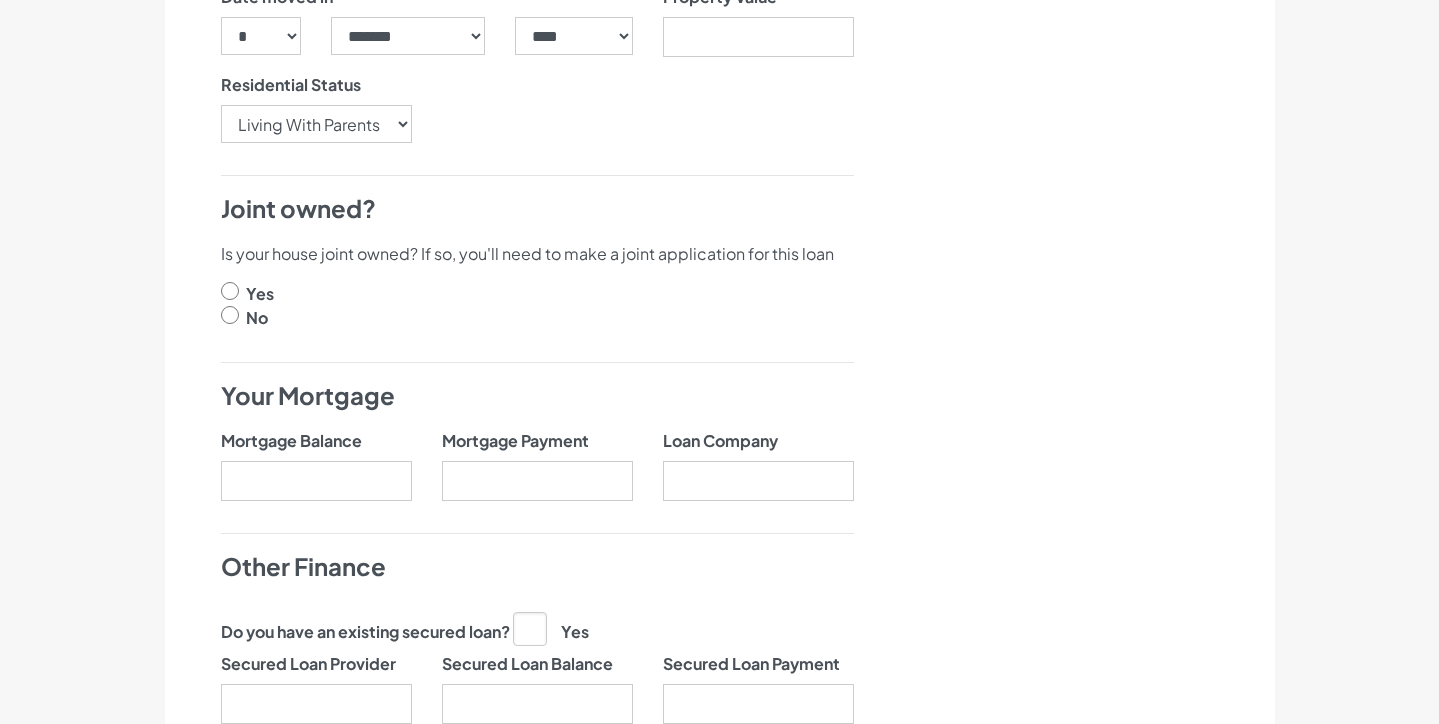 scroll, scrollTop: 760, scrollLeft: 0, axis: vertical 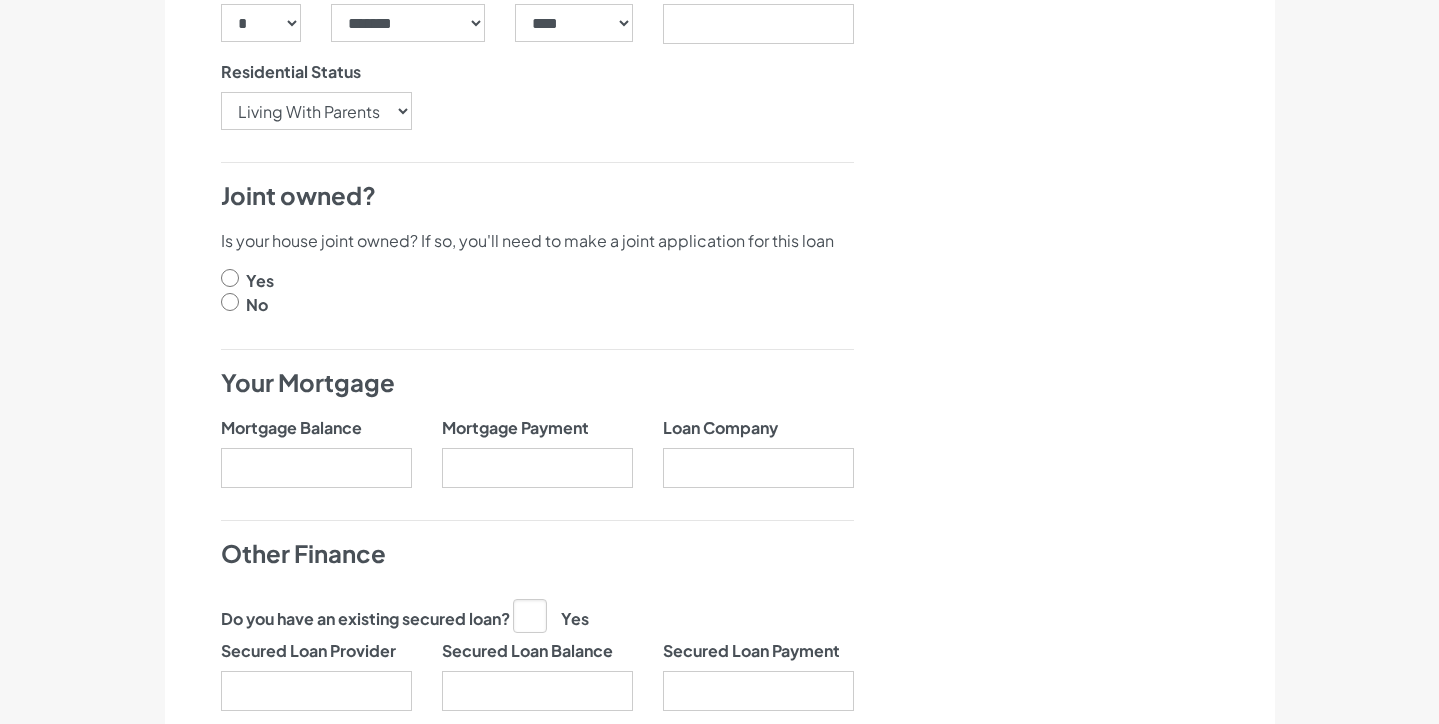 click at bounding box center (230, 302) 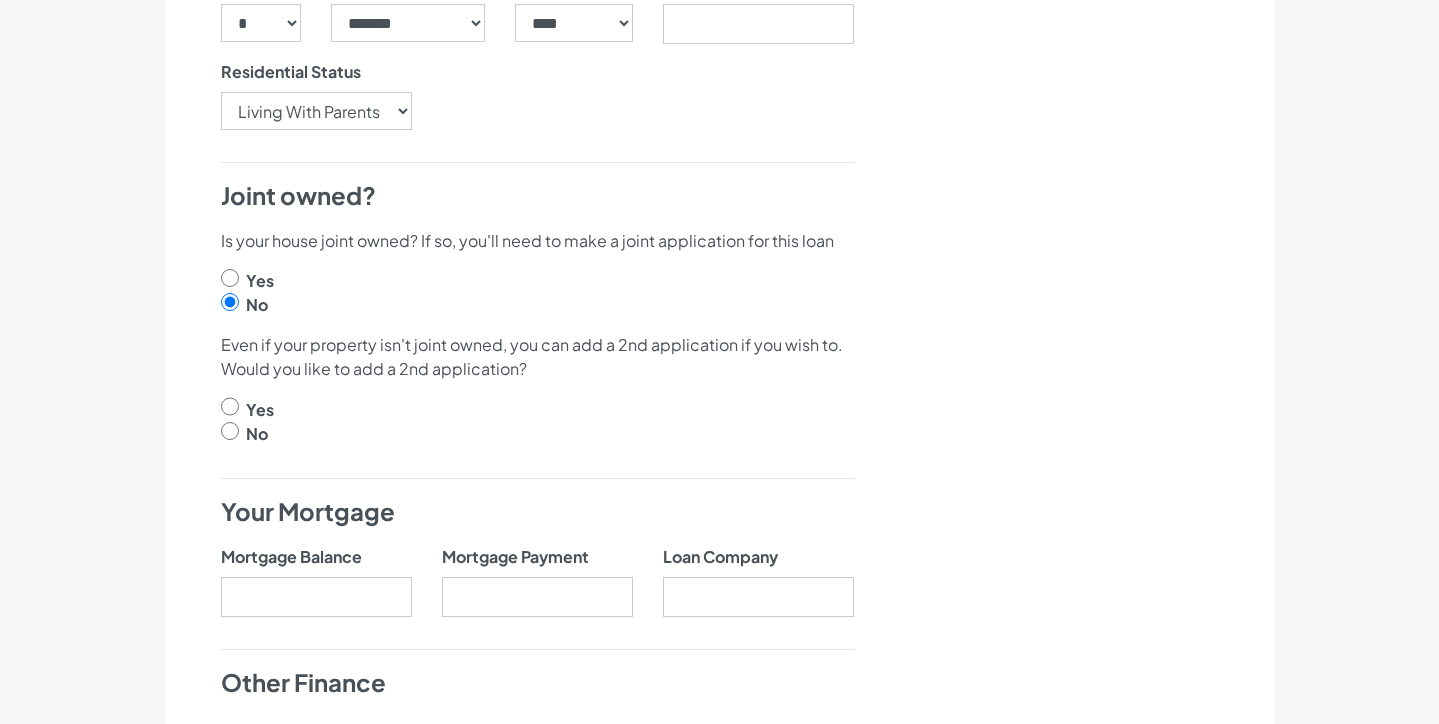 click at bounding box center (230, 406) 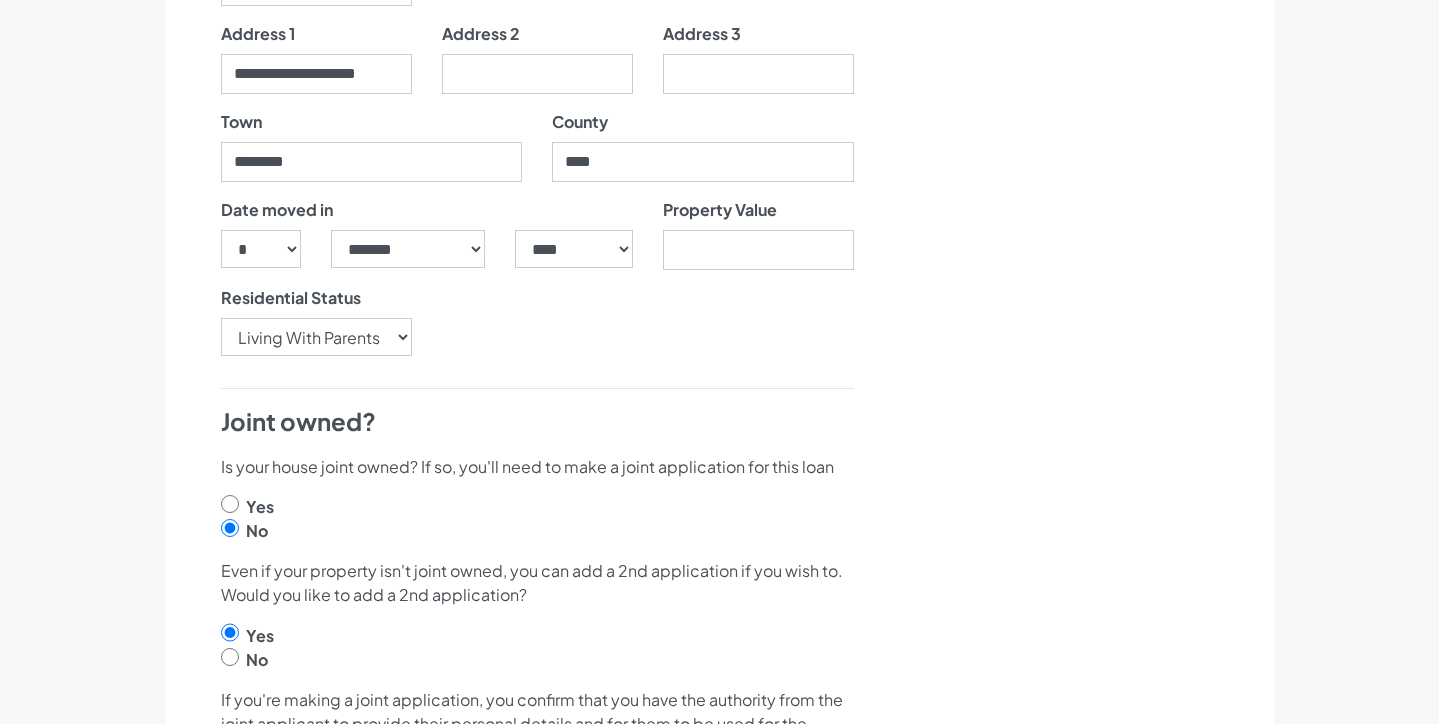 scroll, scrollTop: 529, scrollLeft: 0, axis: vertical 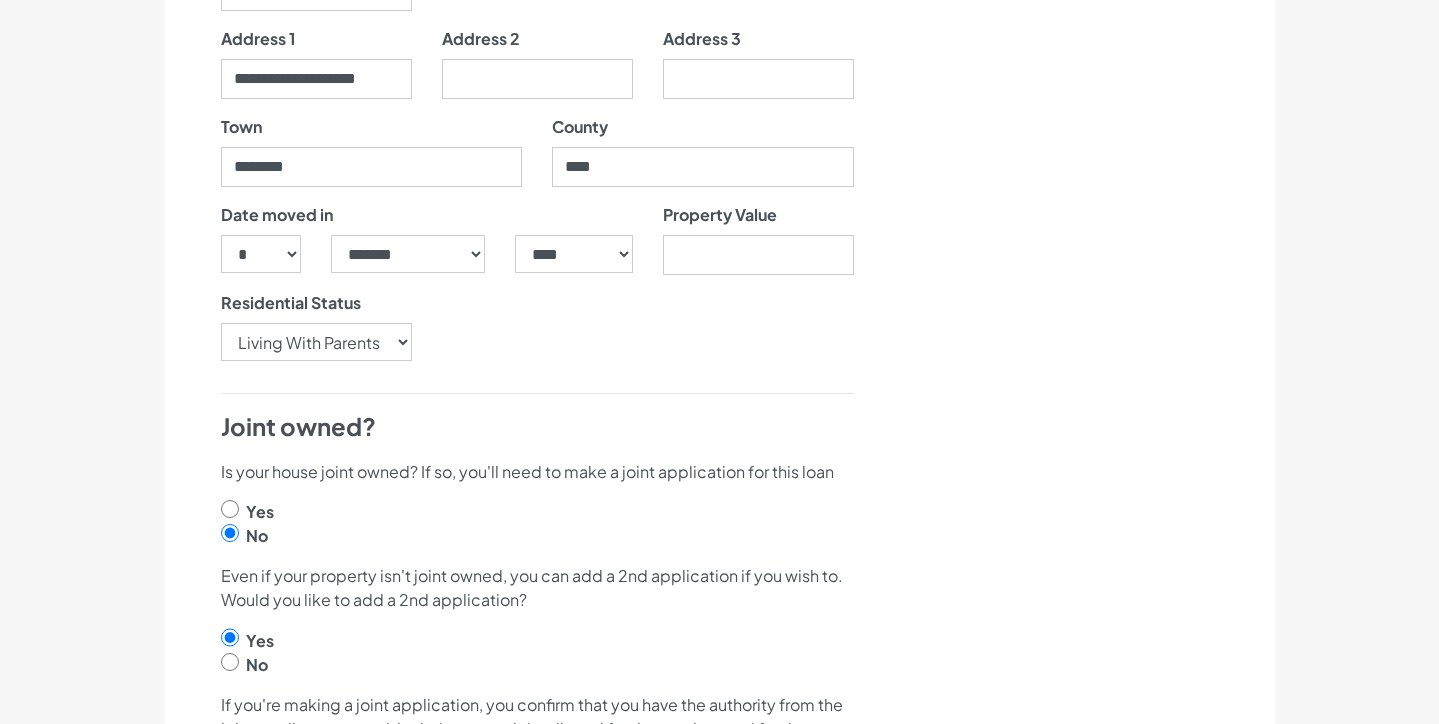click at bounding box center (230, 662) 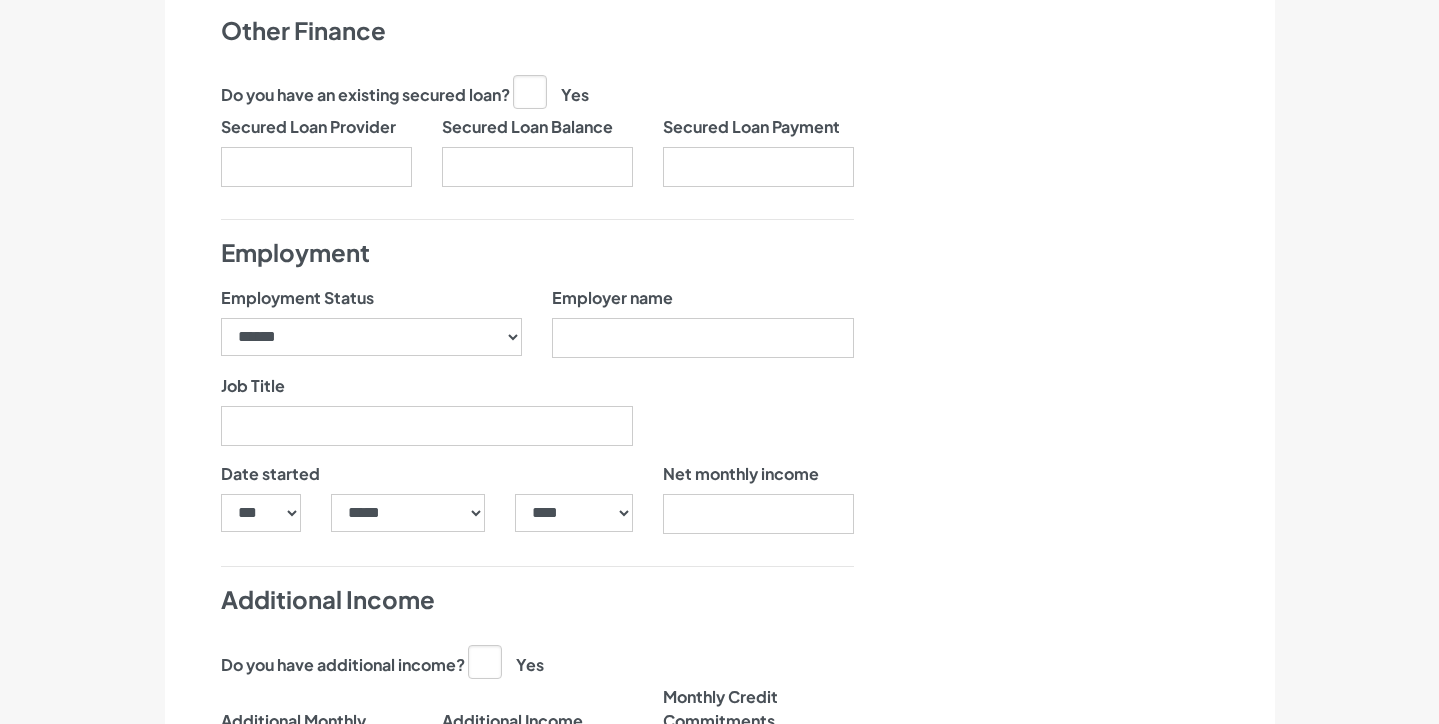 scroll, scrollTop: 1445, scrollLeft: 0, axis: vertical 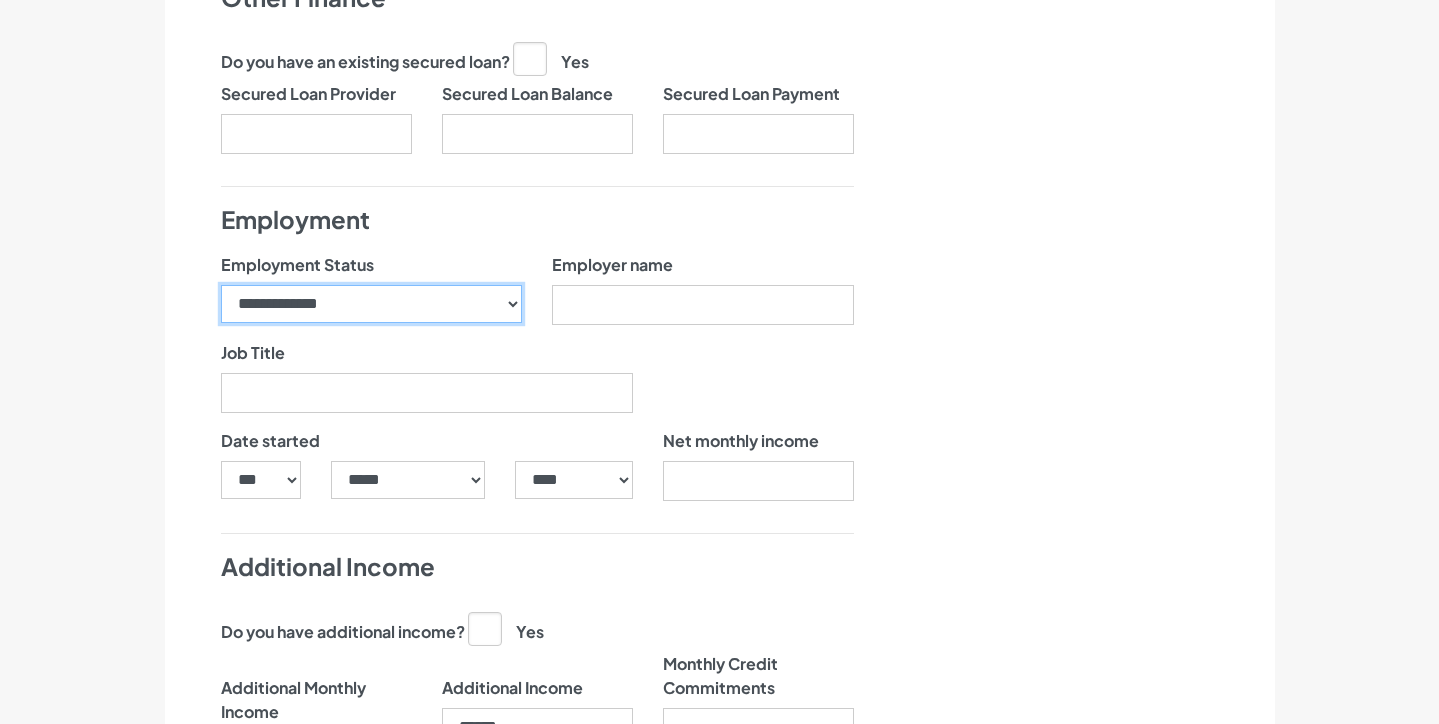 select on "********" 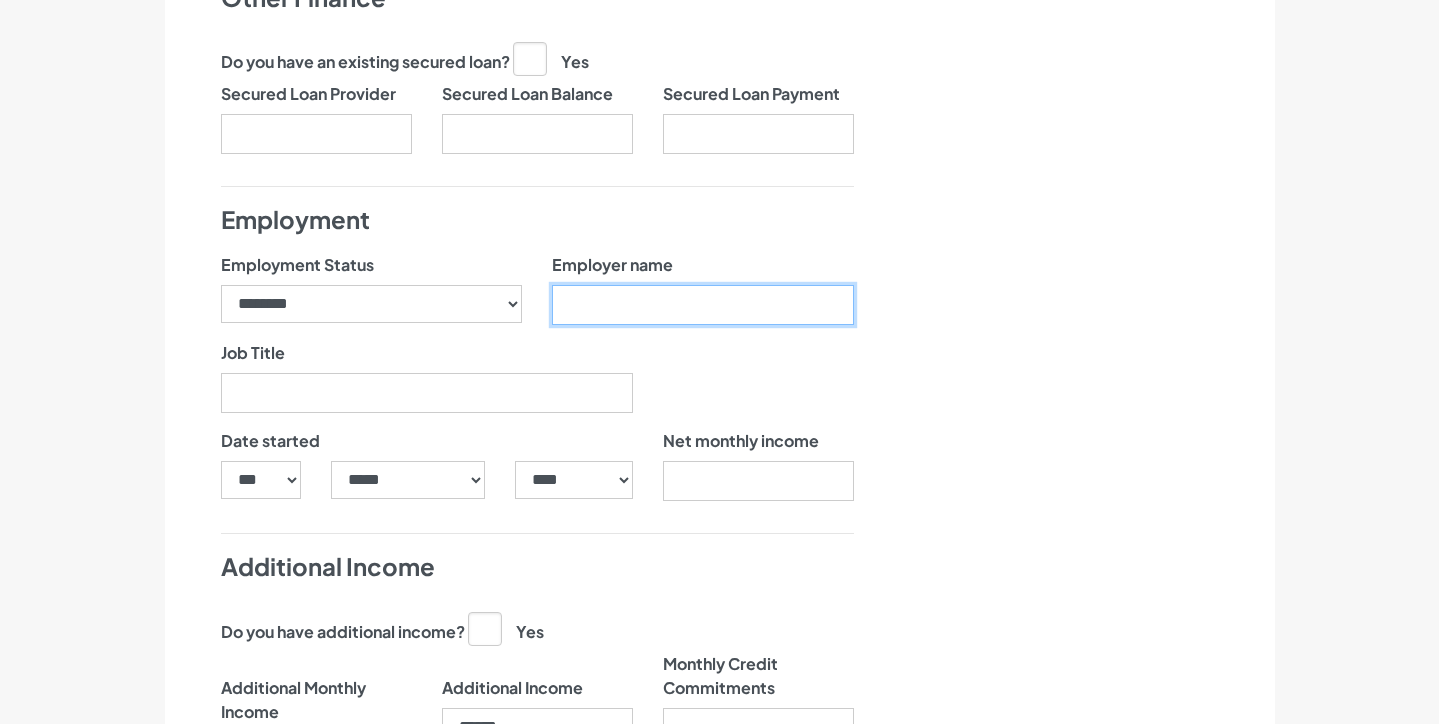 type on "*" 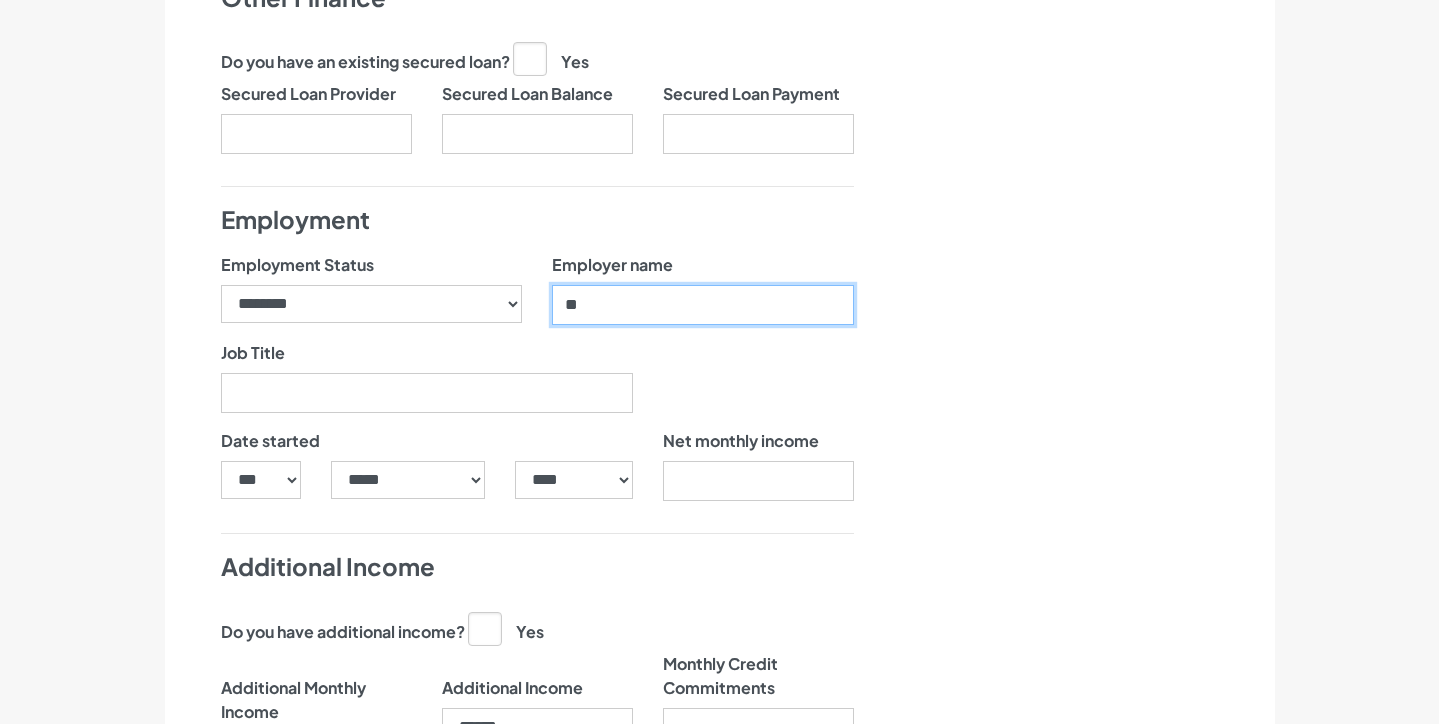 type on "*" 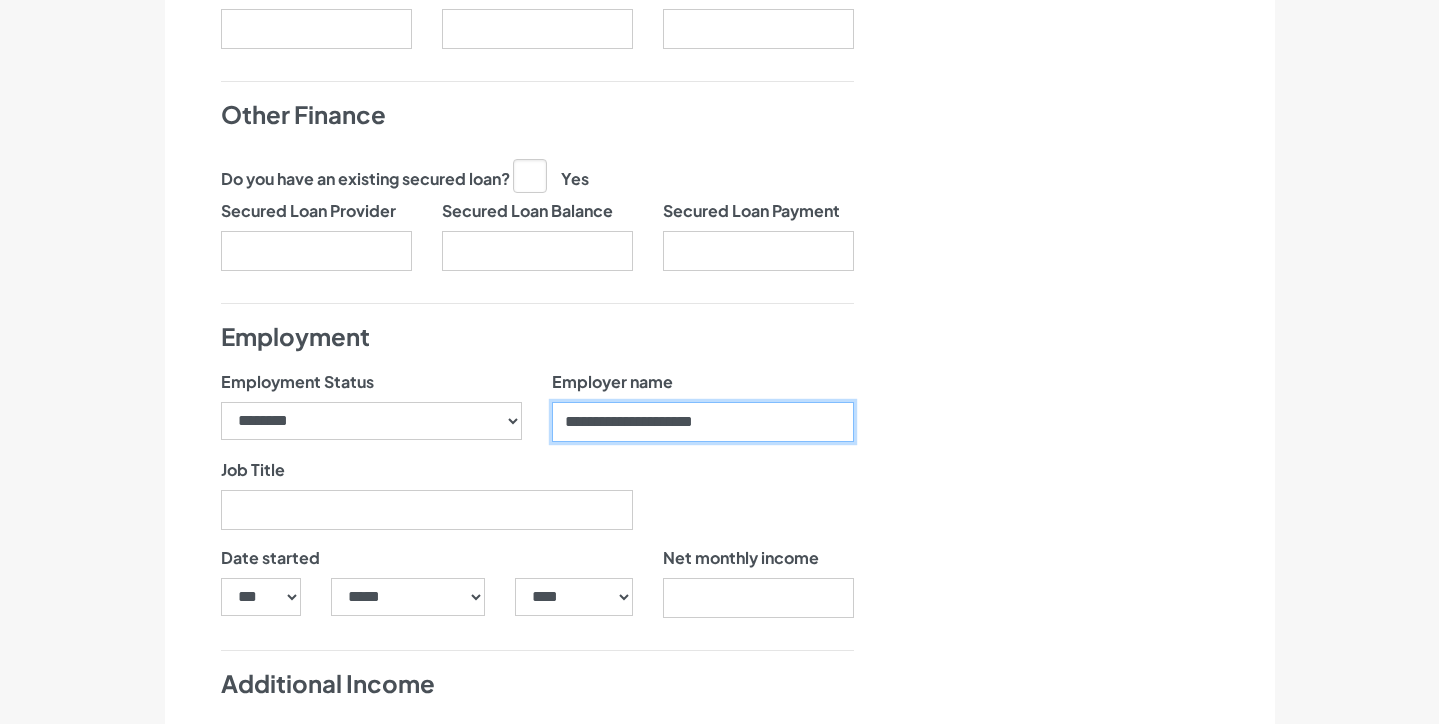 scroll, scrollTop: 1327, scrollLeft: 0, axis: vertical 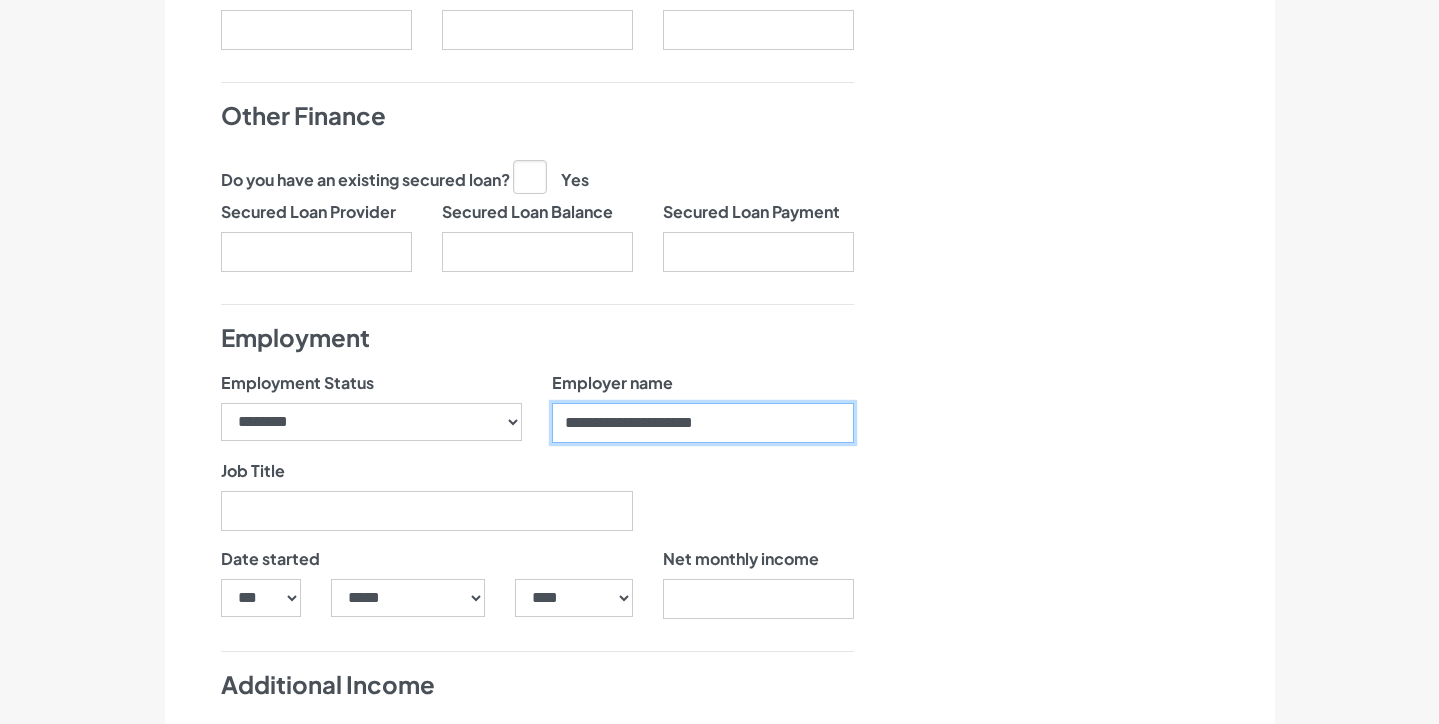 type on "**********" 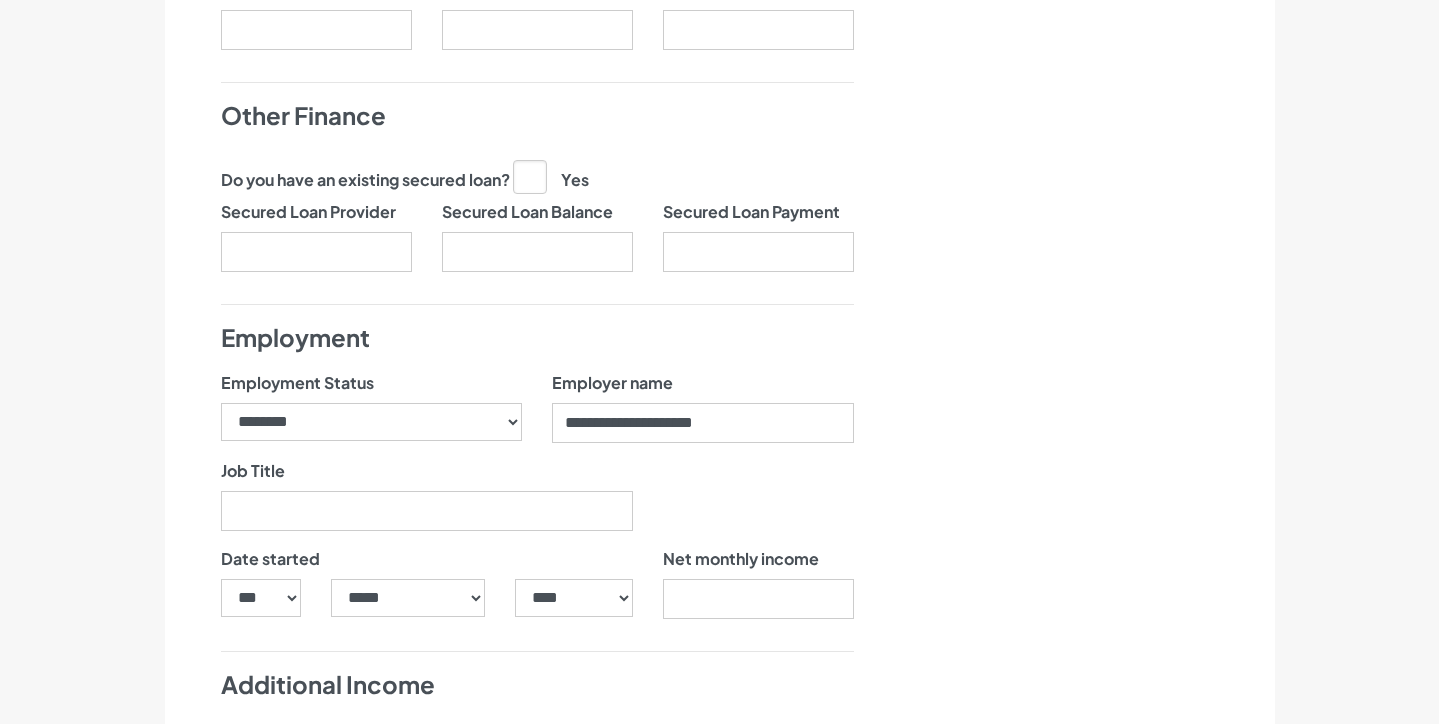 click on "Yes" at bounding box center (551, 176) 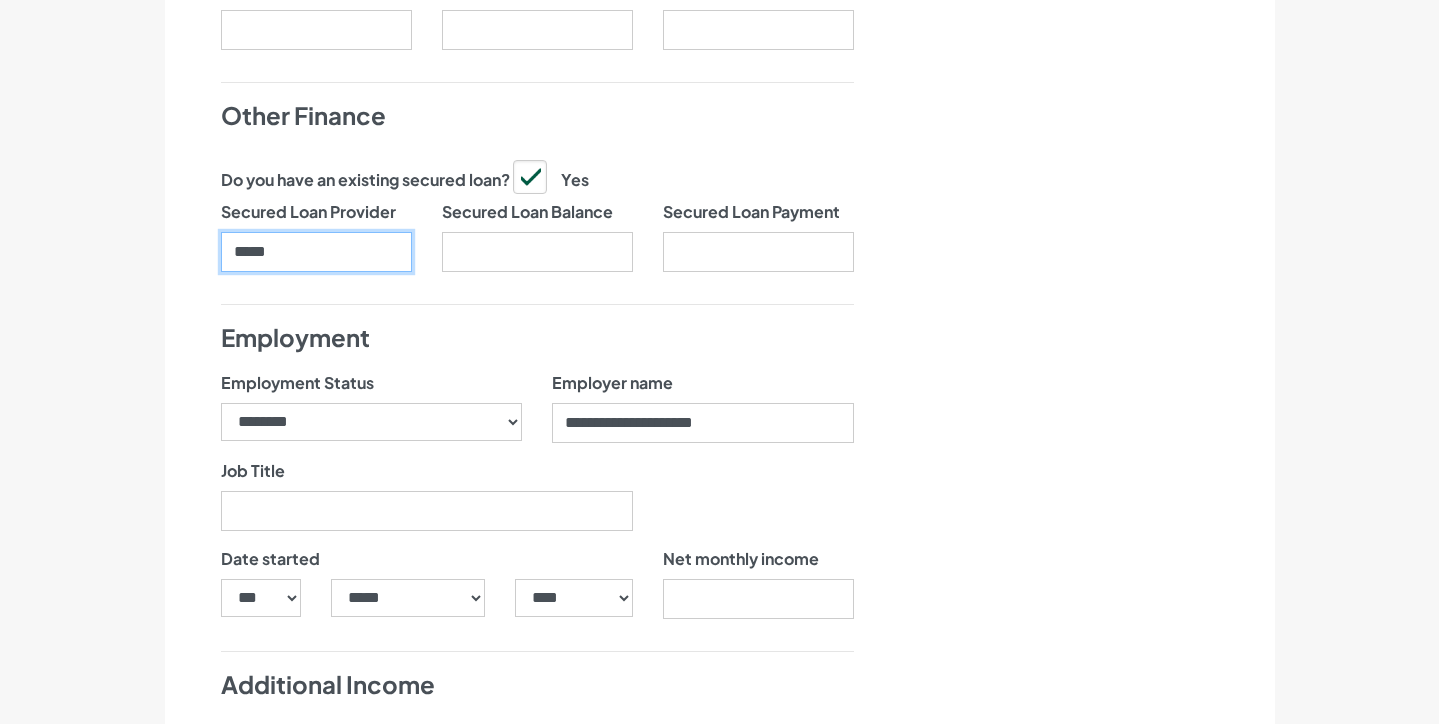 type on "*****" 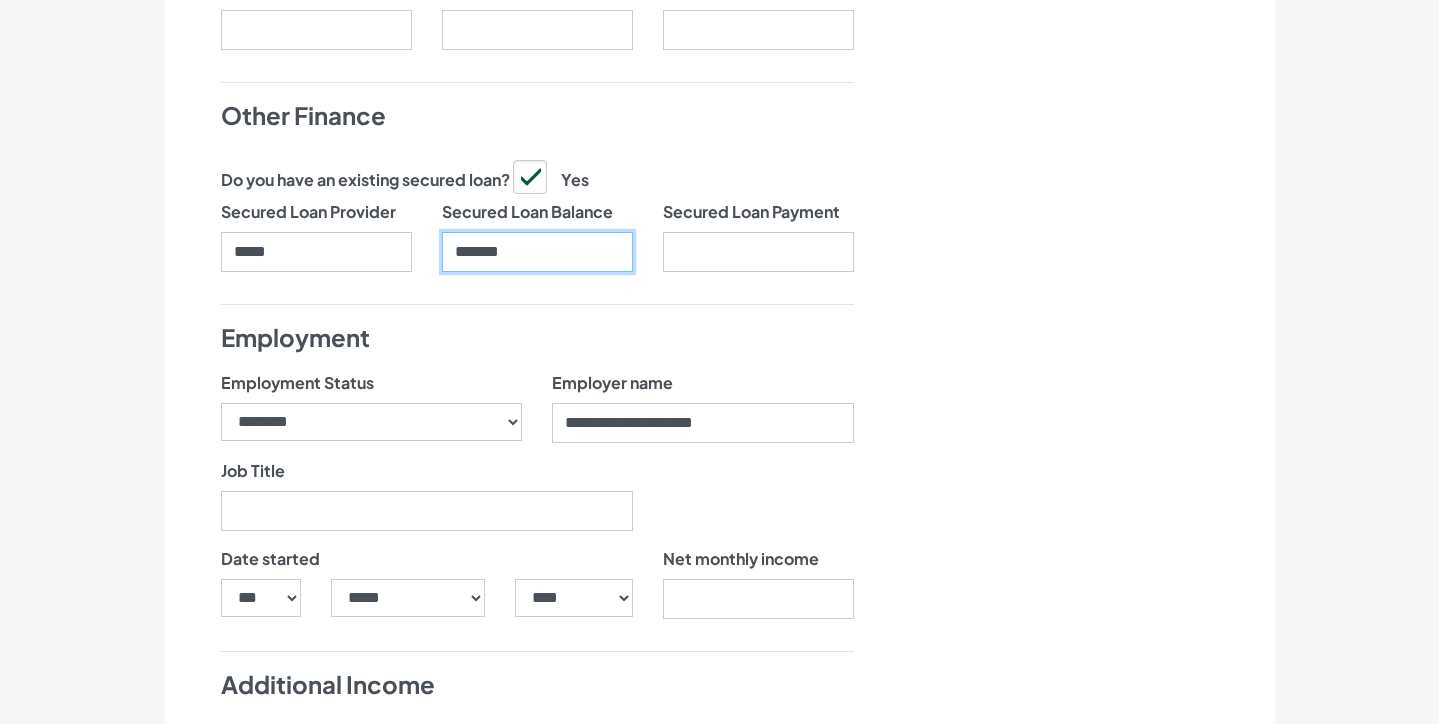 type on "*******" 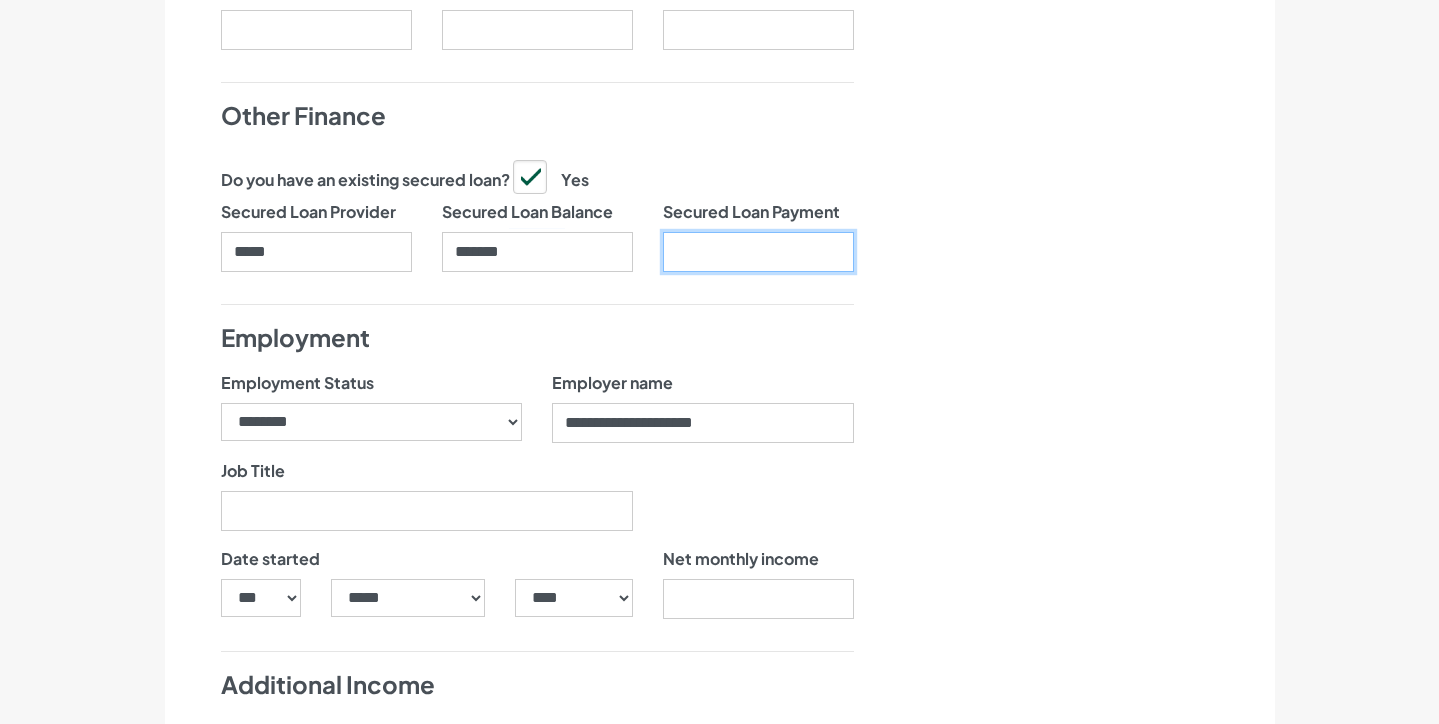 click on "Secured Loan Payment" at bounding box center [758, 252] 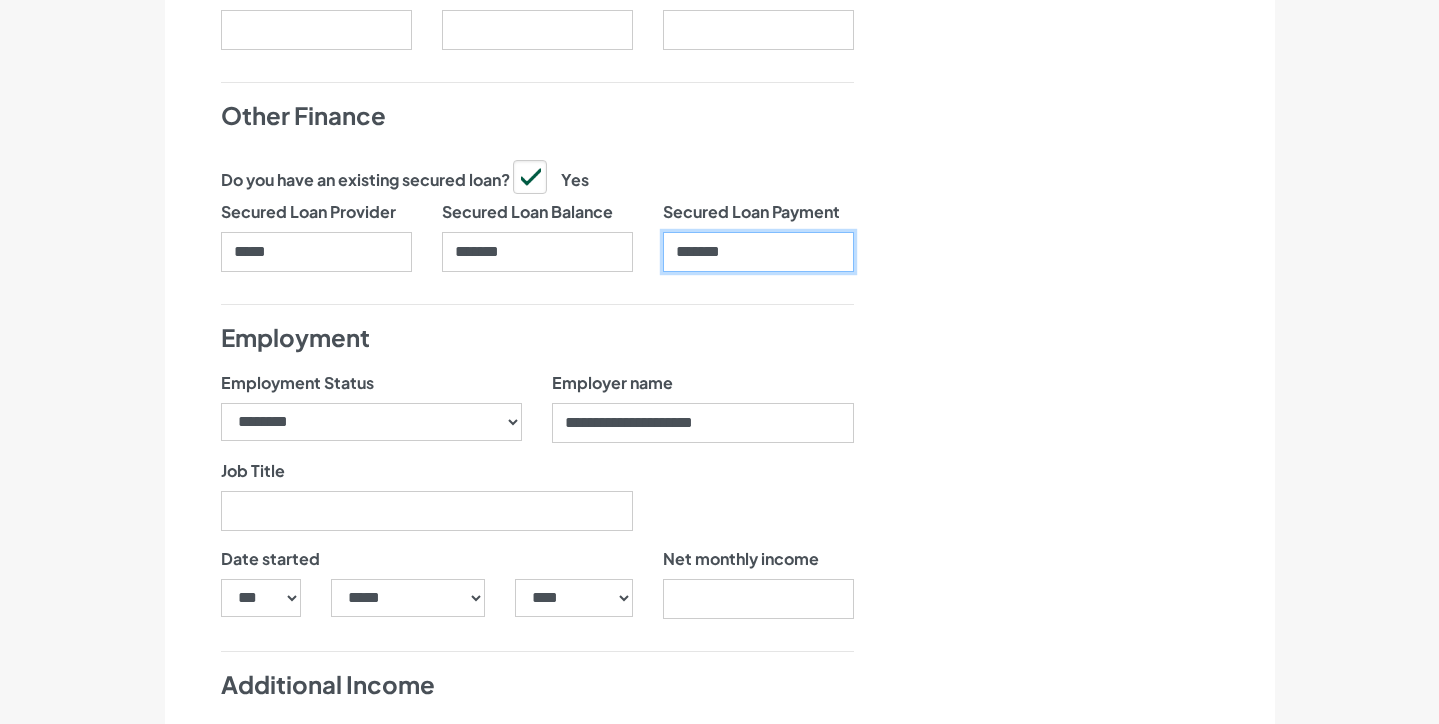 type on "*******" 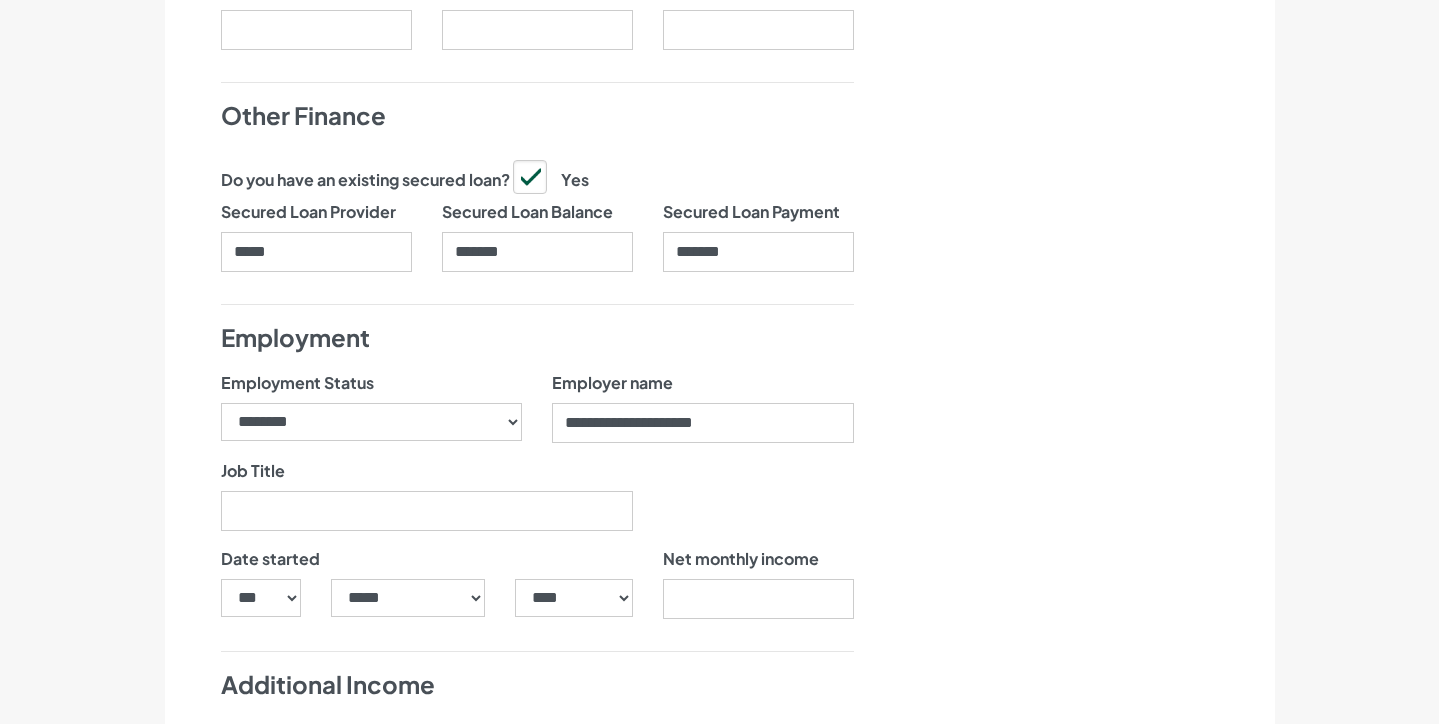 click on "Nearly there, we just need to know your address and employment details" at bounding box center (1088, 55) 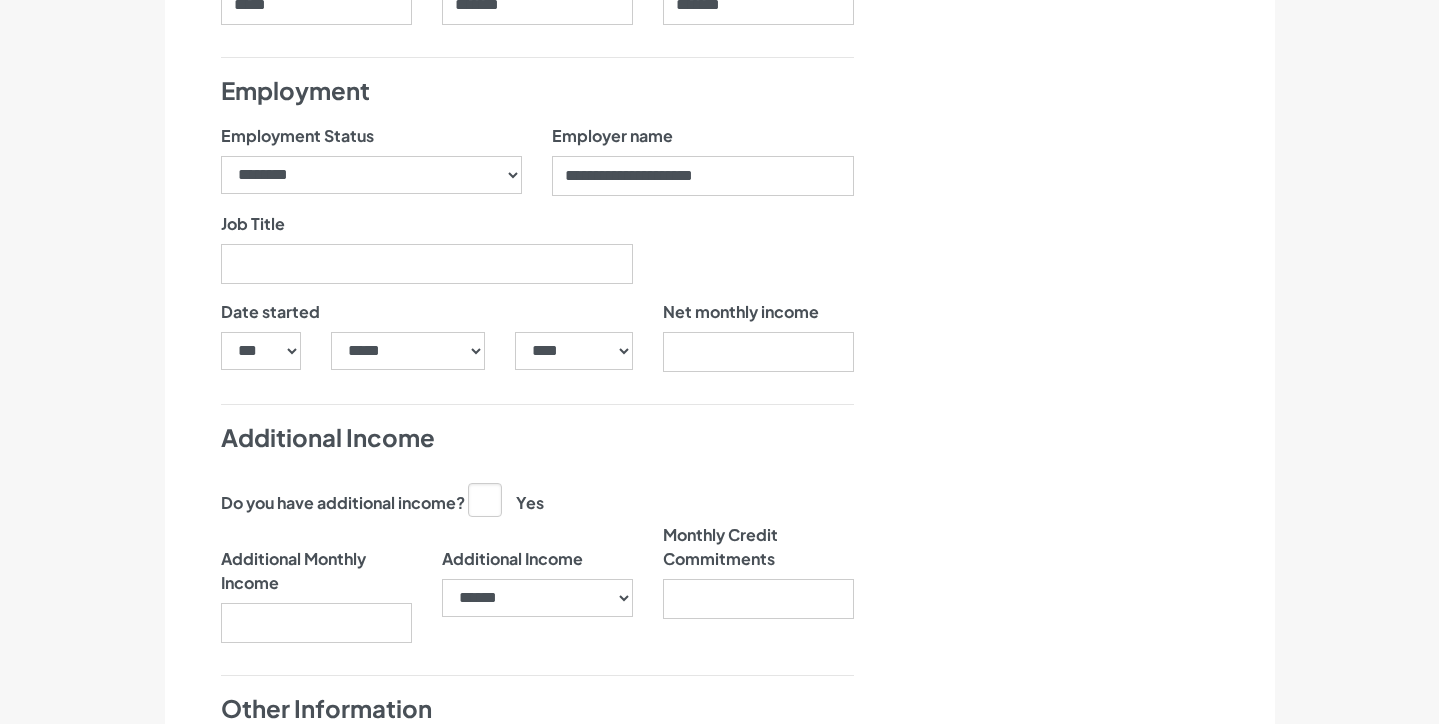 scroll, scrollTop: 1578, scrollLeft: 0, axis: vertical 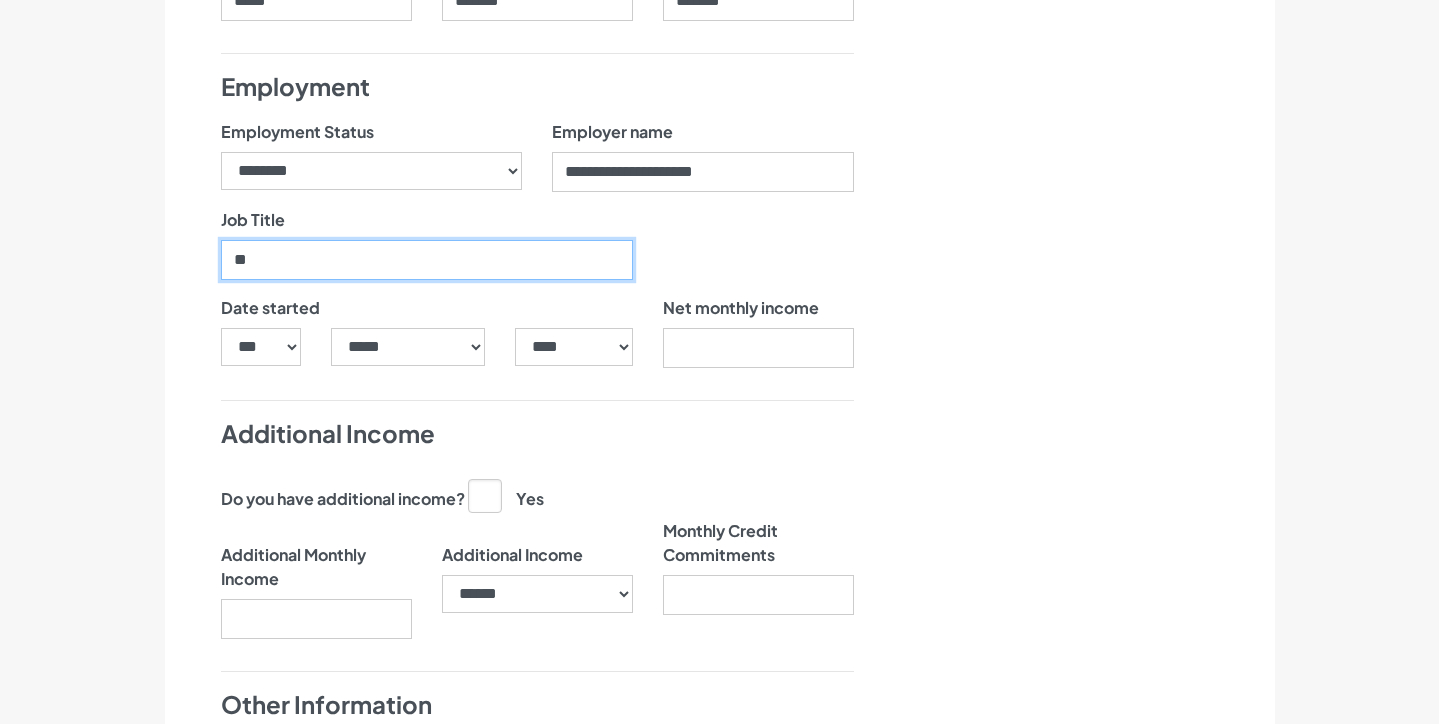 type on "*" 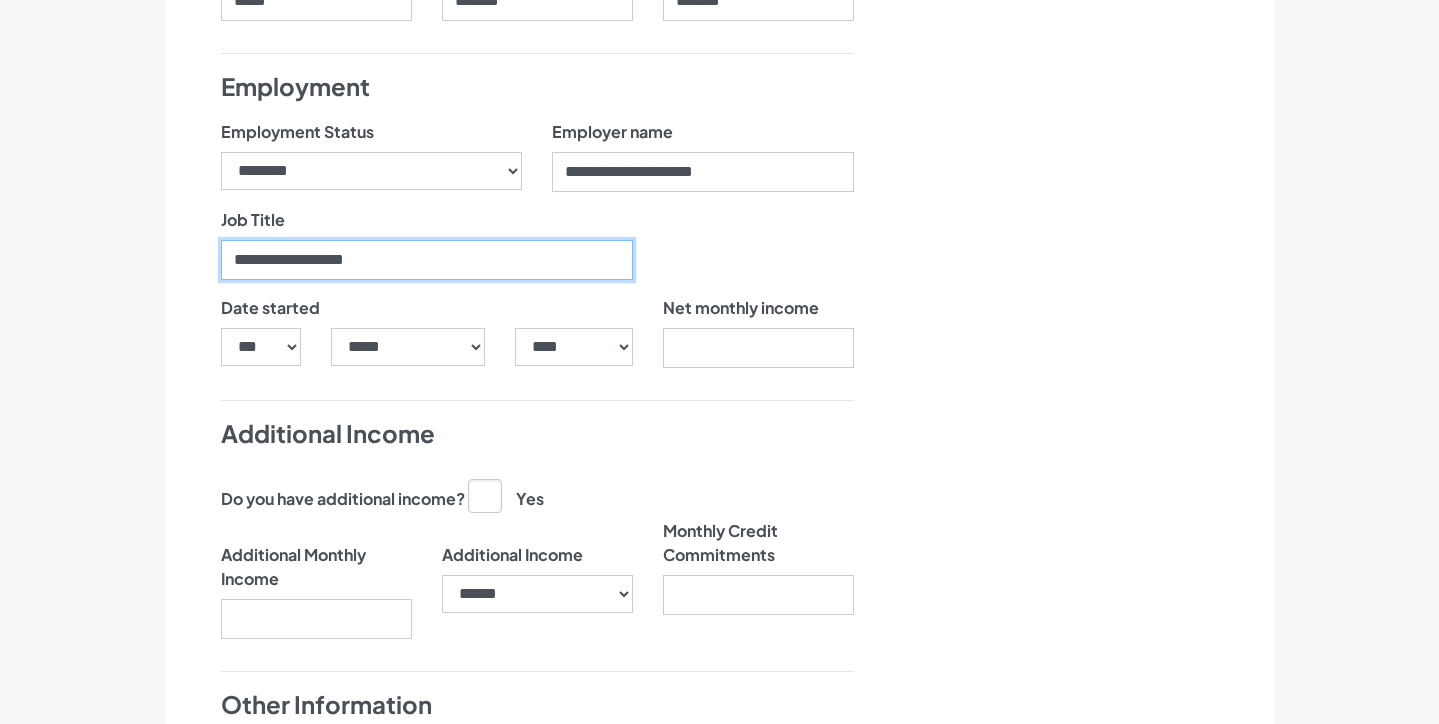 type on "**********" 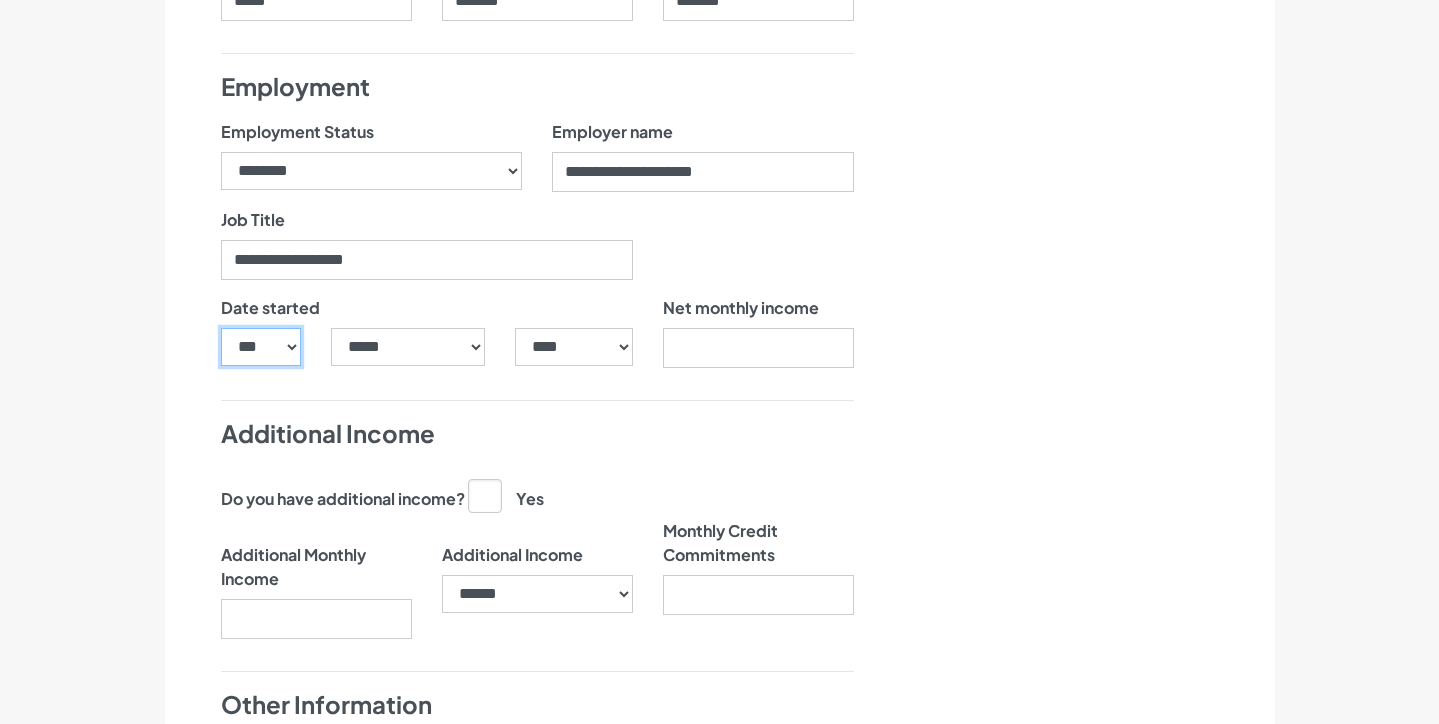 select on "**" 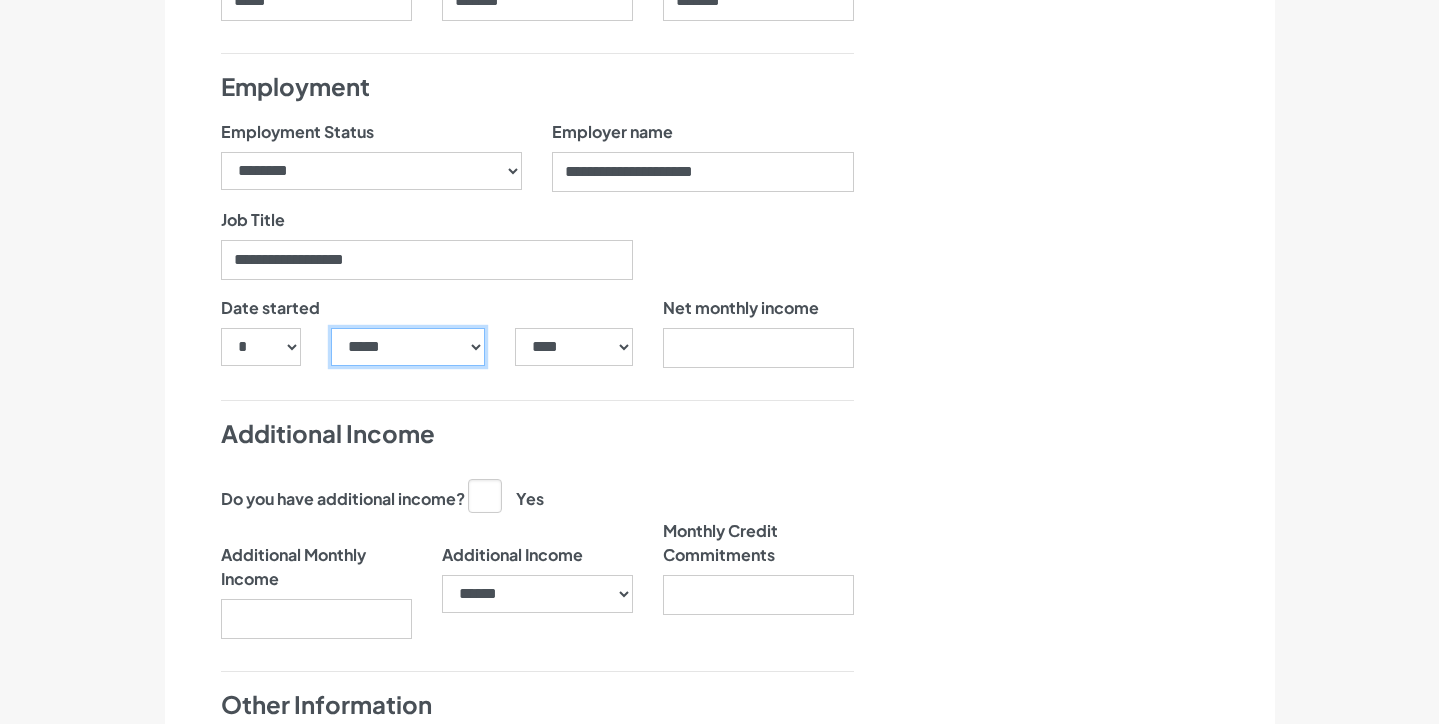 select on "**" 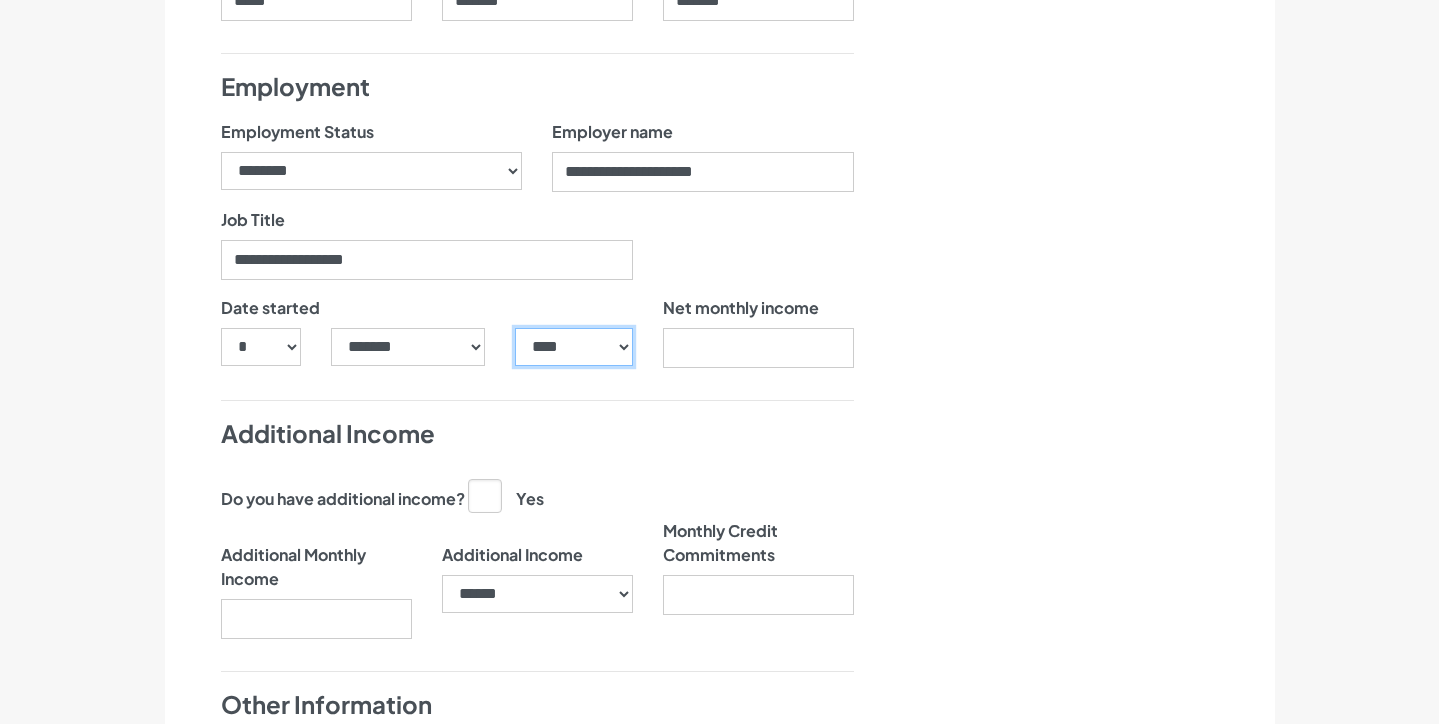 select on "****" 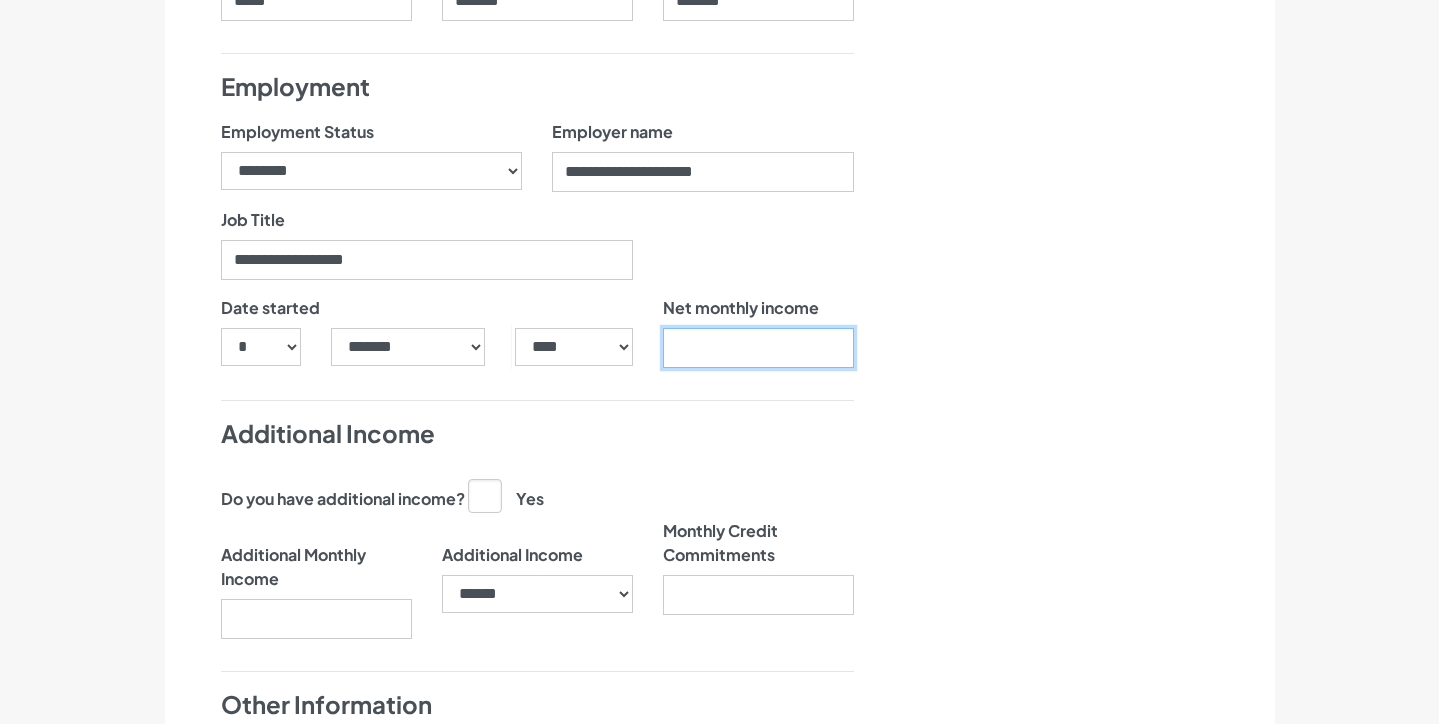 click on "Net monthly income" at bounding box center [758, 348] 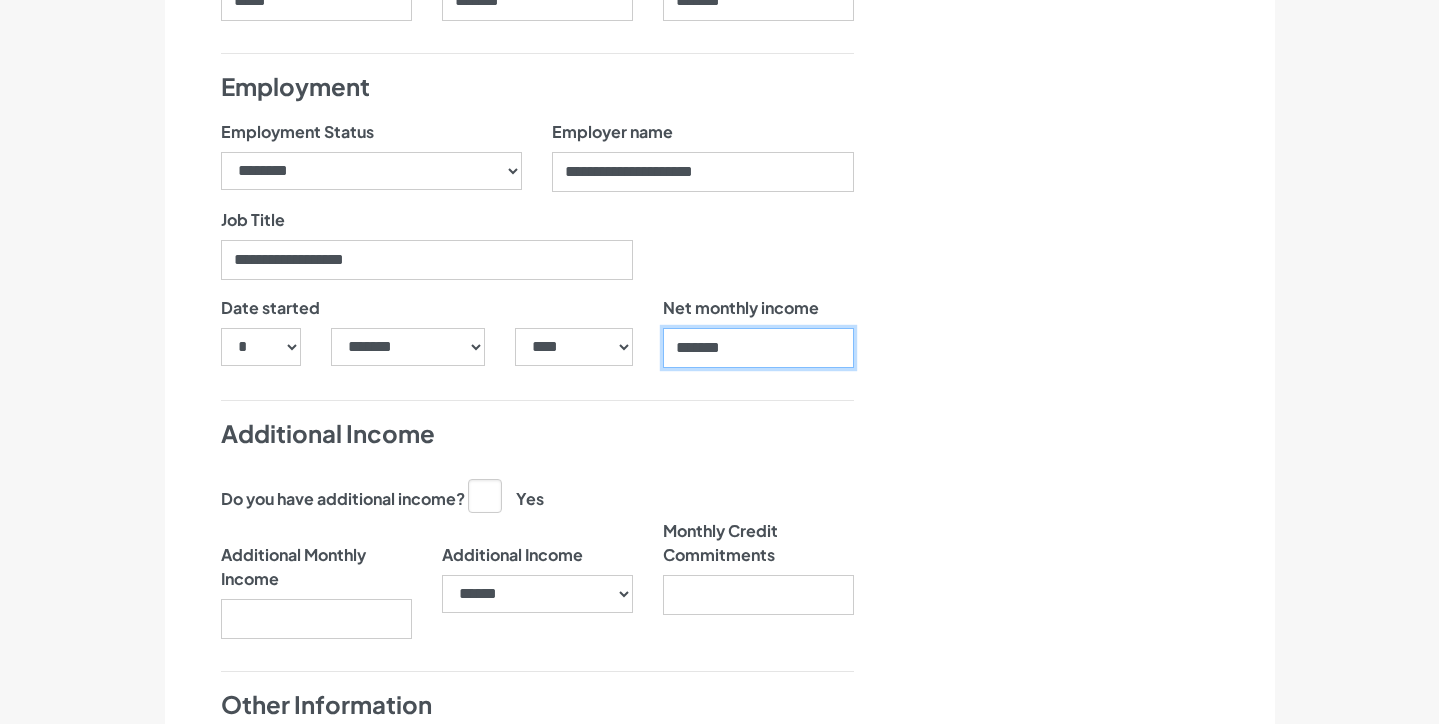 type on "*******" 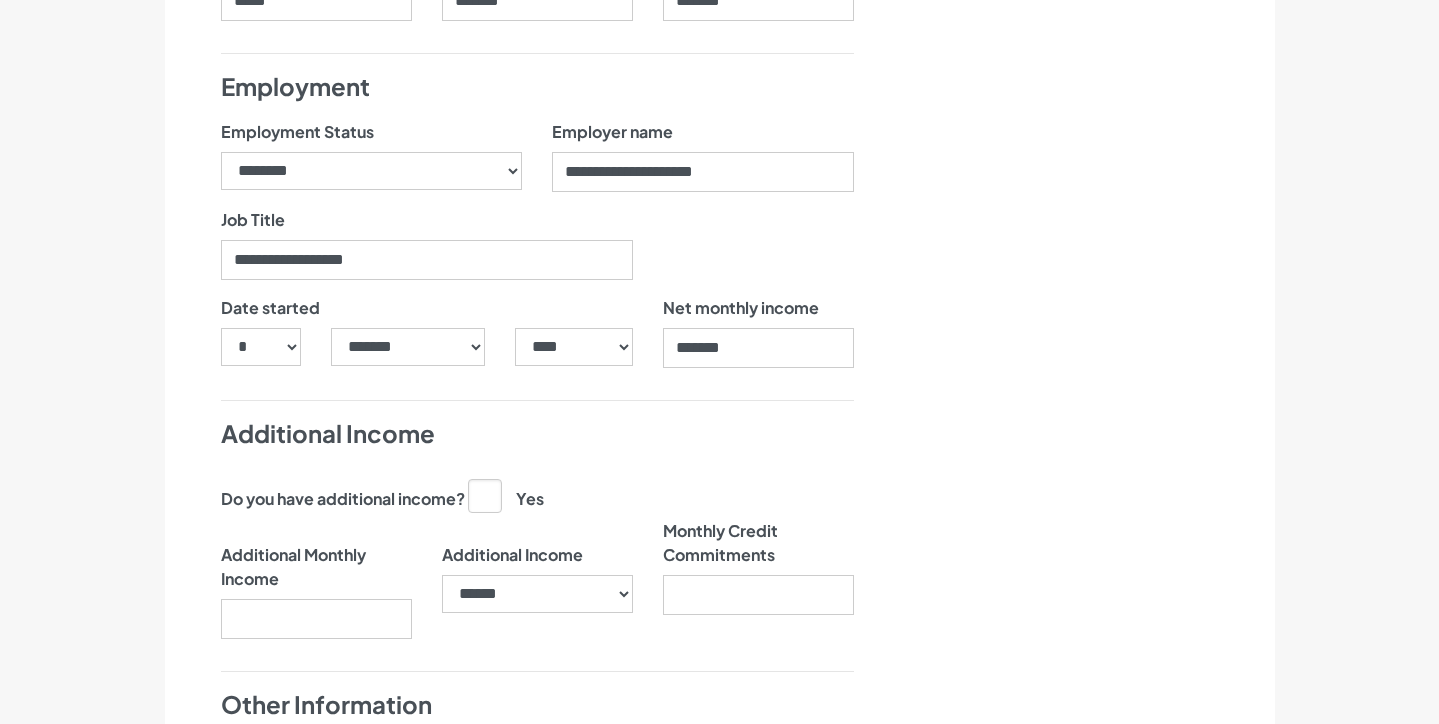 click on "Date of Birth
***
* * * * * * * * * ** ** ** ** ** ** ** ** ** ** ** ** ** ** ** ** ** ** ** ** ** **
*****
*******
********
*****
*****
***
****
****
******
********* *" at bounding box center (537, -196) 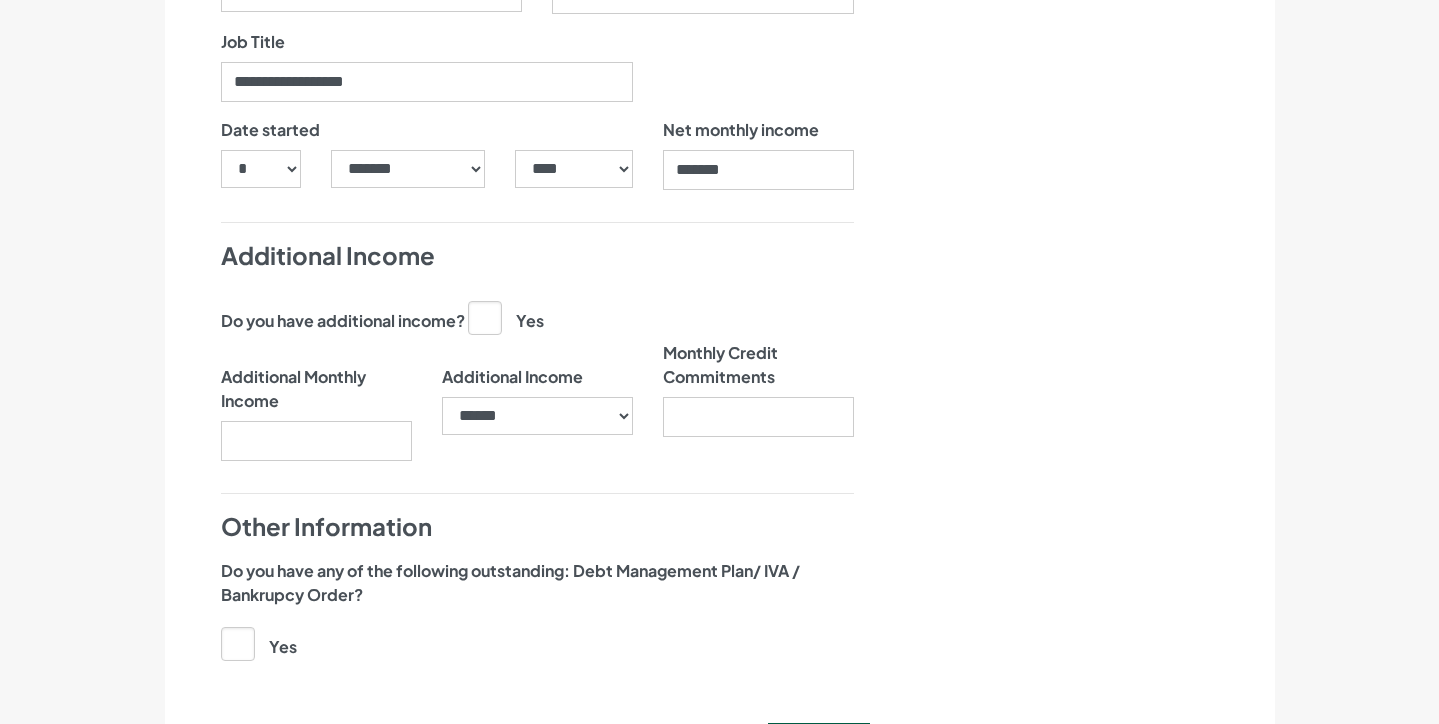 scroll, scrollTop: 1761, scrollLeft: 0, axis: vertical 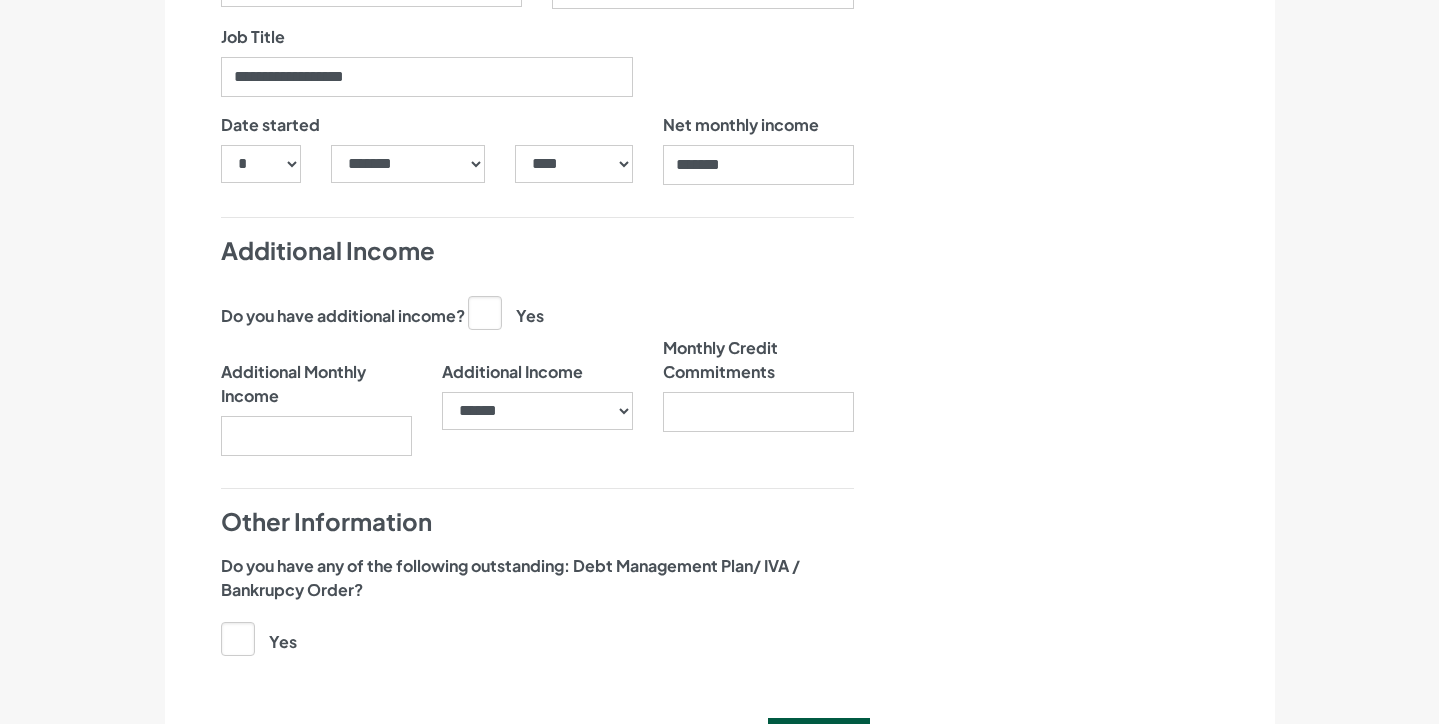 click on "Yes" at bounding box center (506, 312) 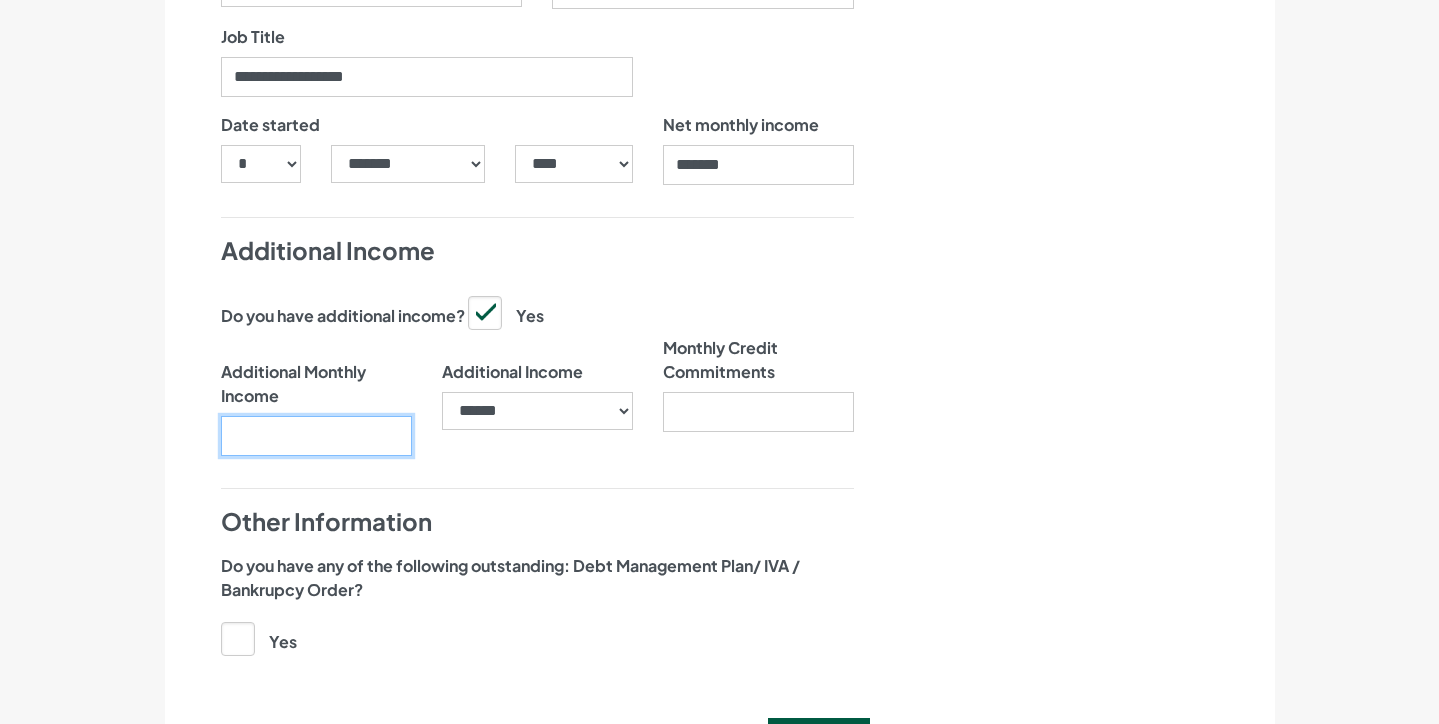 click on "Additional Monthly Income" at bounding box center (316, 436) 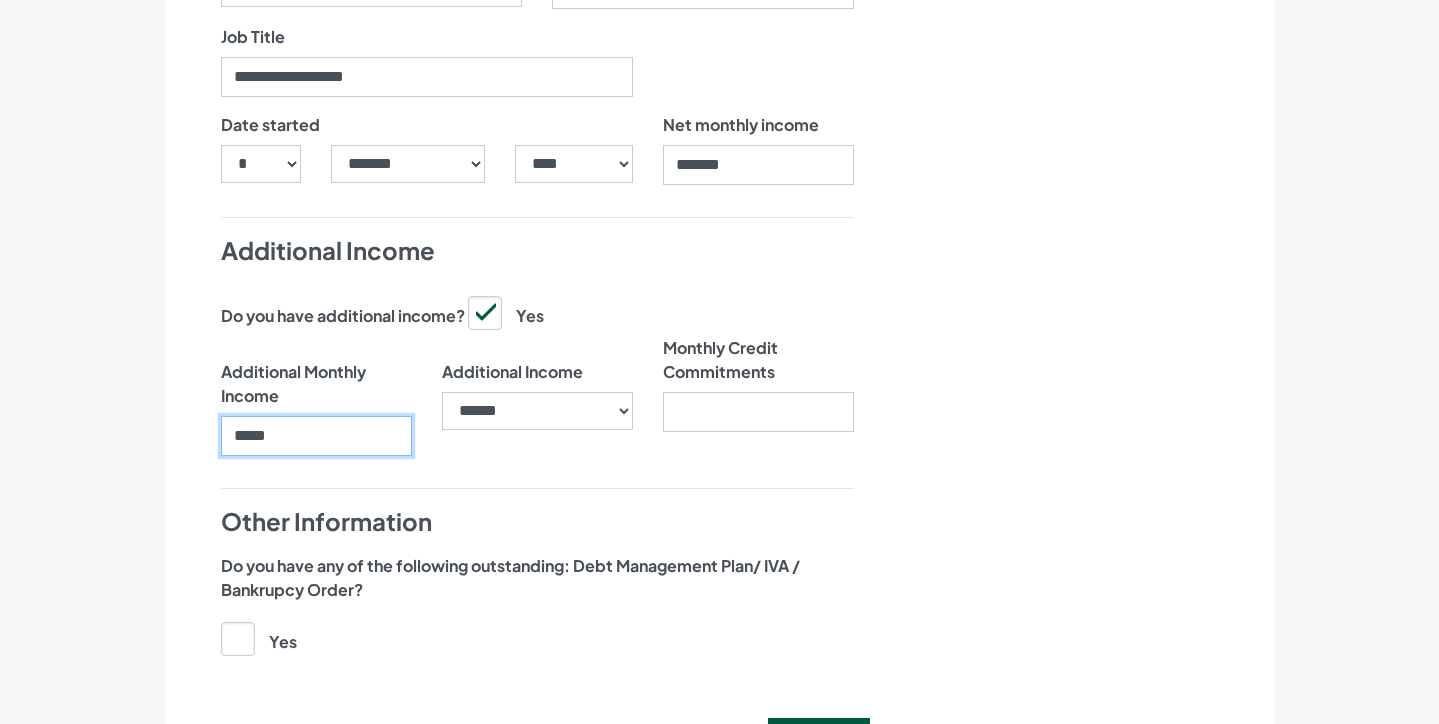 type on "******" 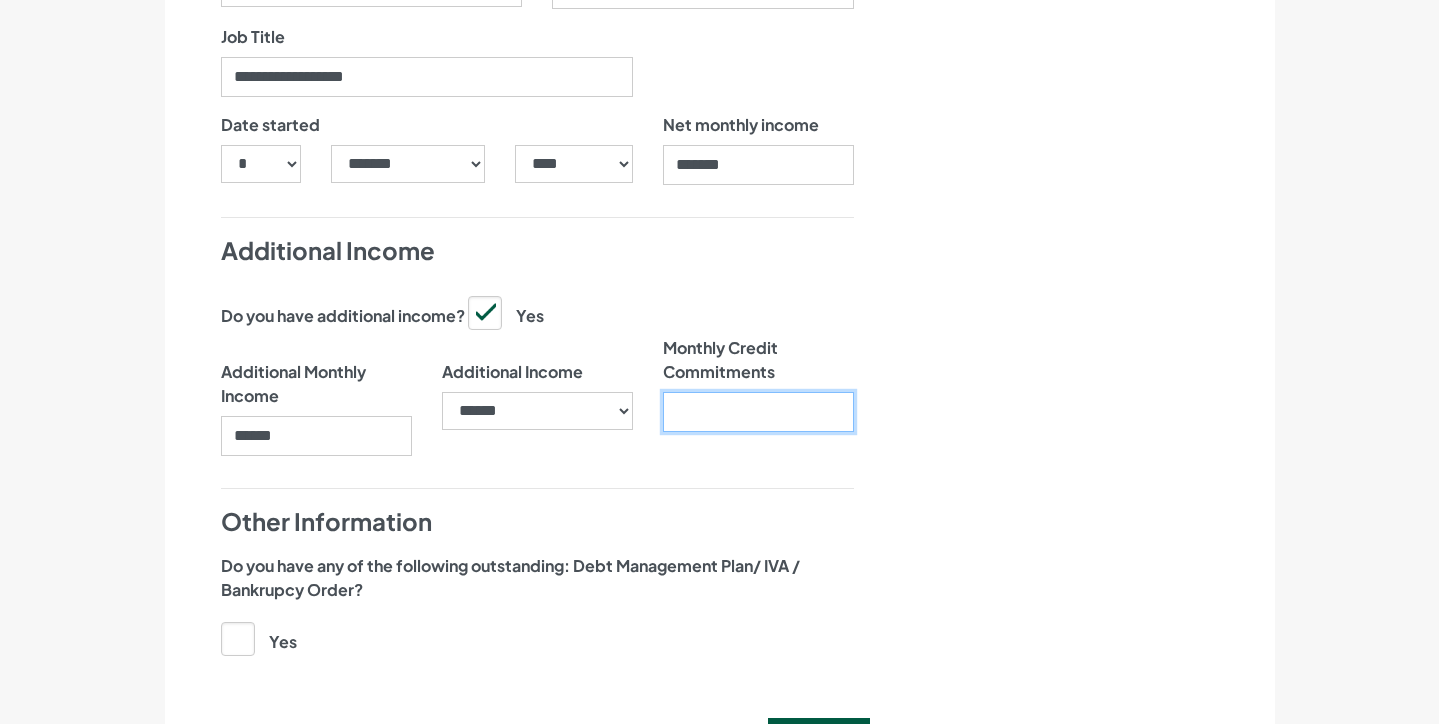 click on "Monthly Credit Commitments" at bounding box center [758, 412] 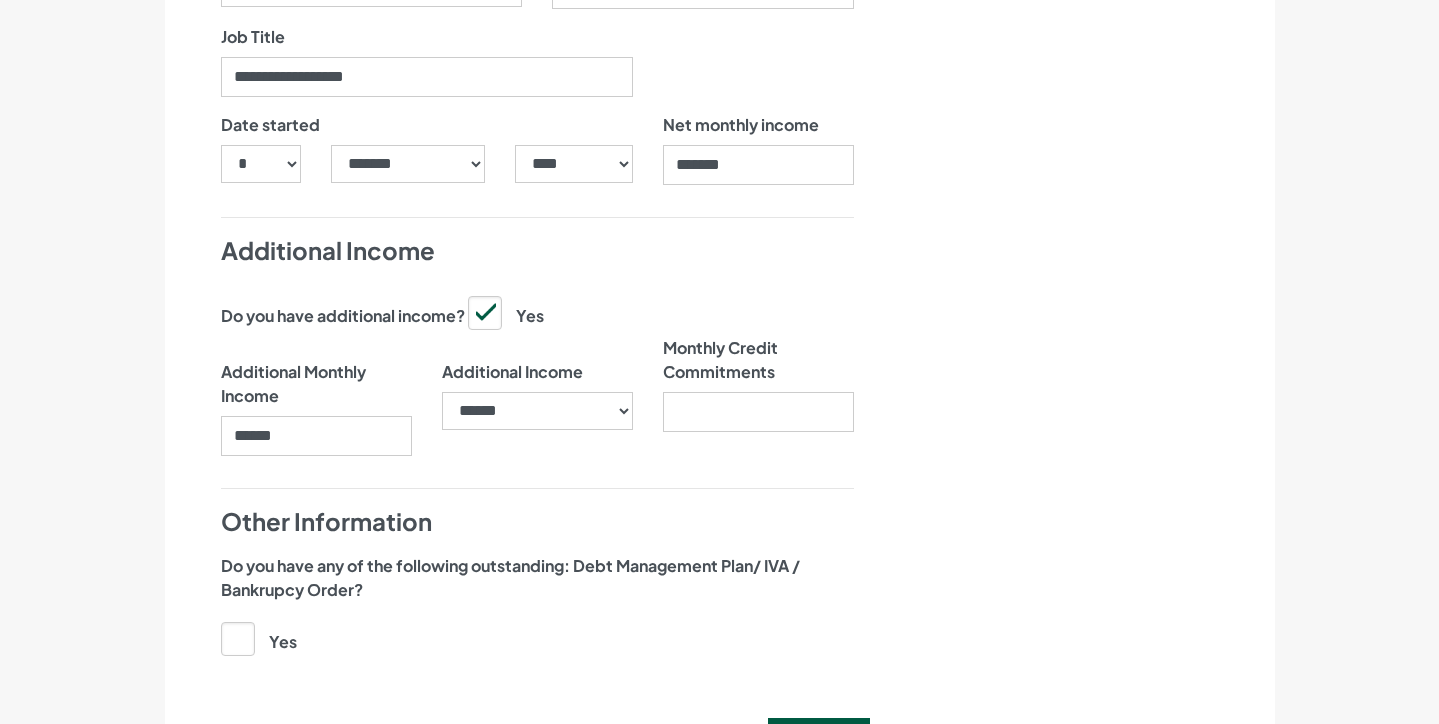 click on "Nearly there, we just need to know your address and employment details" at bounding box center [1088, -379] 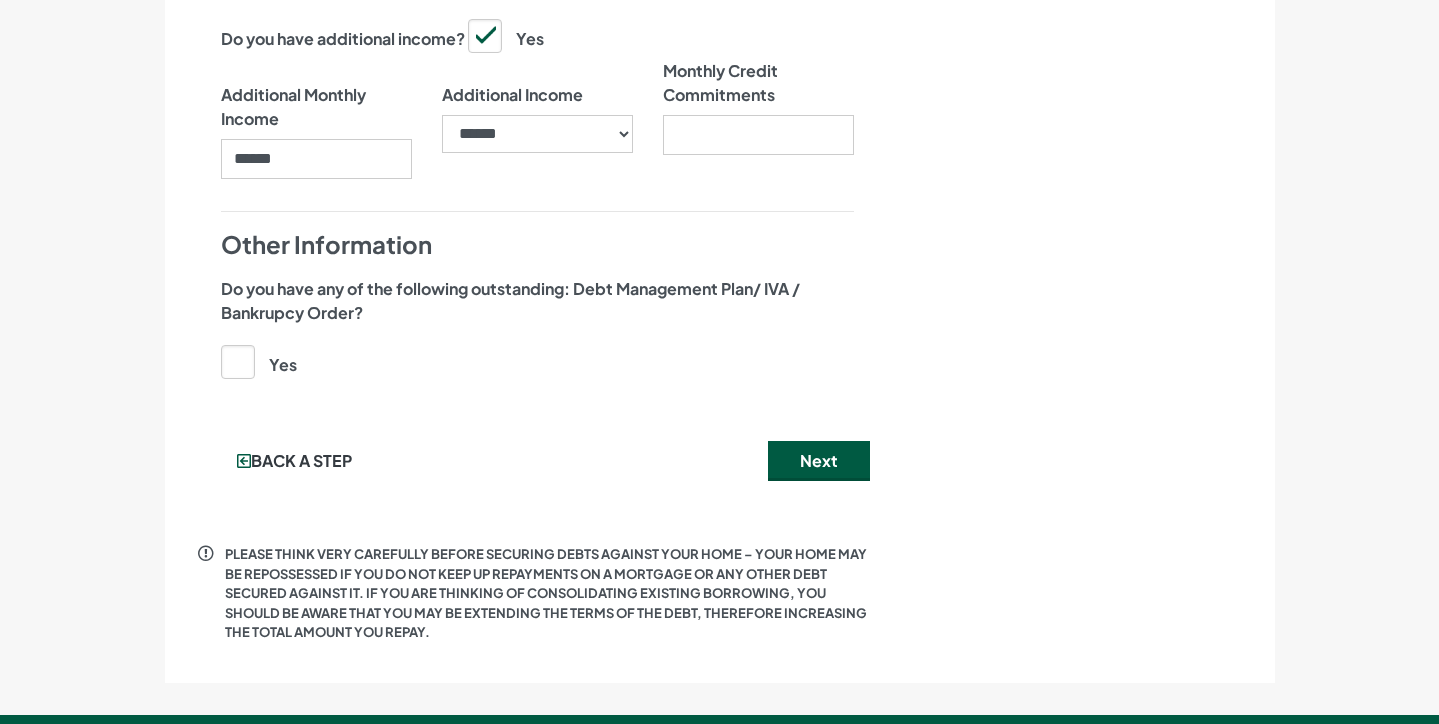scroll, scrollTop: 2046, scrollLeft: 0, axis: vertical 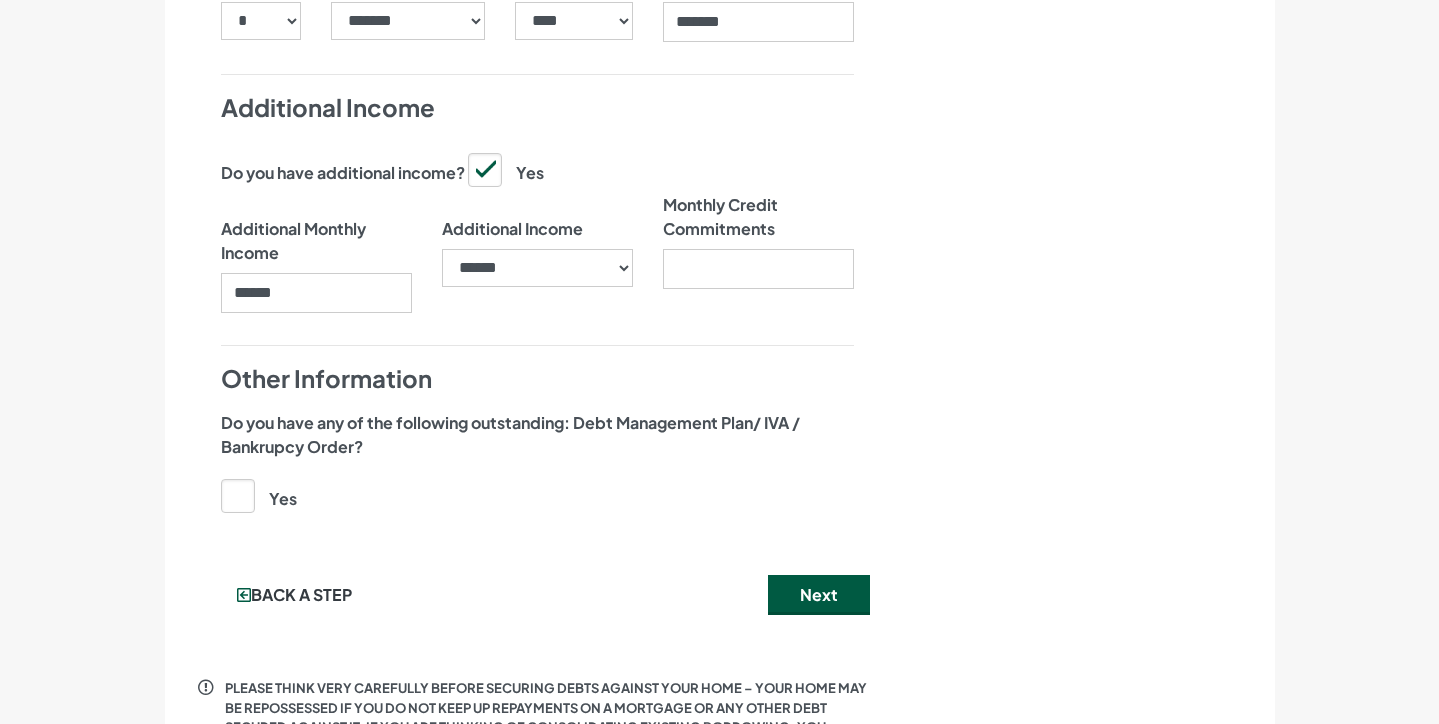 click on "Next" at bounding box center (819, 595) 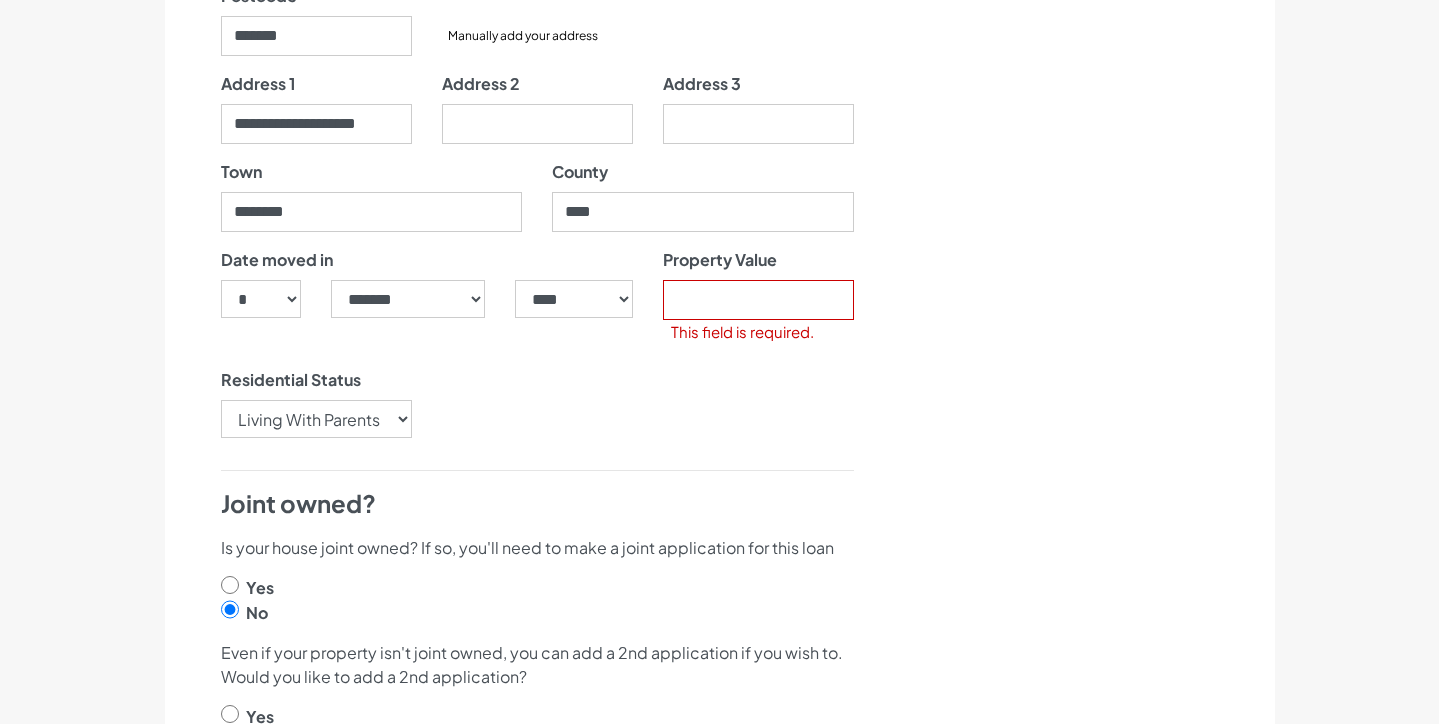 scroll, scrollTop: 516, scrollLeft: 0, axis: vertical 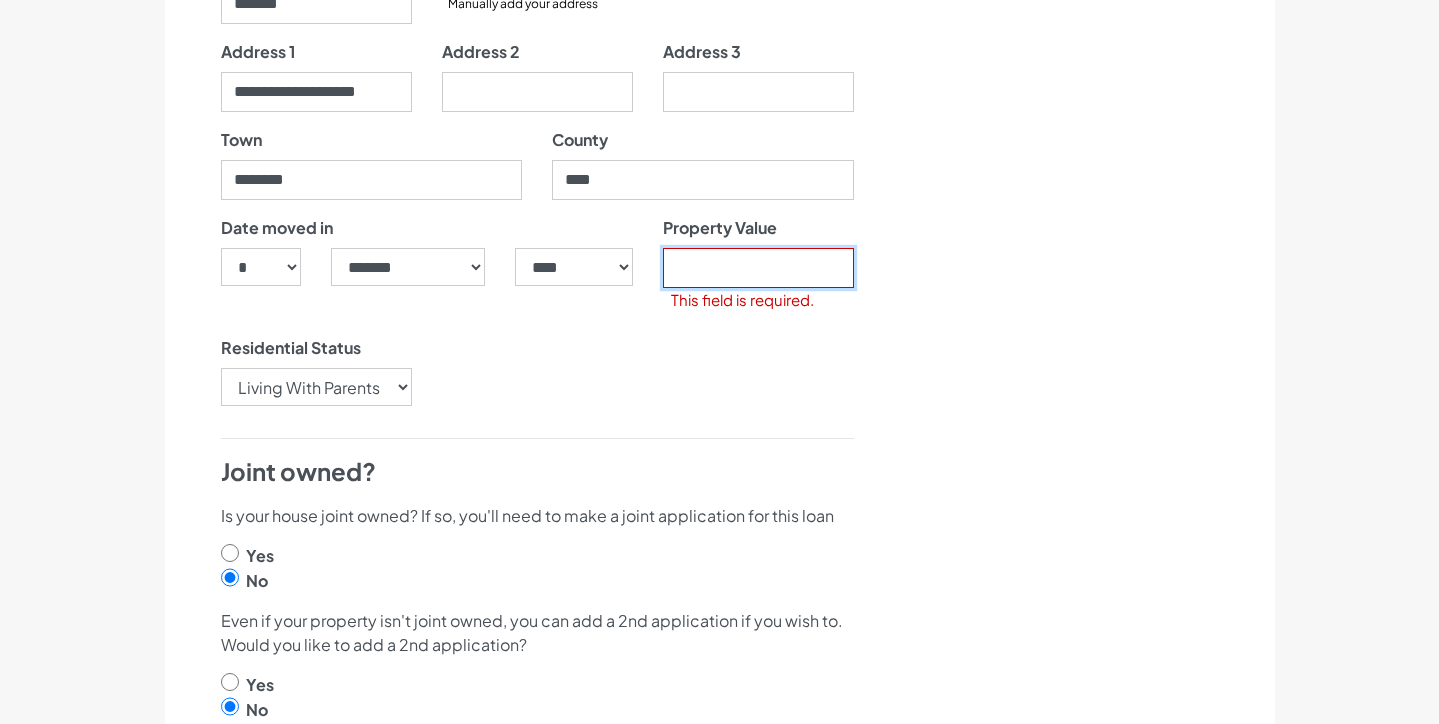 click on "Property Value" at bounding box center (758, 268) 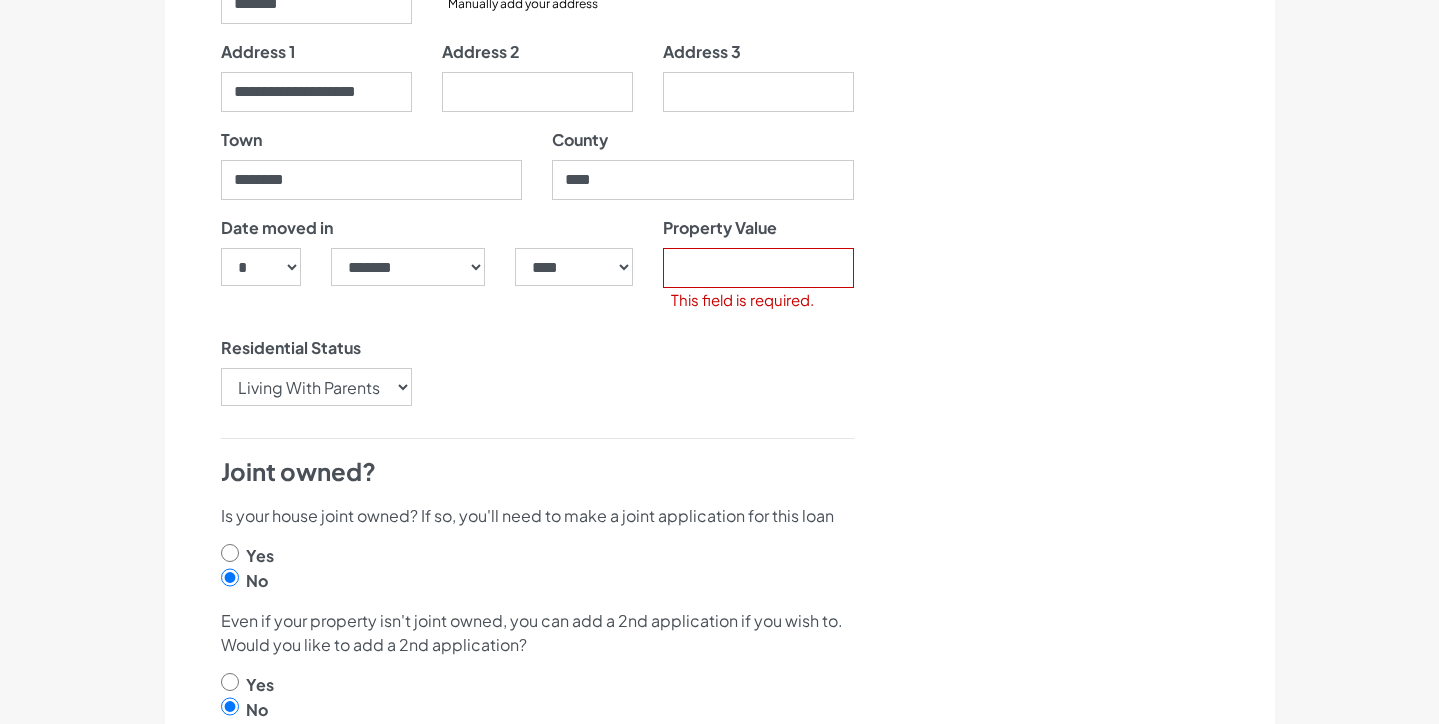 click on "Date moved in
***
* * * * * * * * * ** ** ** ** ** ** ** ** ** ** ** ** ** ** ** ** ** ** ** ** ** **
*****
*******
********
*****
*****
***
****
****
******
********* ******* ******** ****" at bounding box center (537, 319) 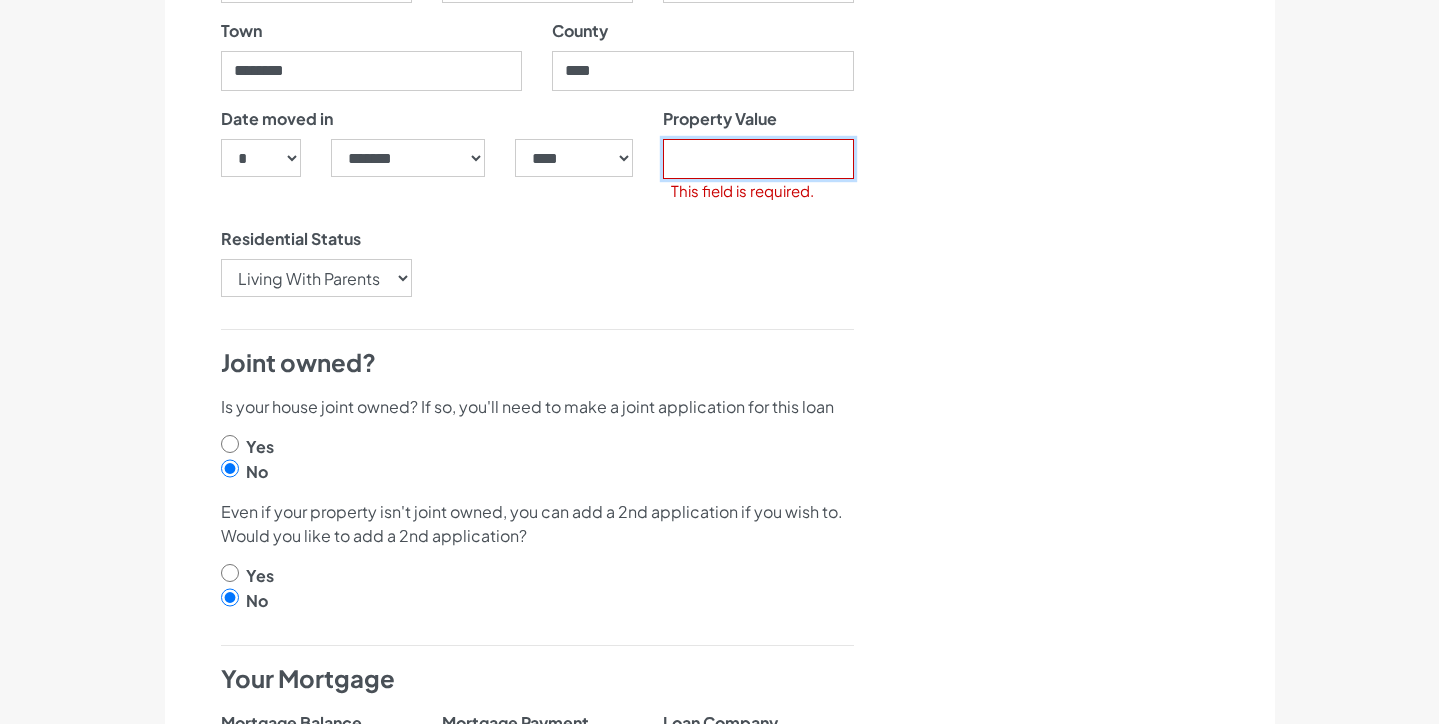 click on "Property Value" at bounding box center (758, 159) 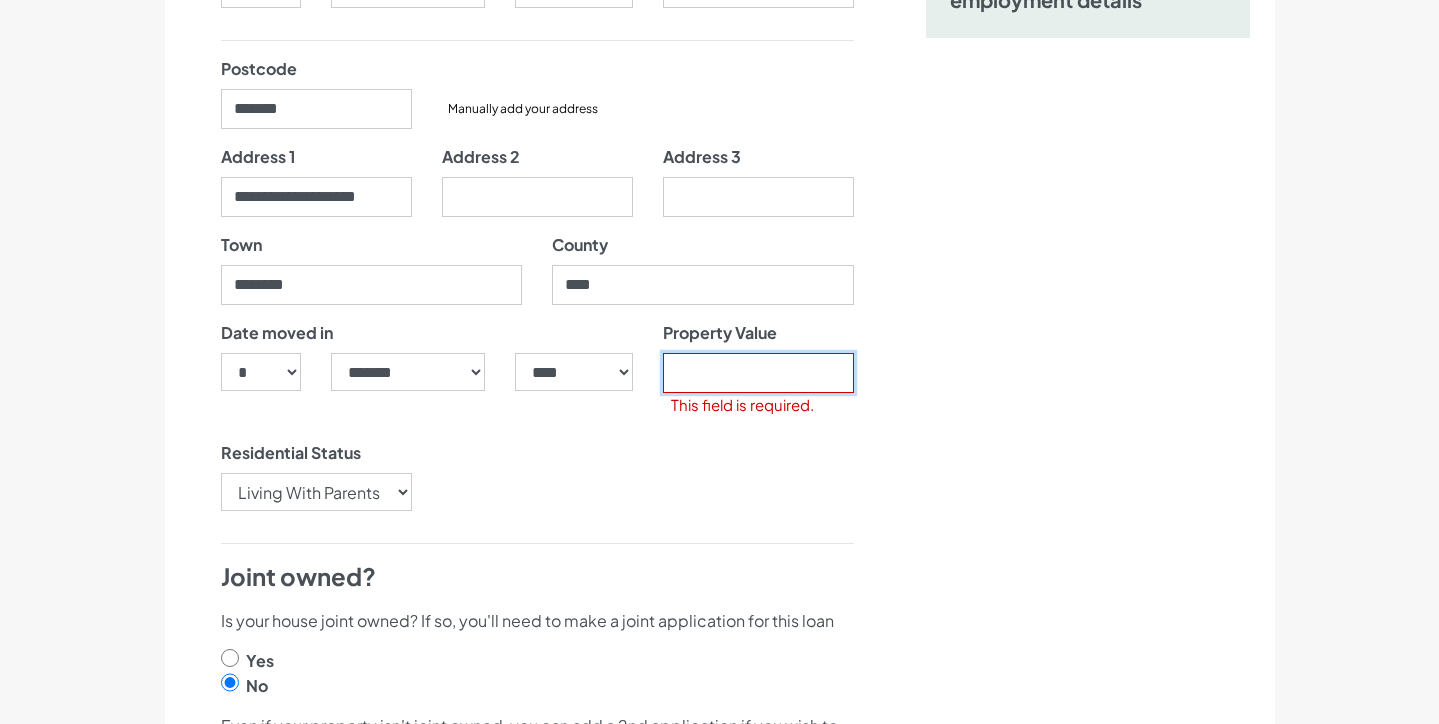 scroll, scrollTop: 378, scrollLeft: 0, axis: vertical 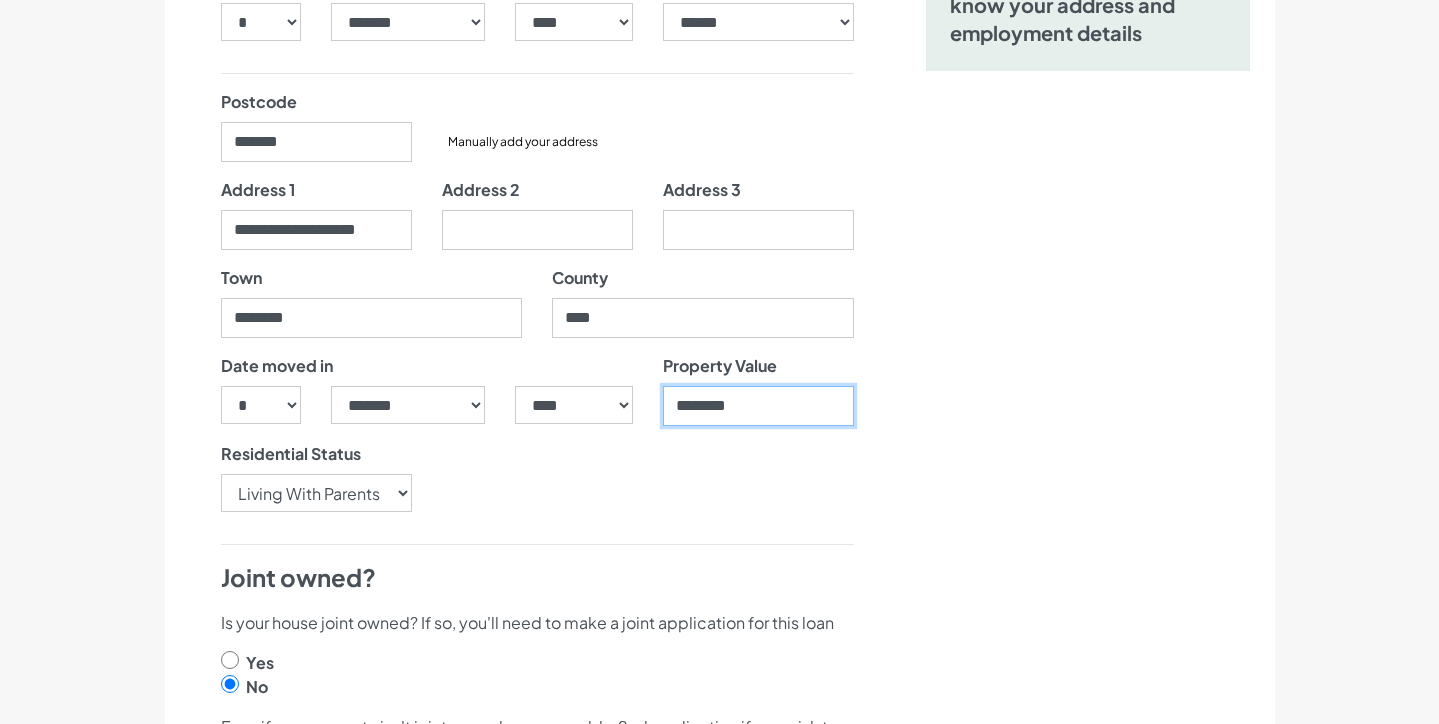 type on "********" 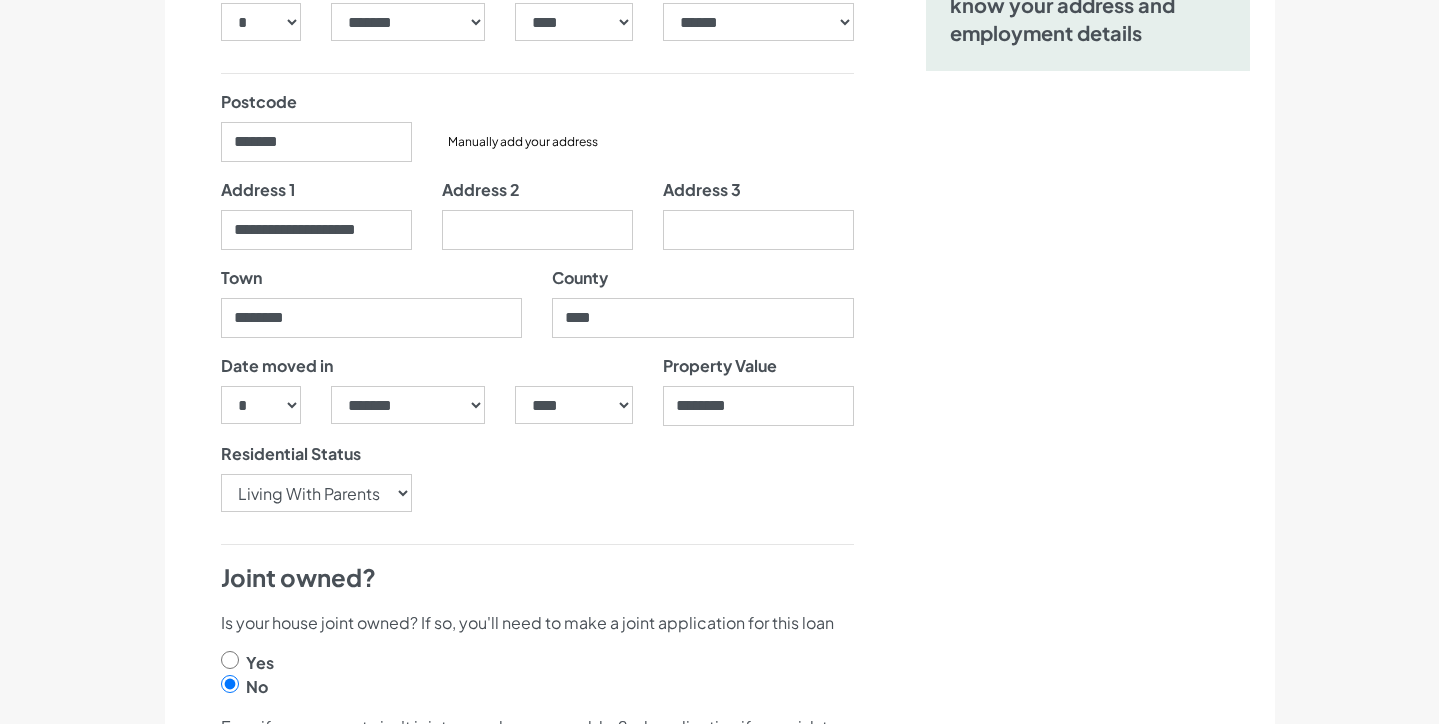 click on "Nearly there, we just need to know your address and employment details" at bounding box center [1088, 1020] 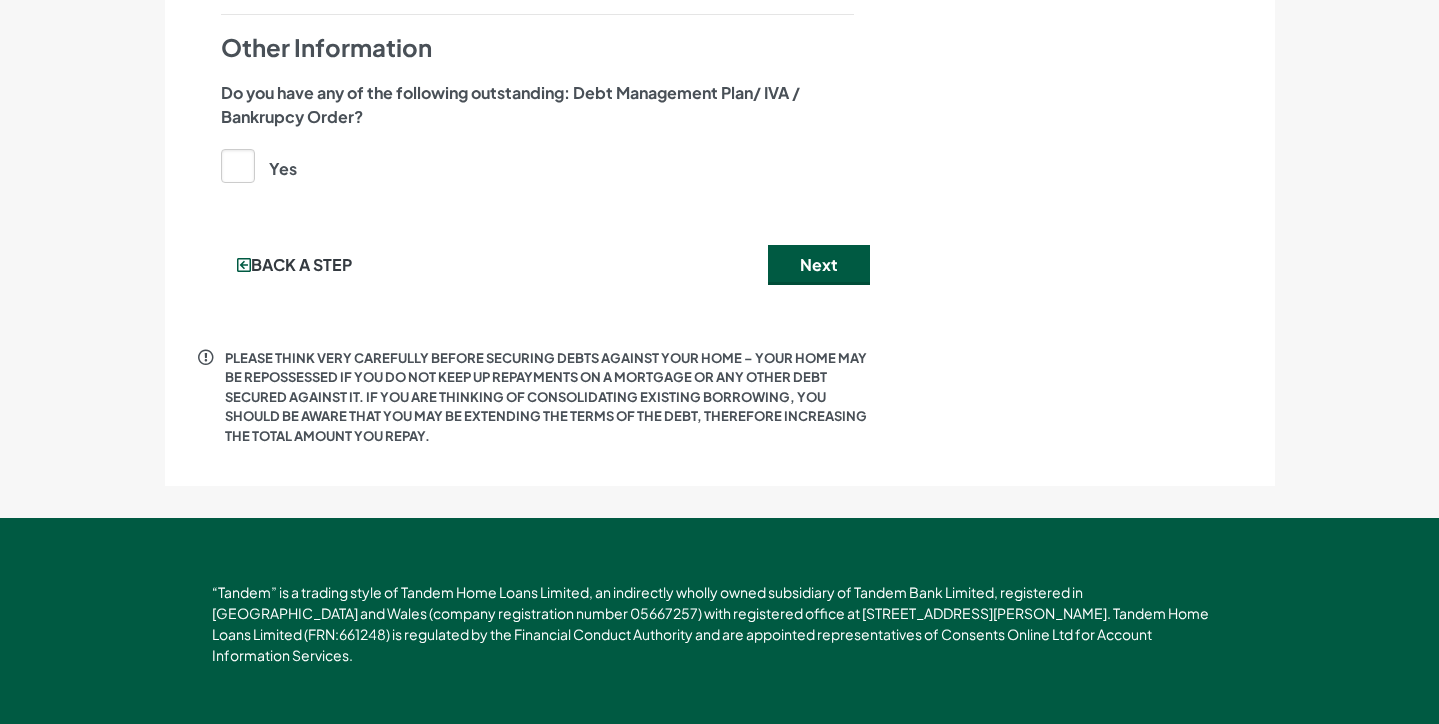 scroll, scrollTop: 2265, scrollLeft: 0, axis: vertical 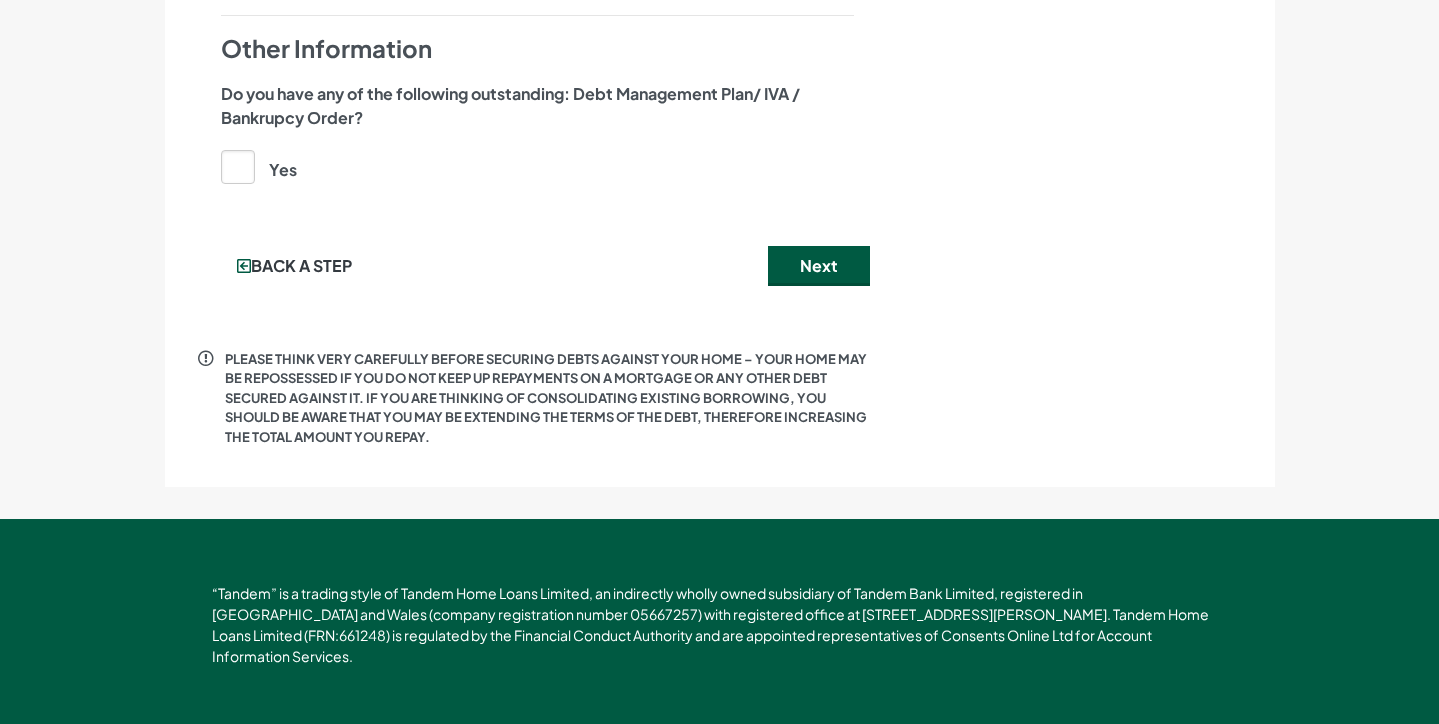 click on "Back a step
Next" at bounding box center (537, 274) 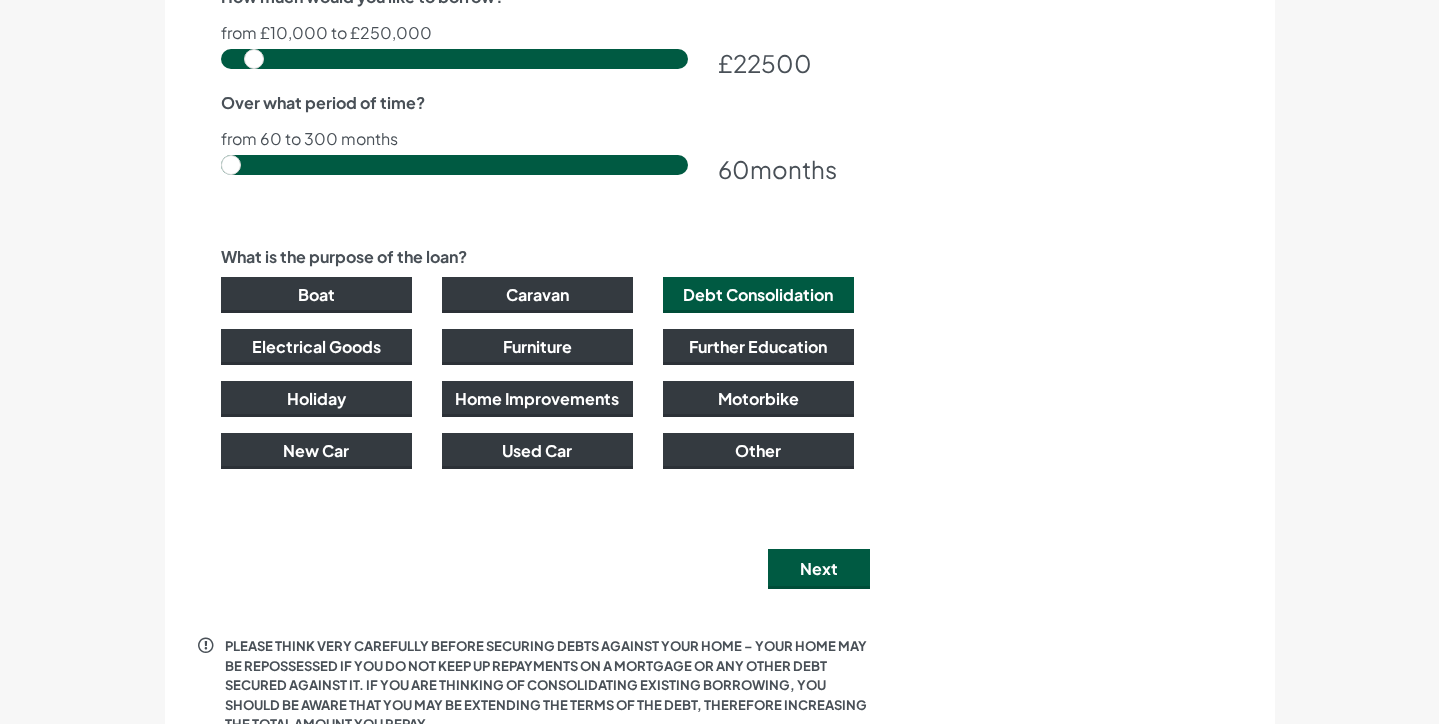 scroll, scrollTop: 1538, scrollLeft: 0, axis: vertical 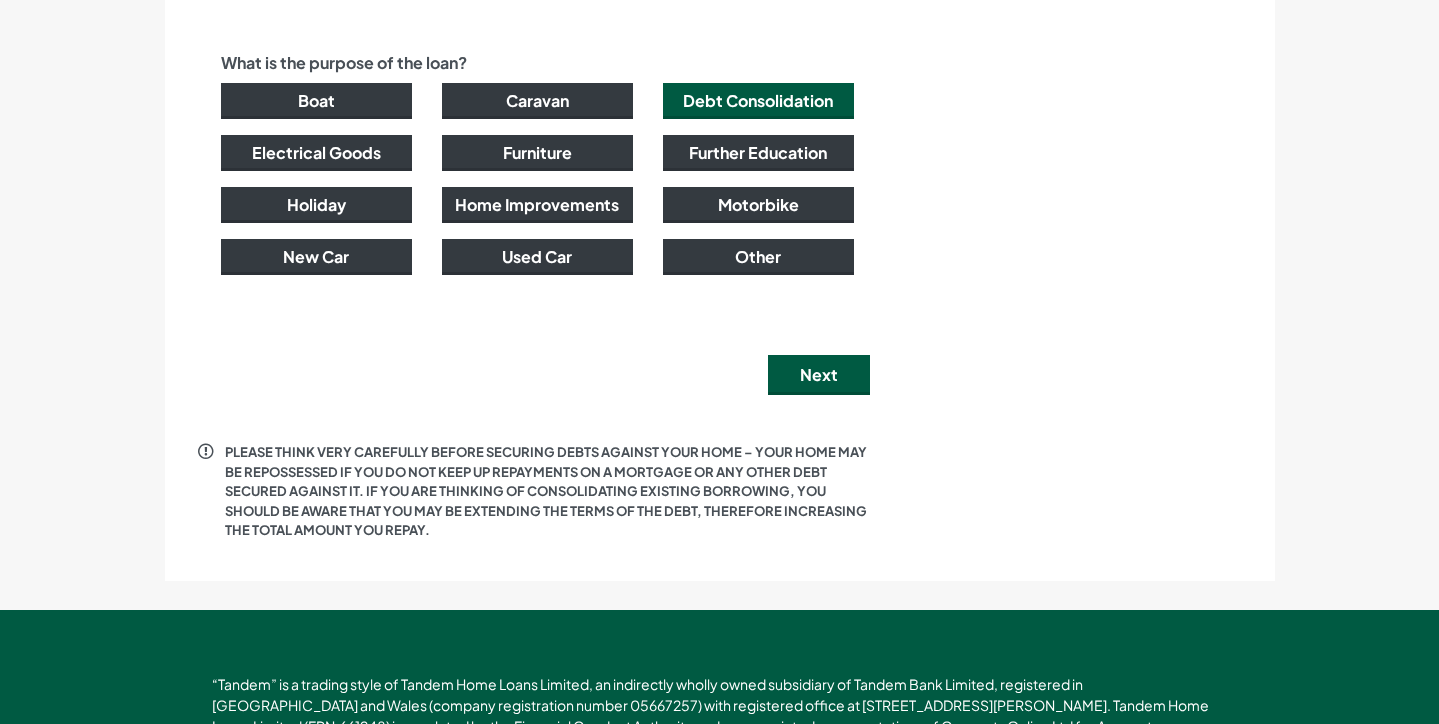 click on "Next" at bounding box center [819, 375] 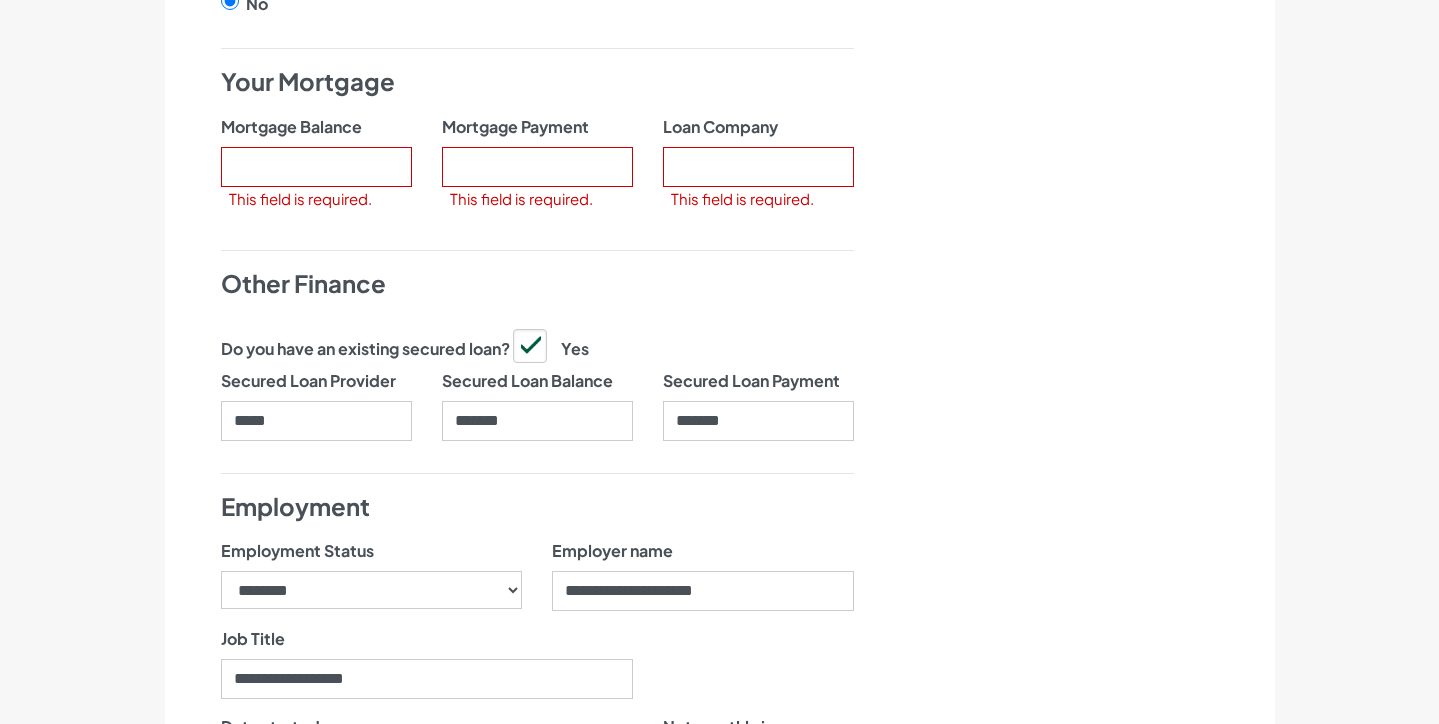 scroll, scrollTop: 1262, scrollLeft: 0, axis: vertical 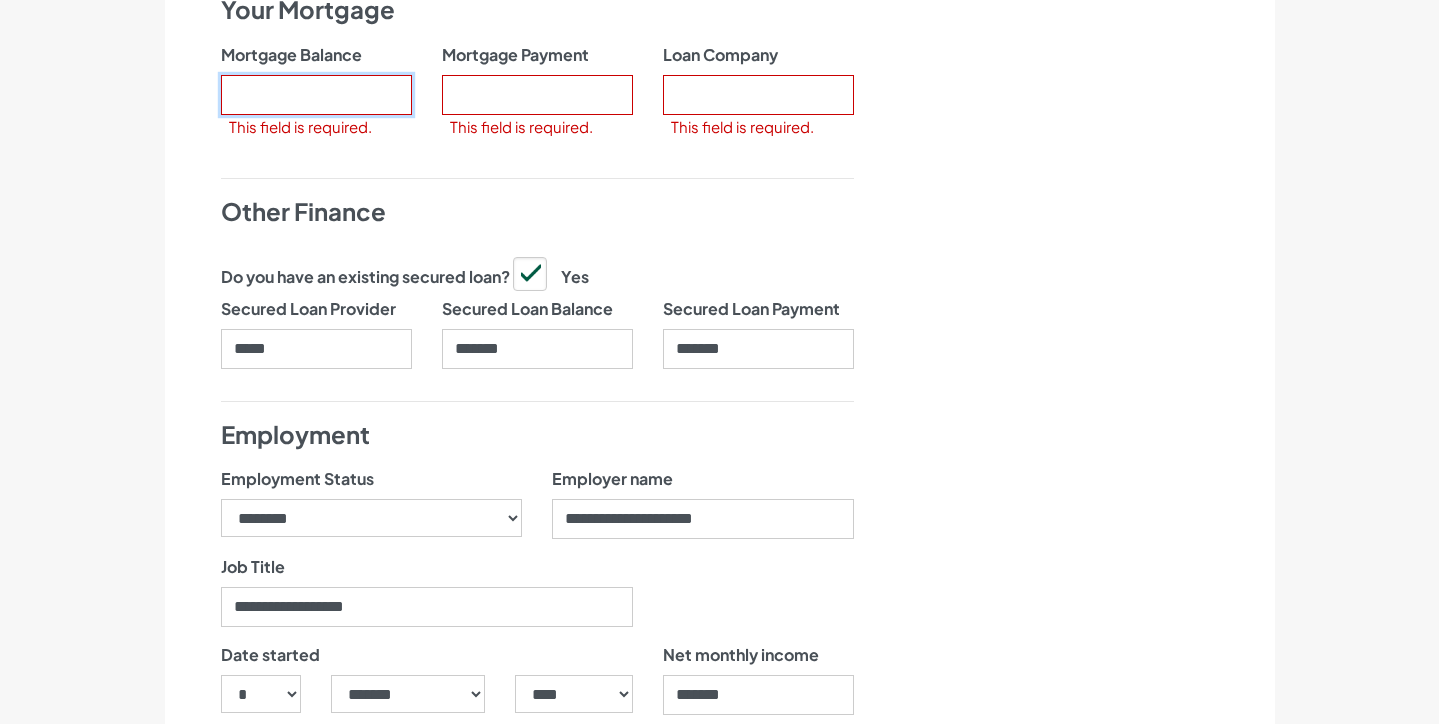click on "Mortgage Balance" at bounding box center (316, 95) 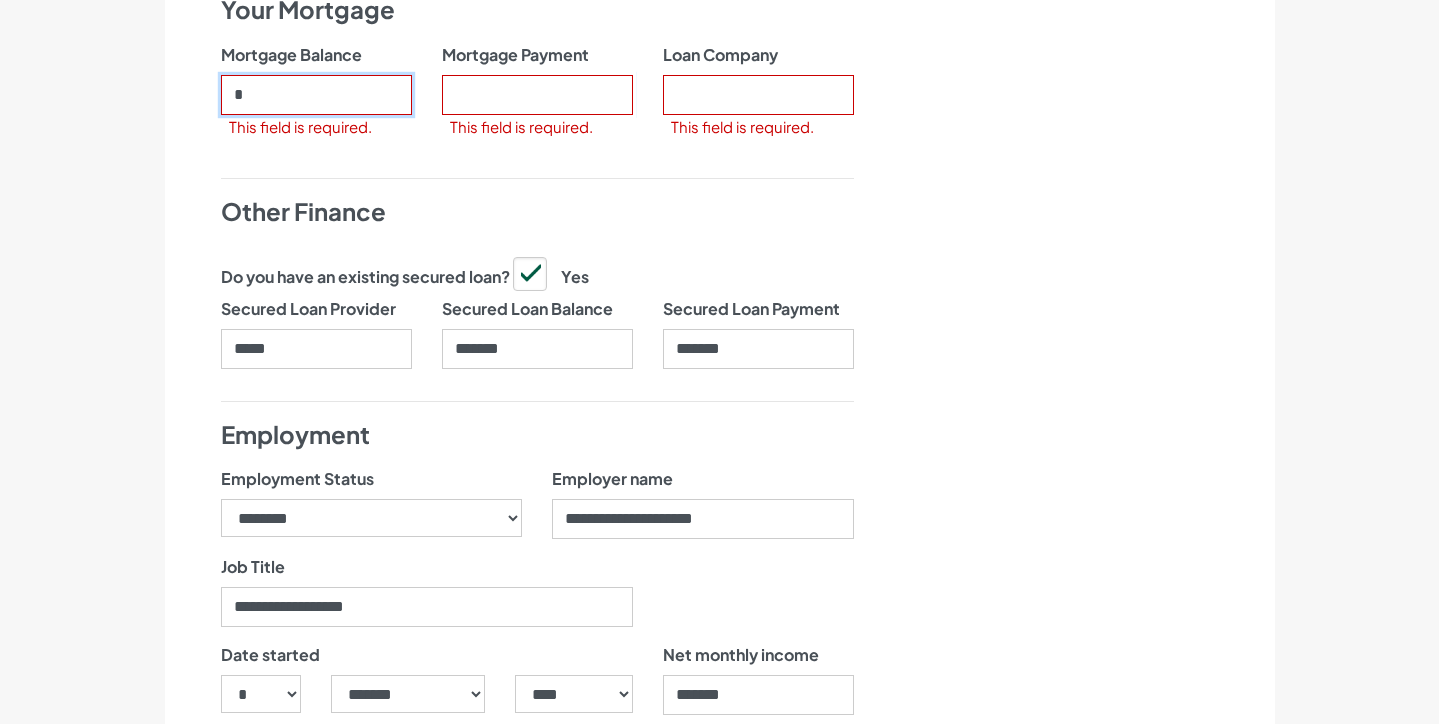 type on "**" 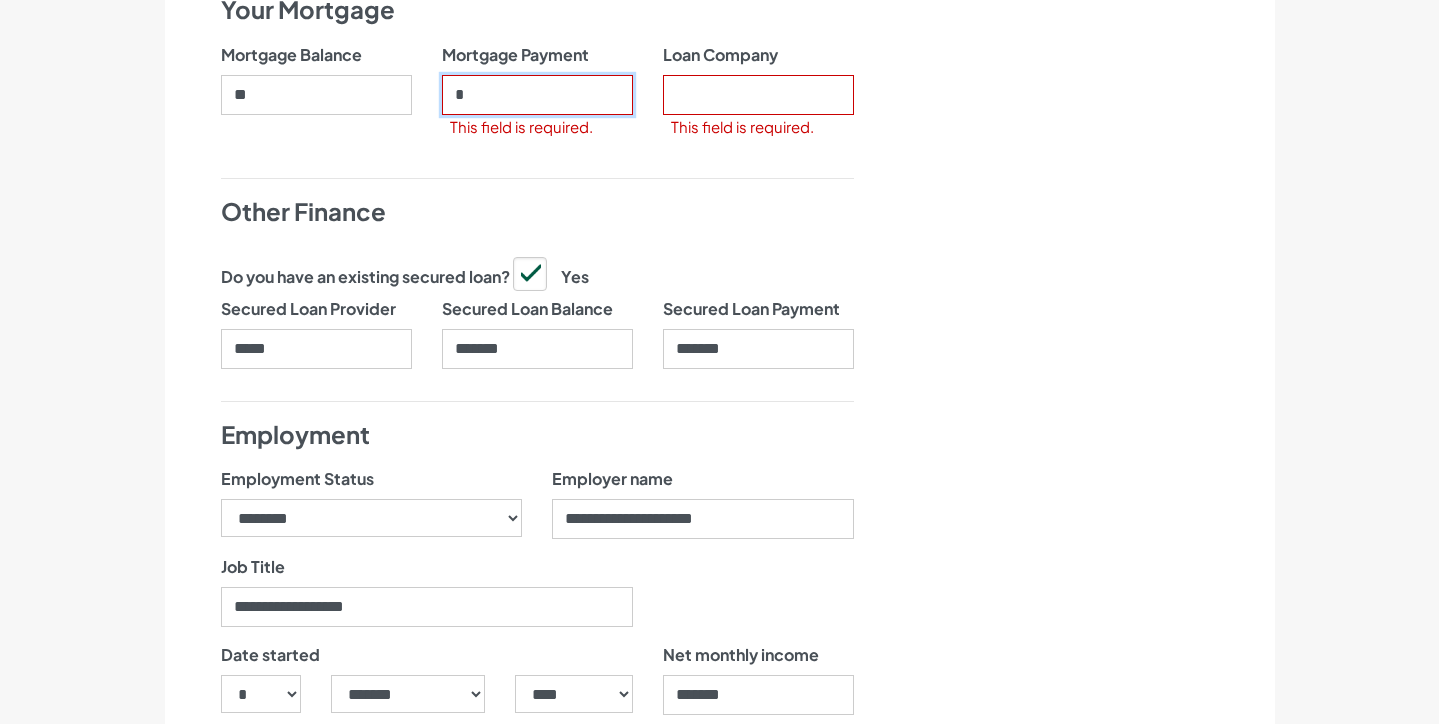 type on "**" 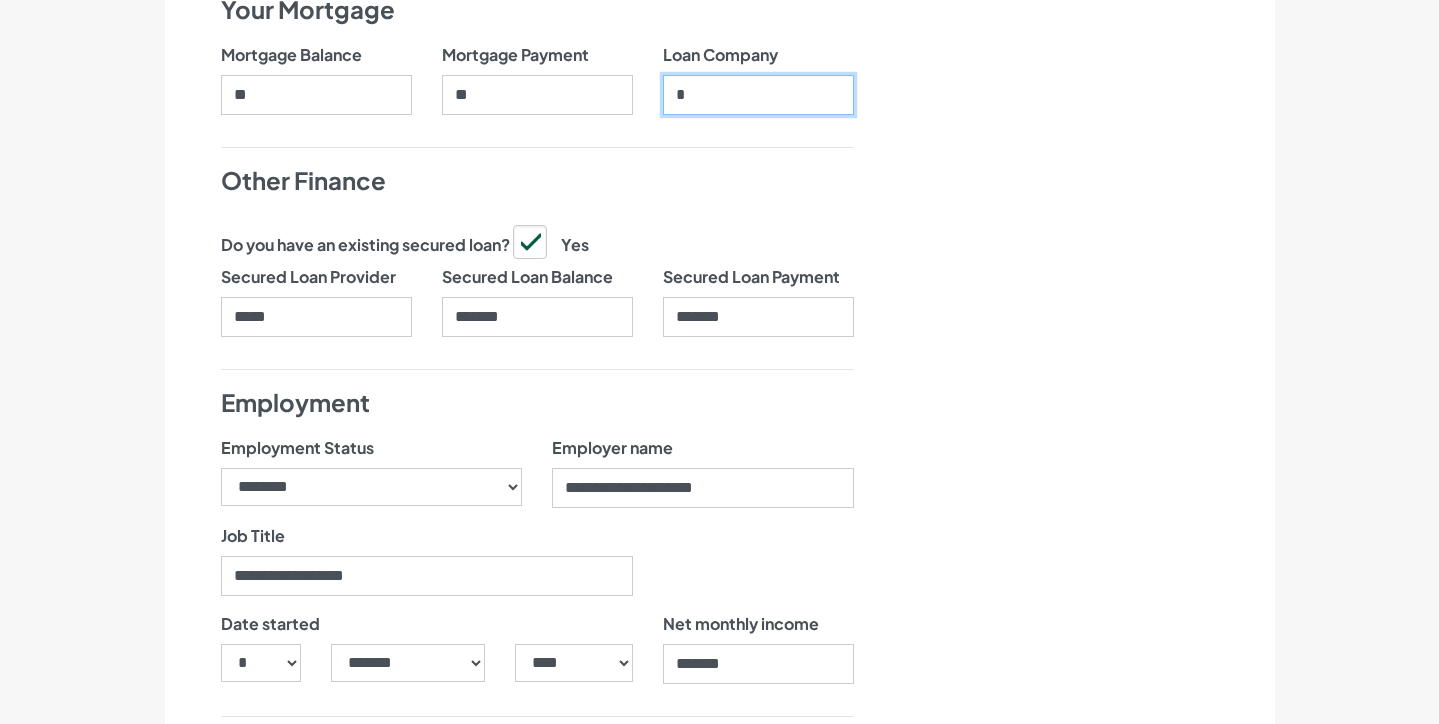type on "*" 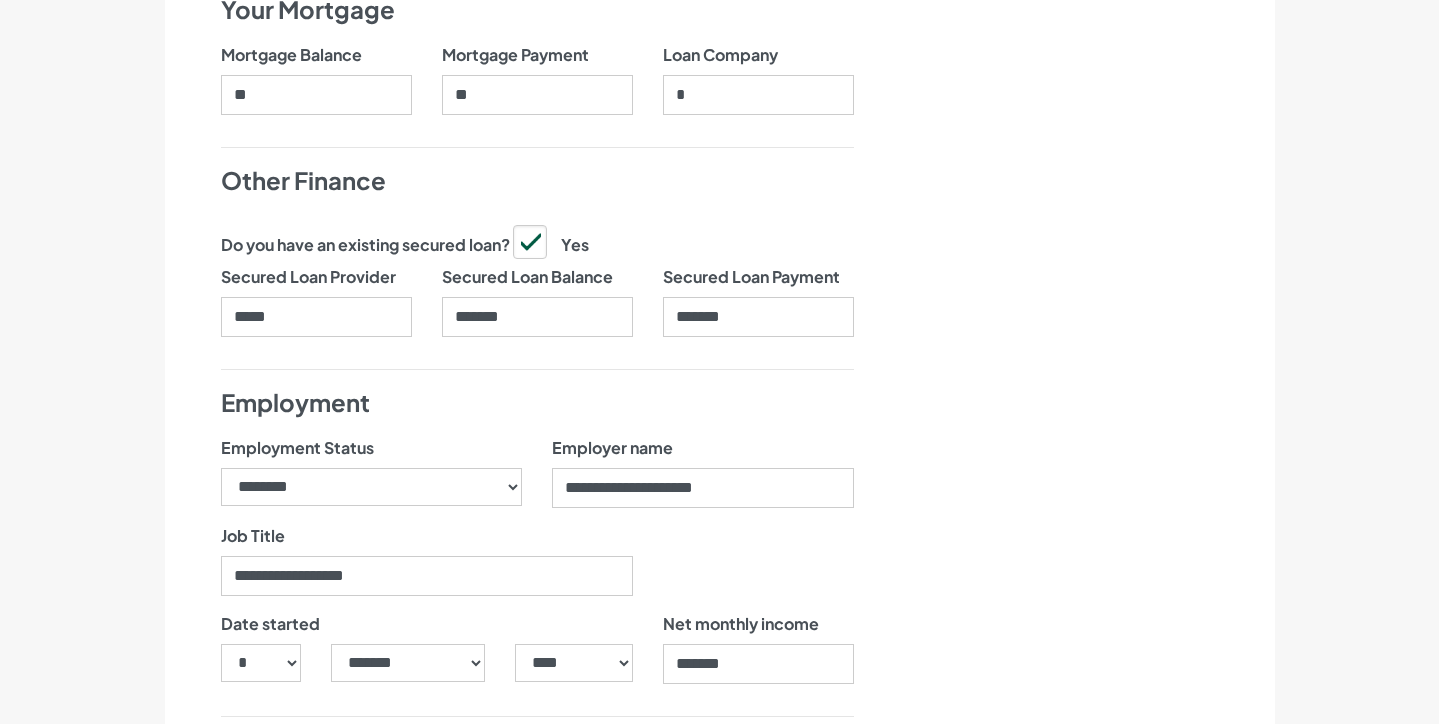 click on "Date of Birth
***
* * * * * * * * * ** ** ** ** ** ** ** ** ** ** ** ** ** ** ** ** ** ** ** ** ** **
*****
*******
********
*****
*****
***
****
****
******
********* *" at bounding box center (537, 120) 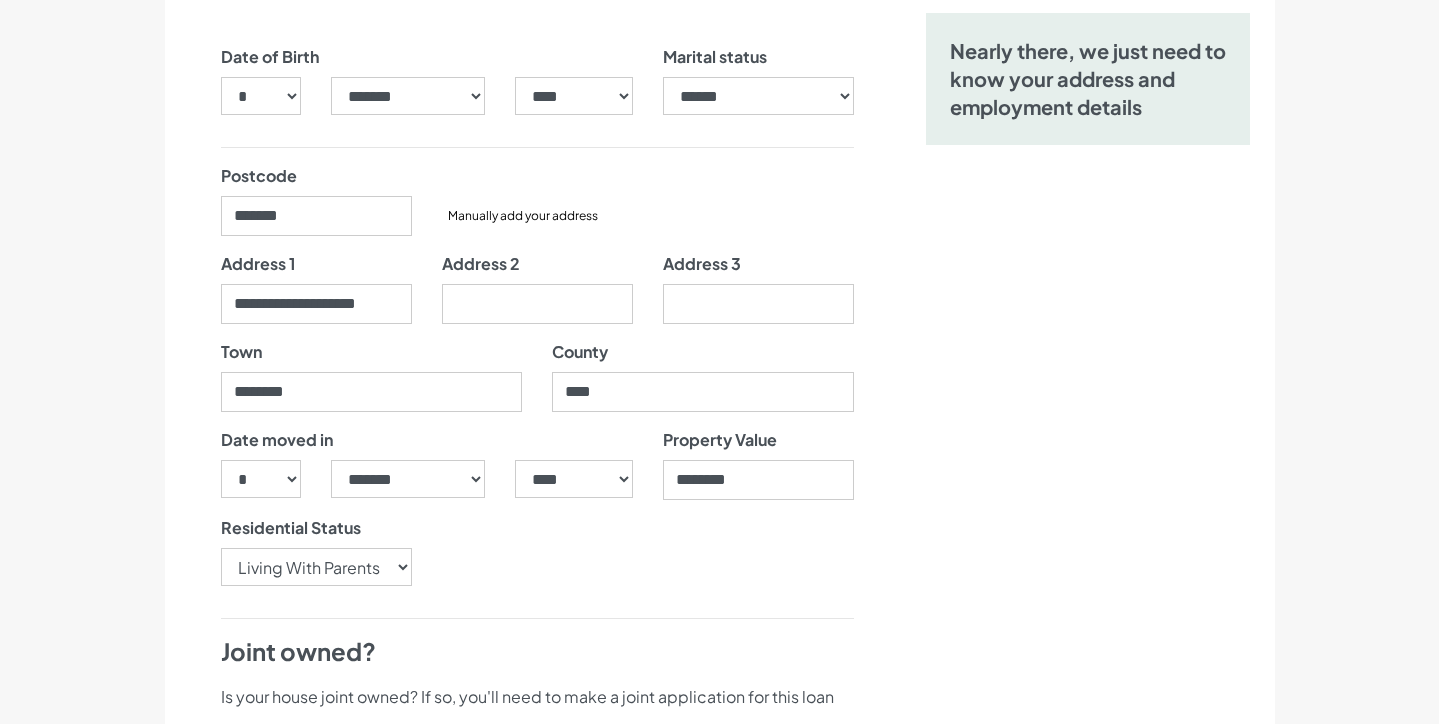 scroll, scrollTop: 302, scrollLeft: 0, axis: vertical 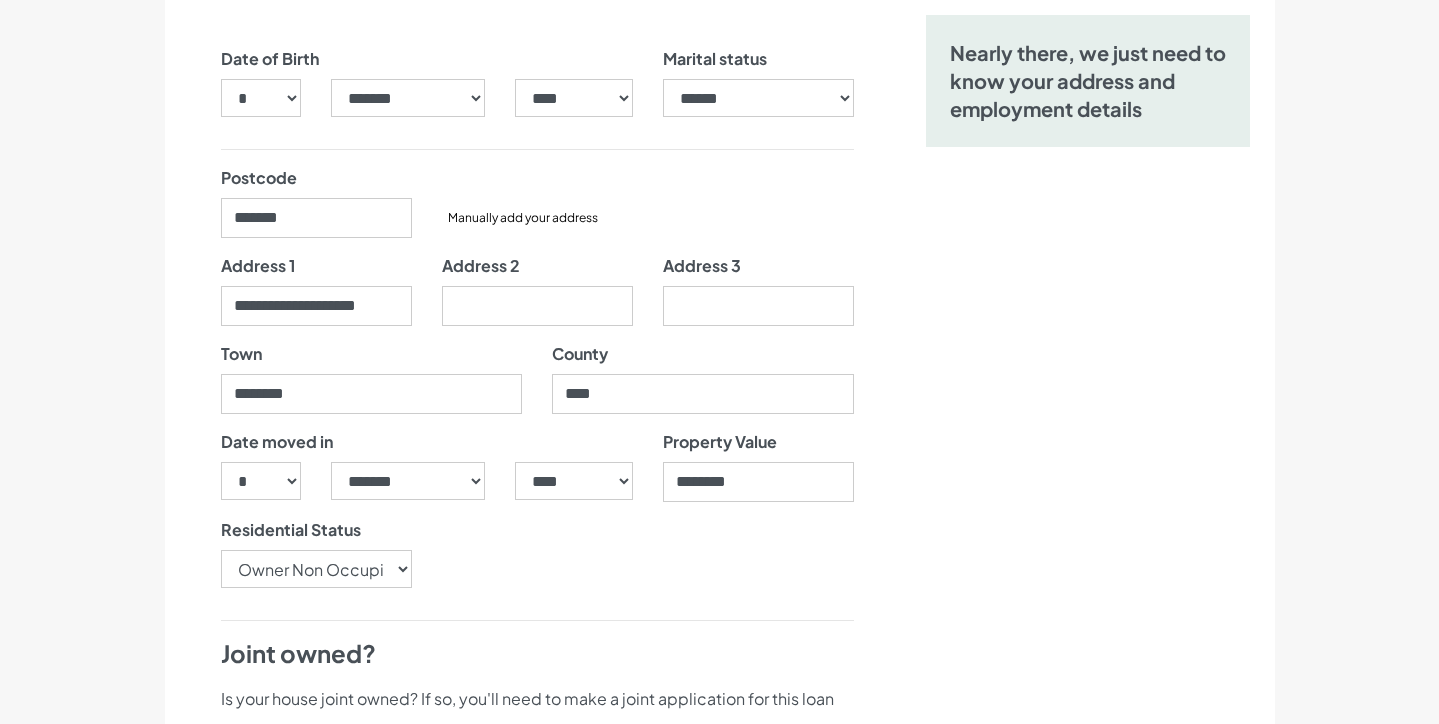 click on "Date moved in
***
* * * * * * * * * ** ** ** ** ** ** ** ** ** ** ** ** ** ** ** ** ** ** ** ** ** **
*****
*******
********
*****
*****
***
****
****
******
********* ******* ******** ****" at bounding box center [537, 517] 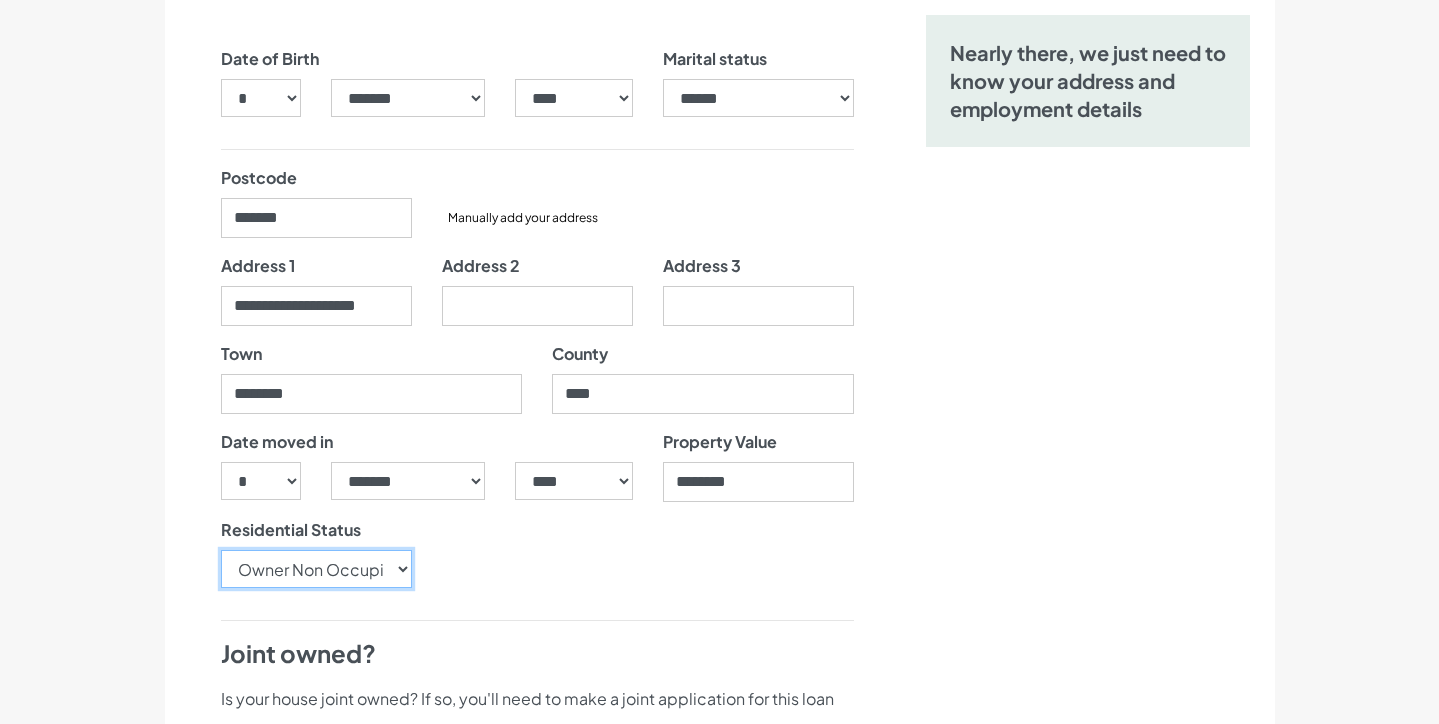 select on "LivingWithParents" 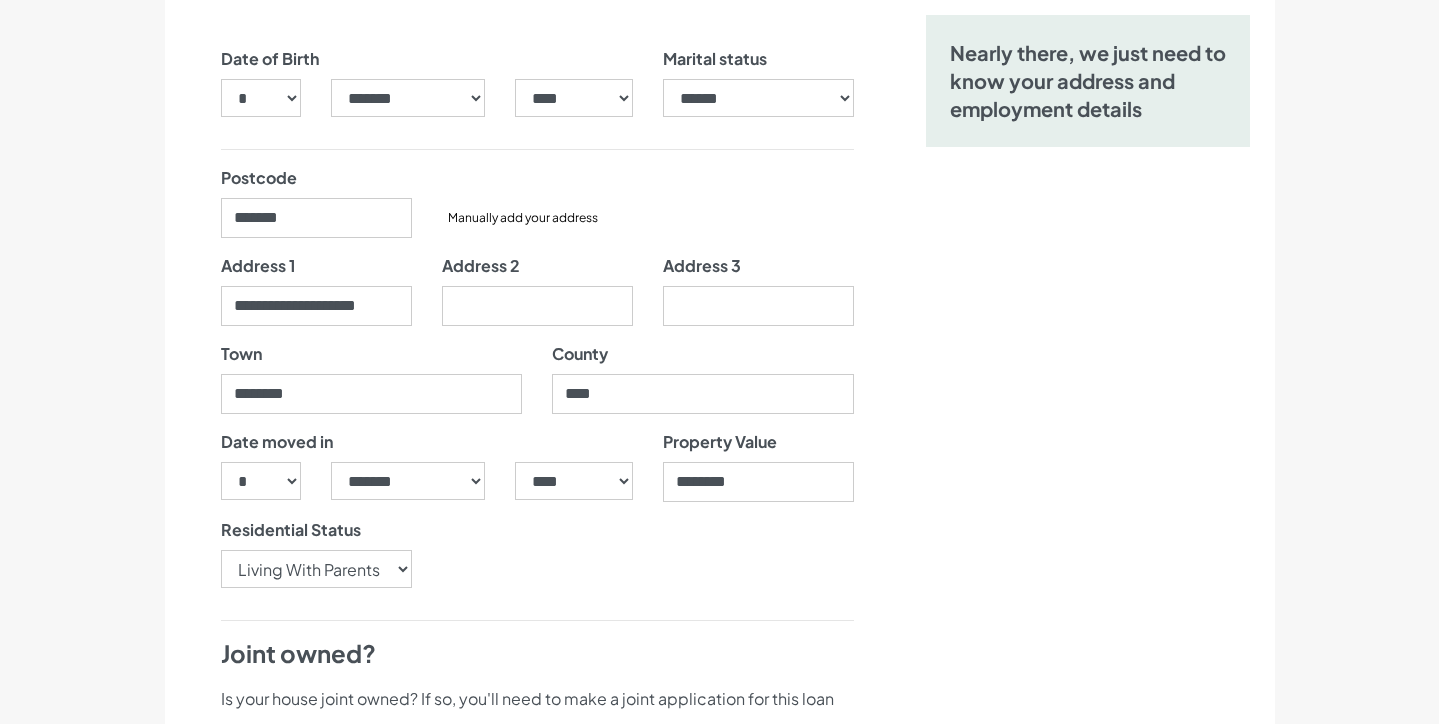 click on "Date moved in
***
* * * * * * * * * ** ** ** ** ** ** ** ** ** ** ** ** ** ** ** ** ** ** ** ** ** **
*****
*******
********
*****
*****
***
****
****
******
********* ******* ******** ****" at bounding box center [537, 517] 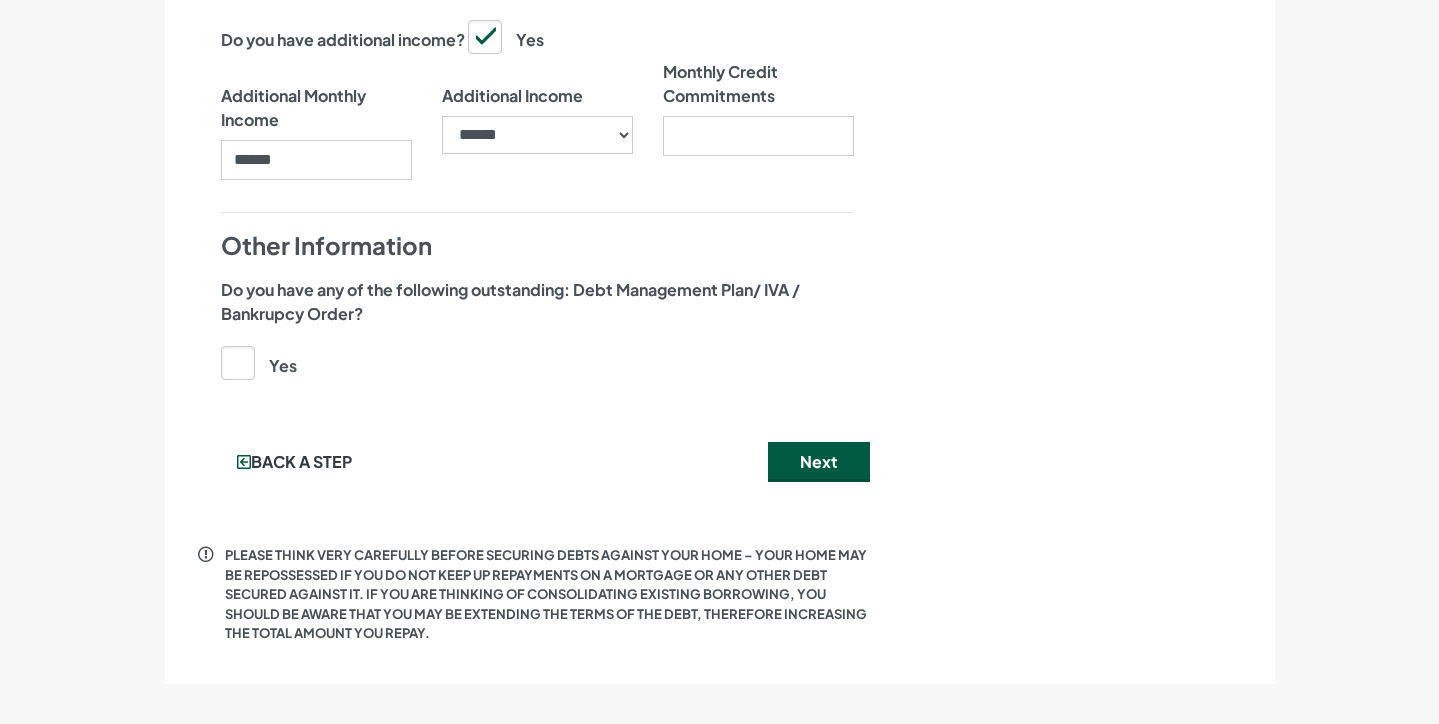 scroll, scrollTop: 2053, scrollLeft: 0, axis: vertical 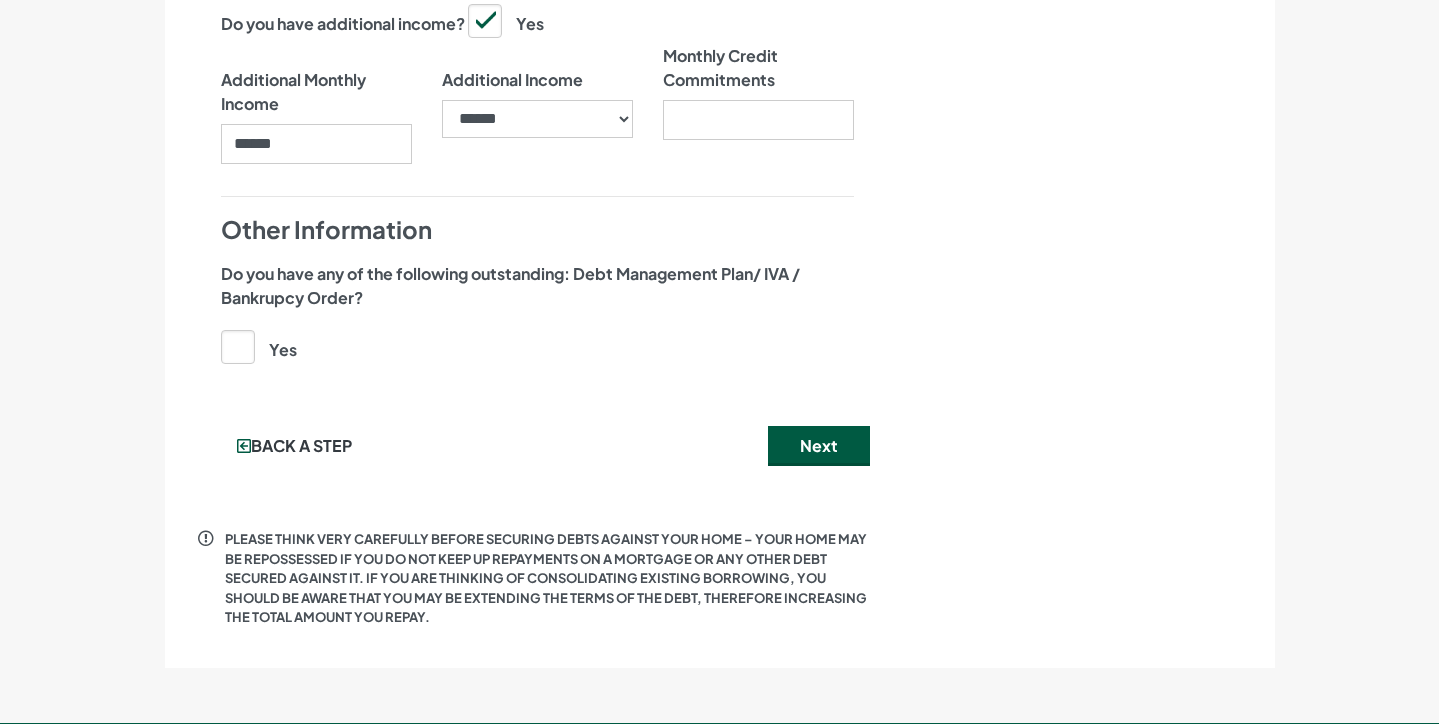 click on "Next" at bounding box center (819, 446) 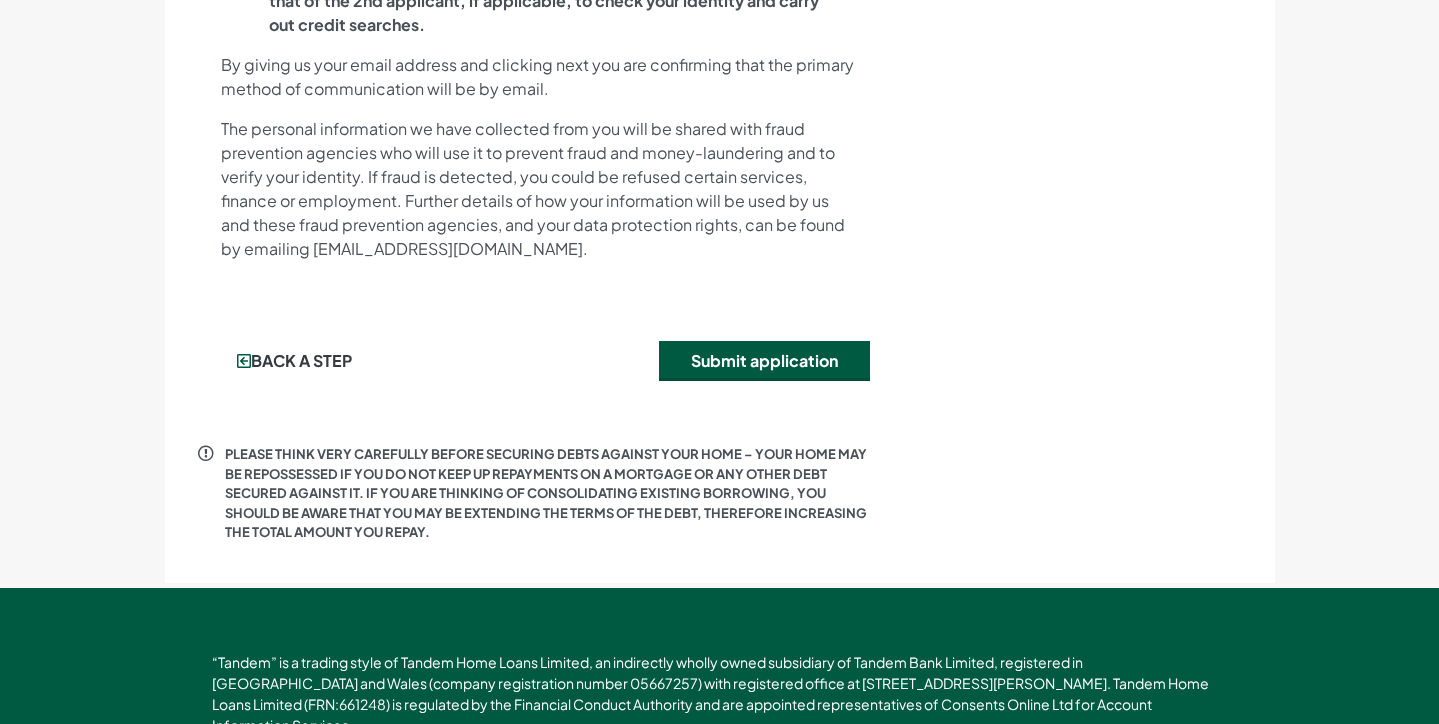 scroll, scrollTop: 494, scrollLeft: 0, axis: vertical 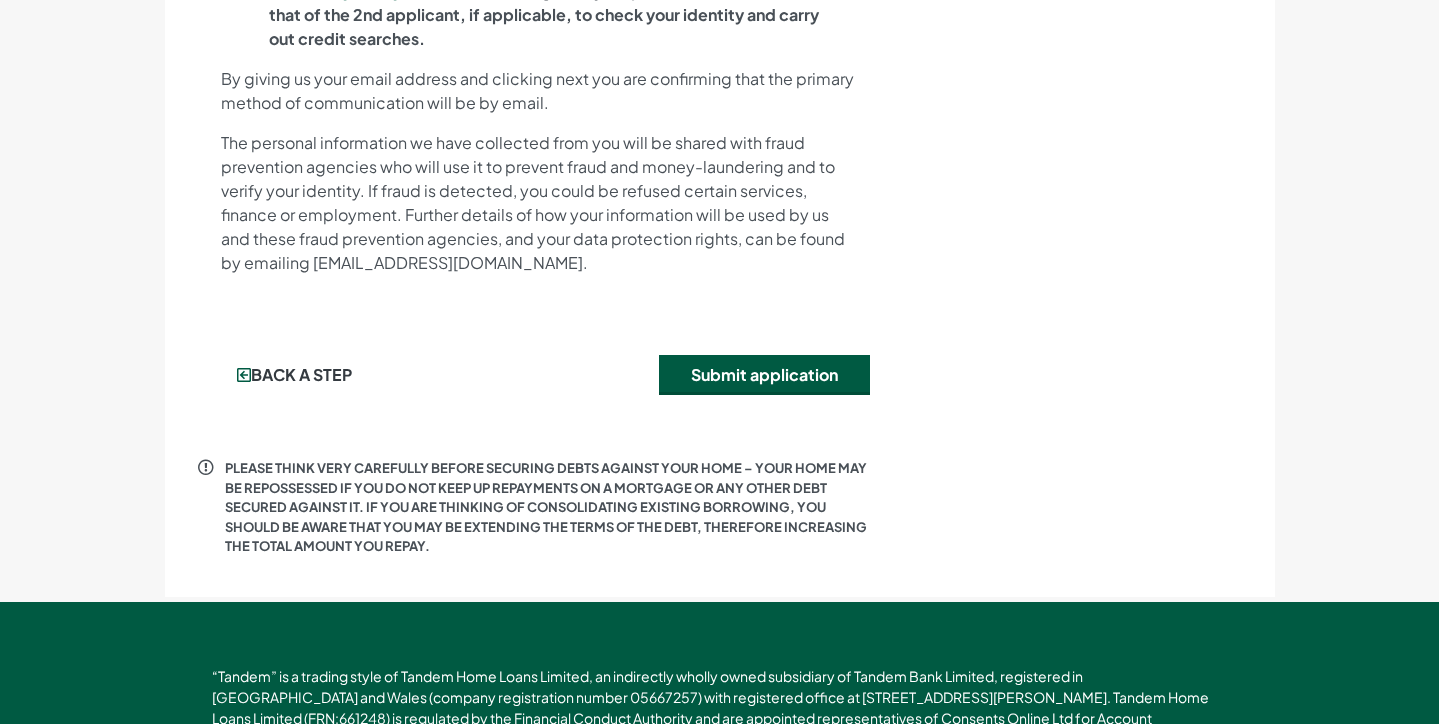 click on "Back a step" at bounding box center (294, 375) 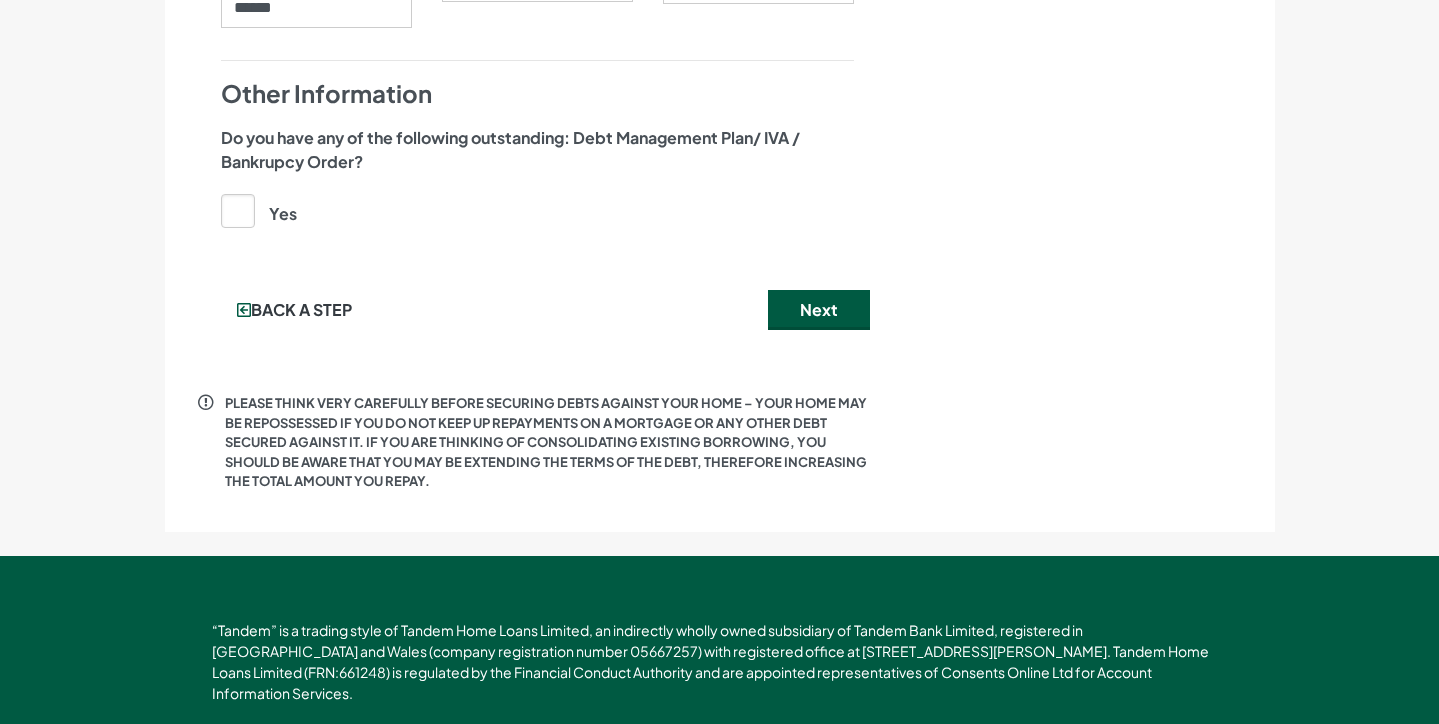 scroll, scrollTop: 2191, scrollLeft: 0, axis: vertical 